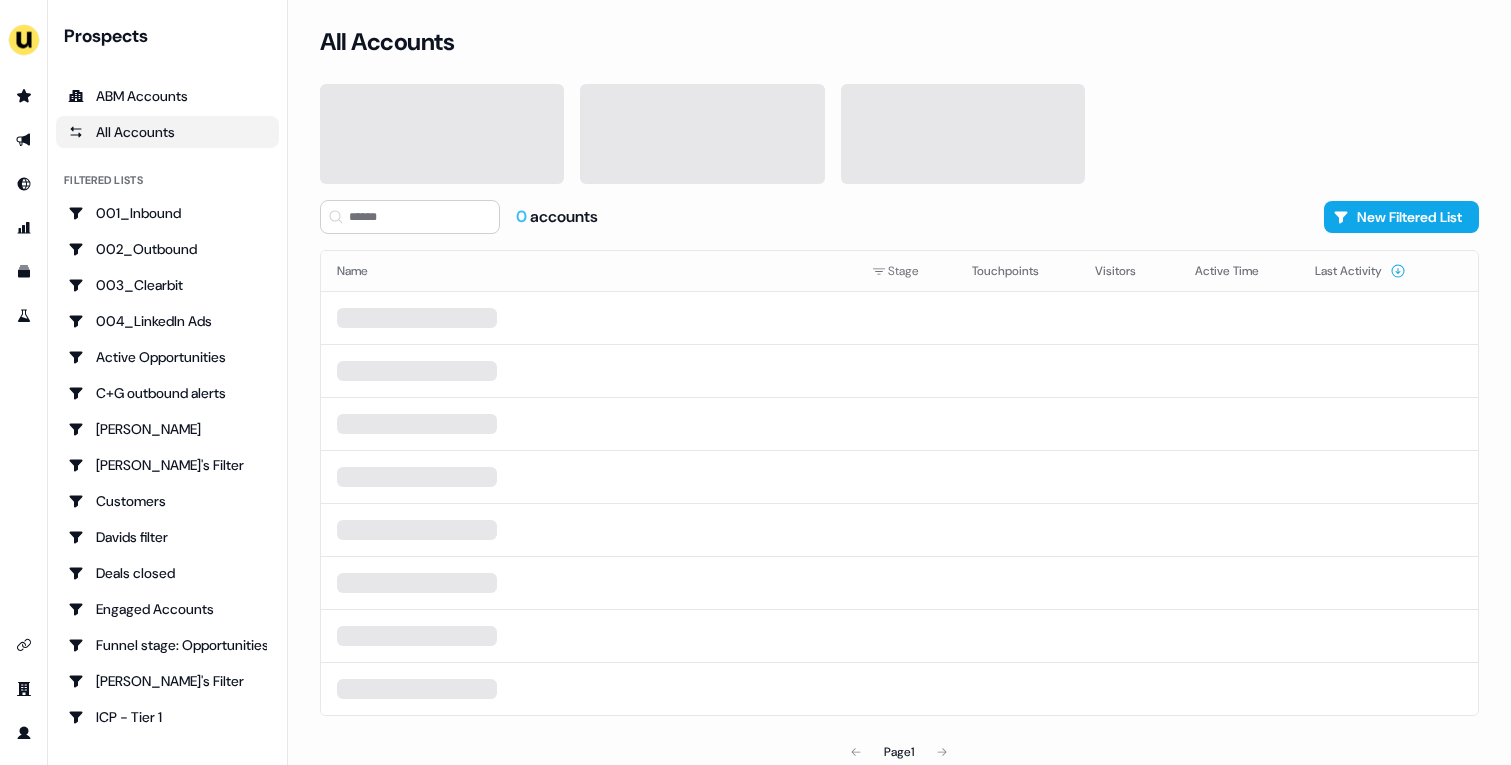 scroll, scrollTop: 0, scrollLeft: 0, axis: both 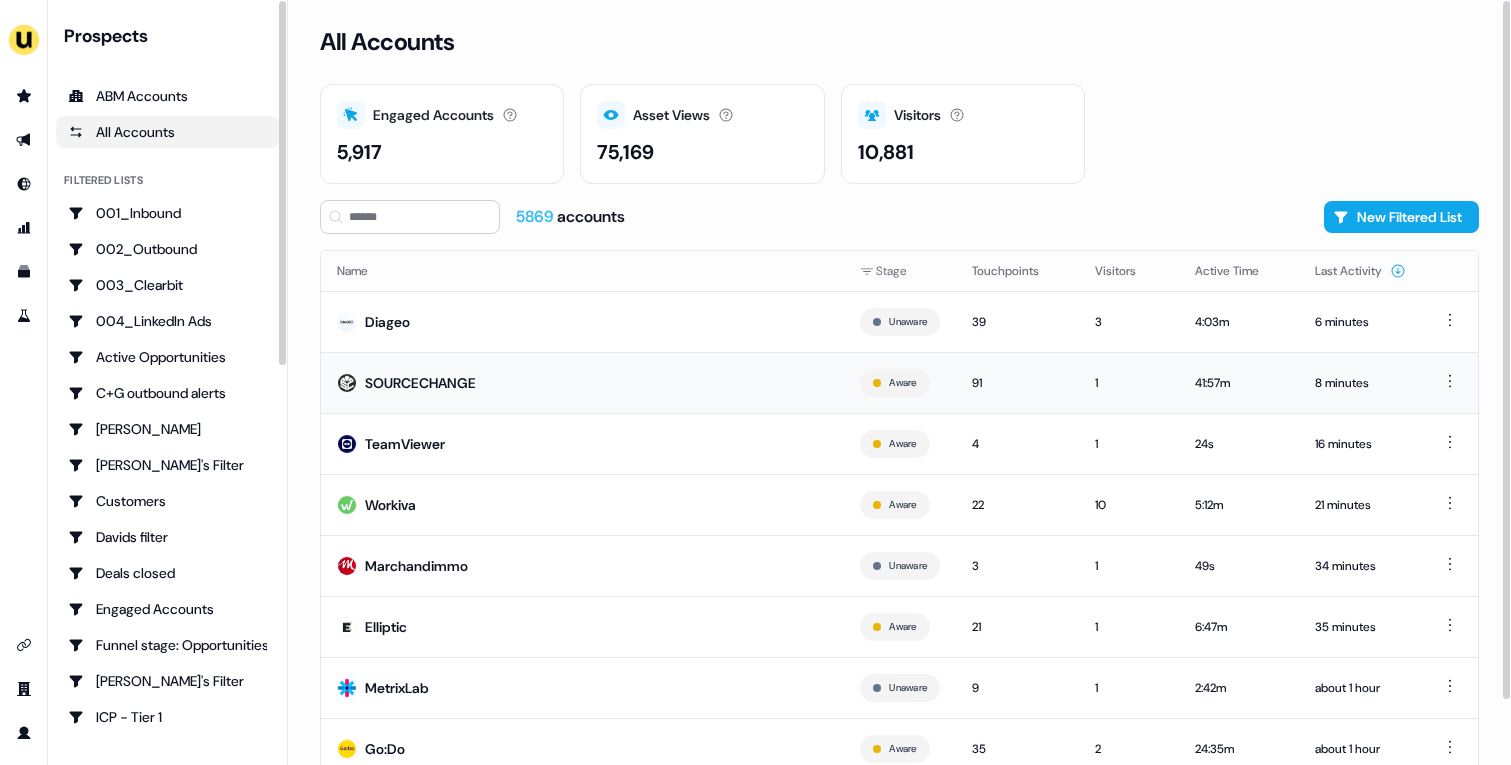 click on "SOURCECHANGE" at bounding box center [582, 382] 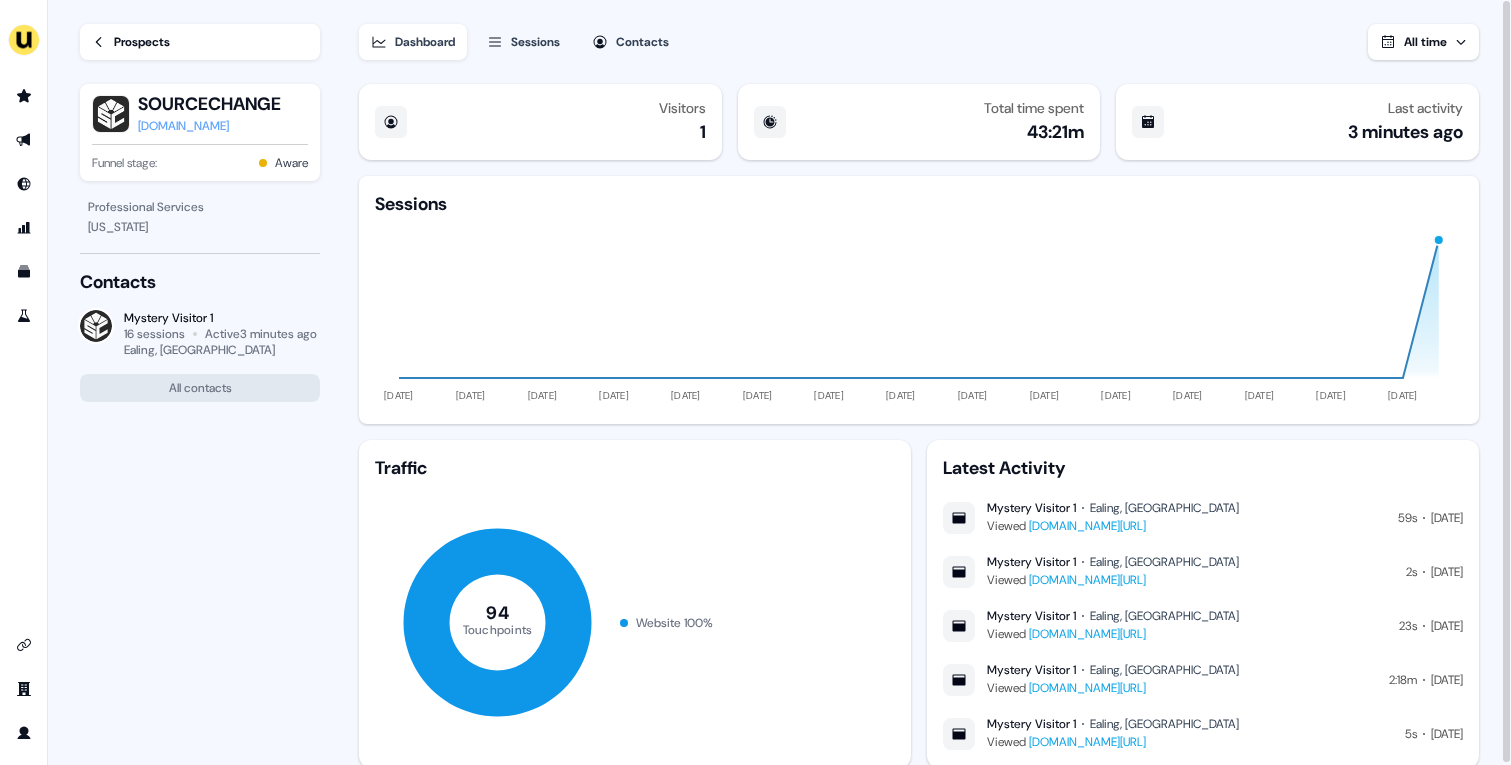 click on "[DOMAIN_NAME]" at bounding box center (209, 126) 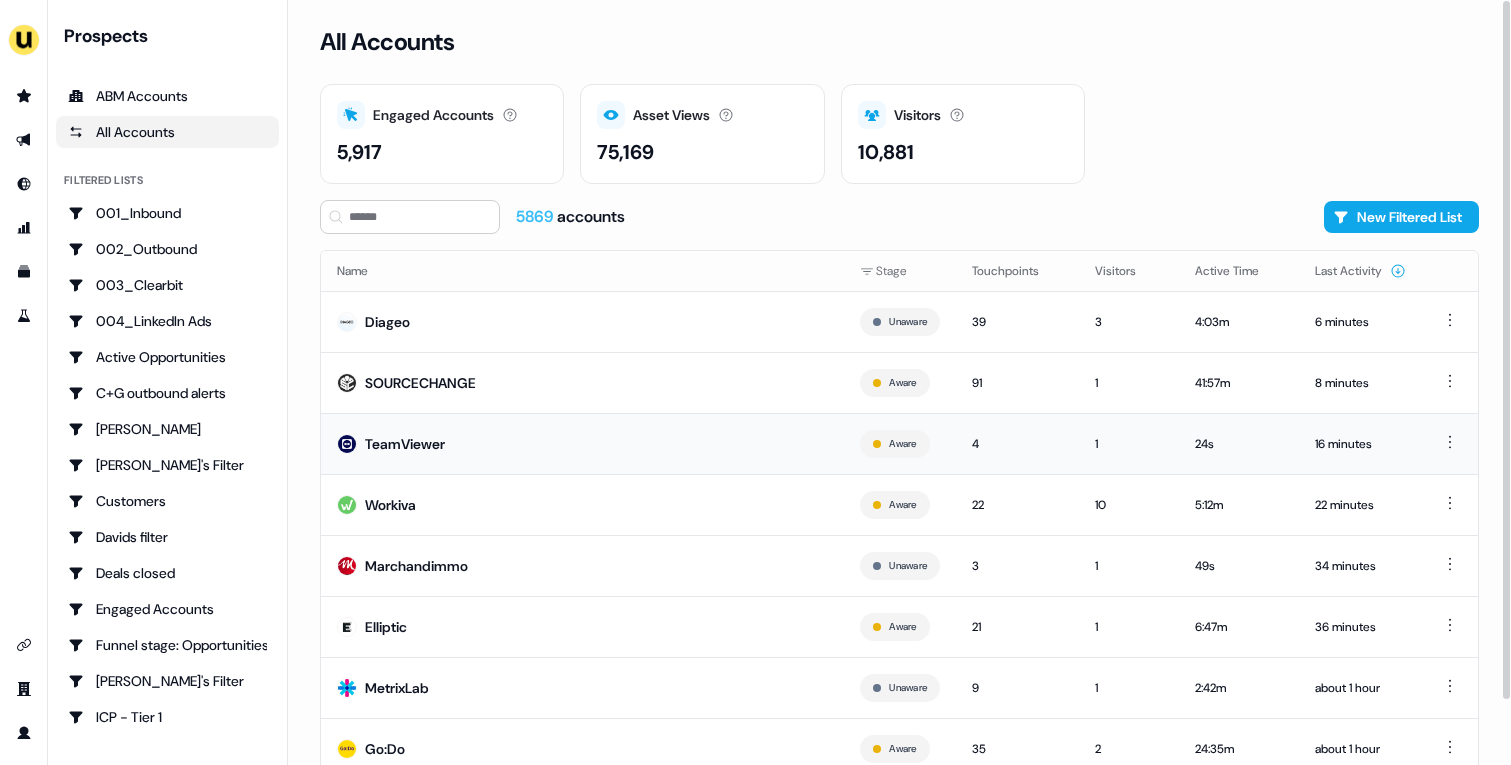 scroll, scrollTop: 70, scrollLeft: 0, axis: vertical 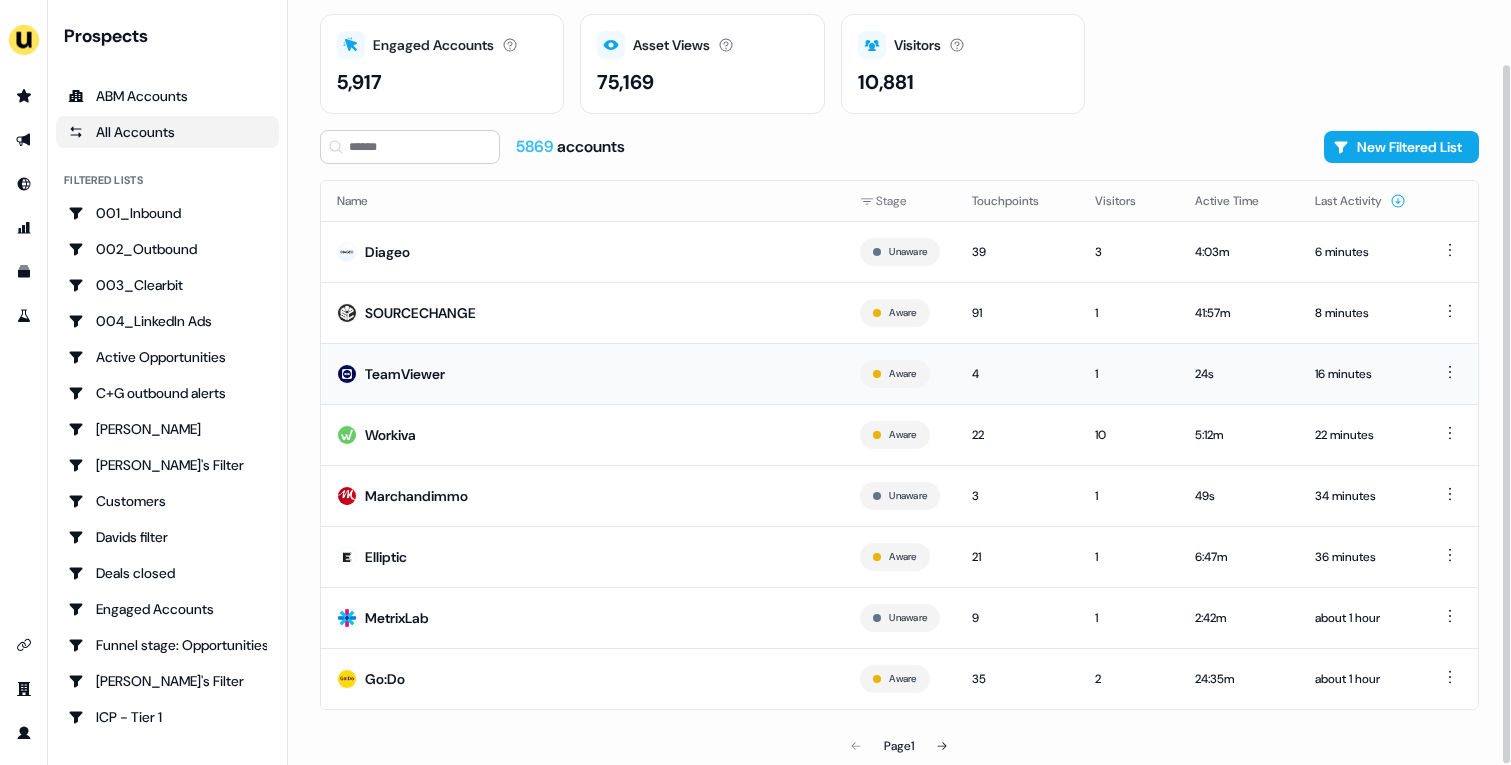 click on "TeamViewer" at bounding box center [582, 373] 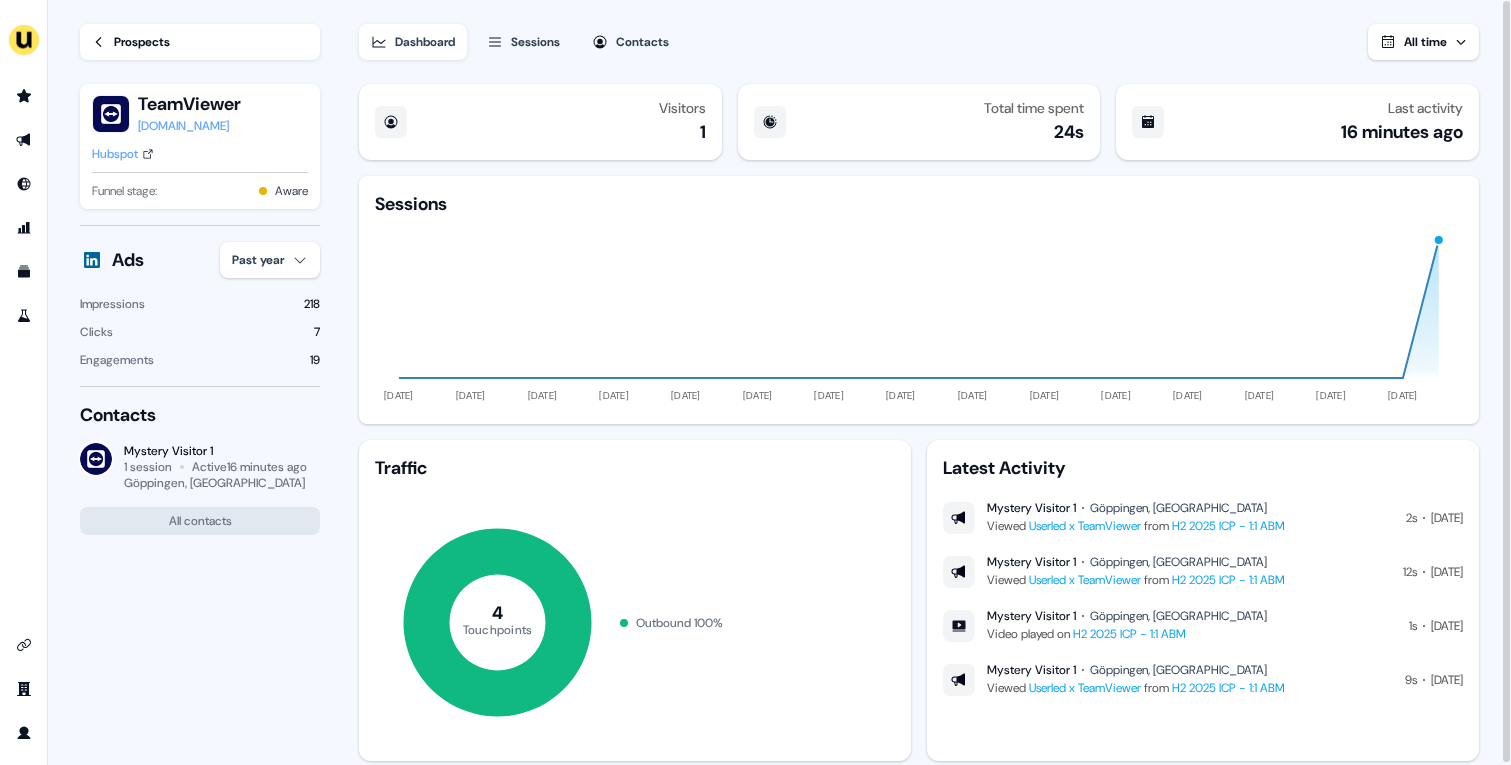 click on "Hubspot" at bounding box center [115, 154] 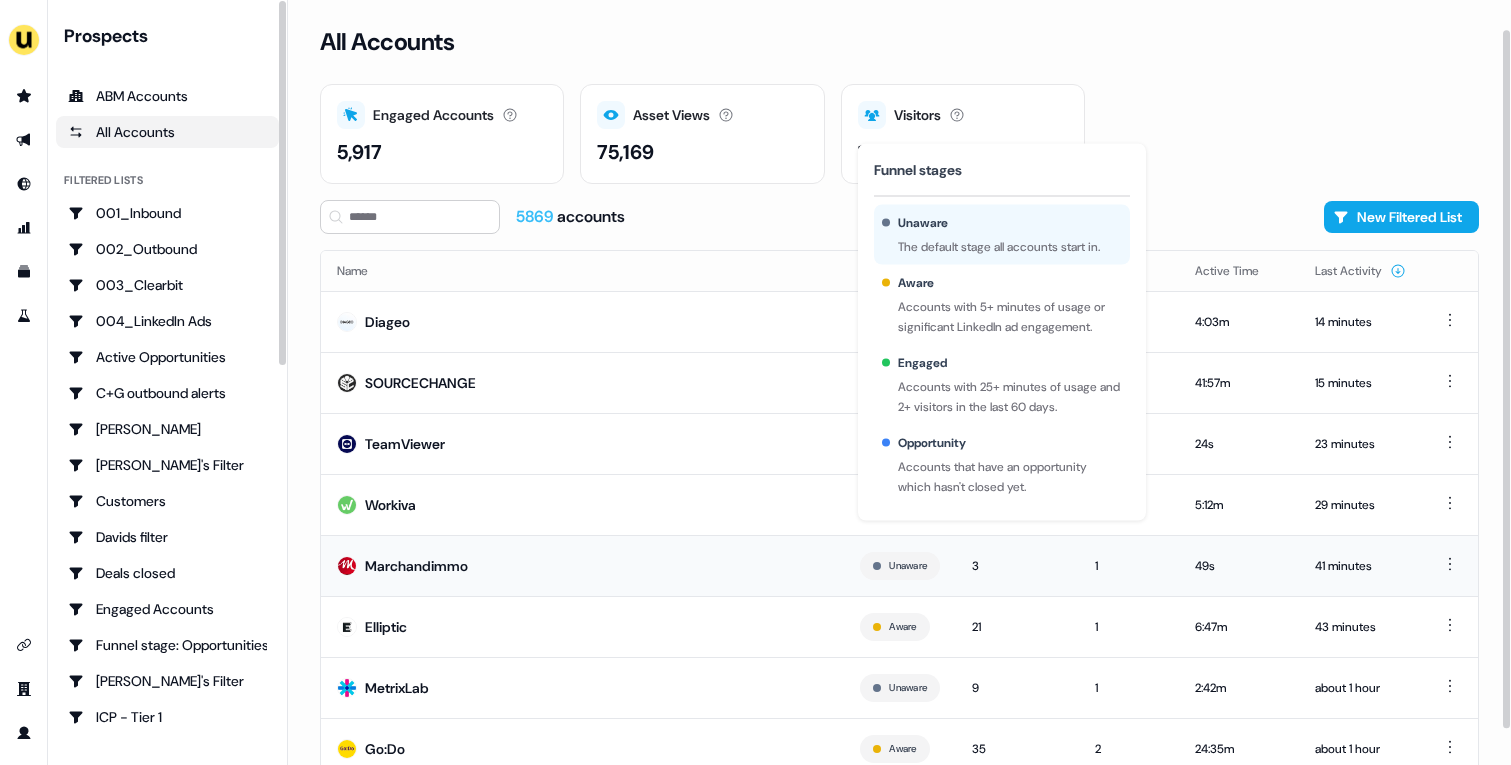 scroll, scrollTop: 70, scrollLeft: 0, axis: vertical 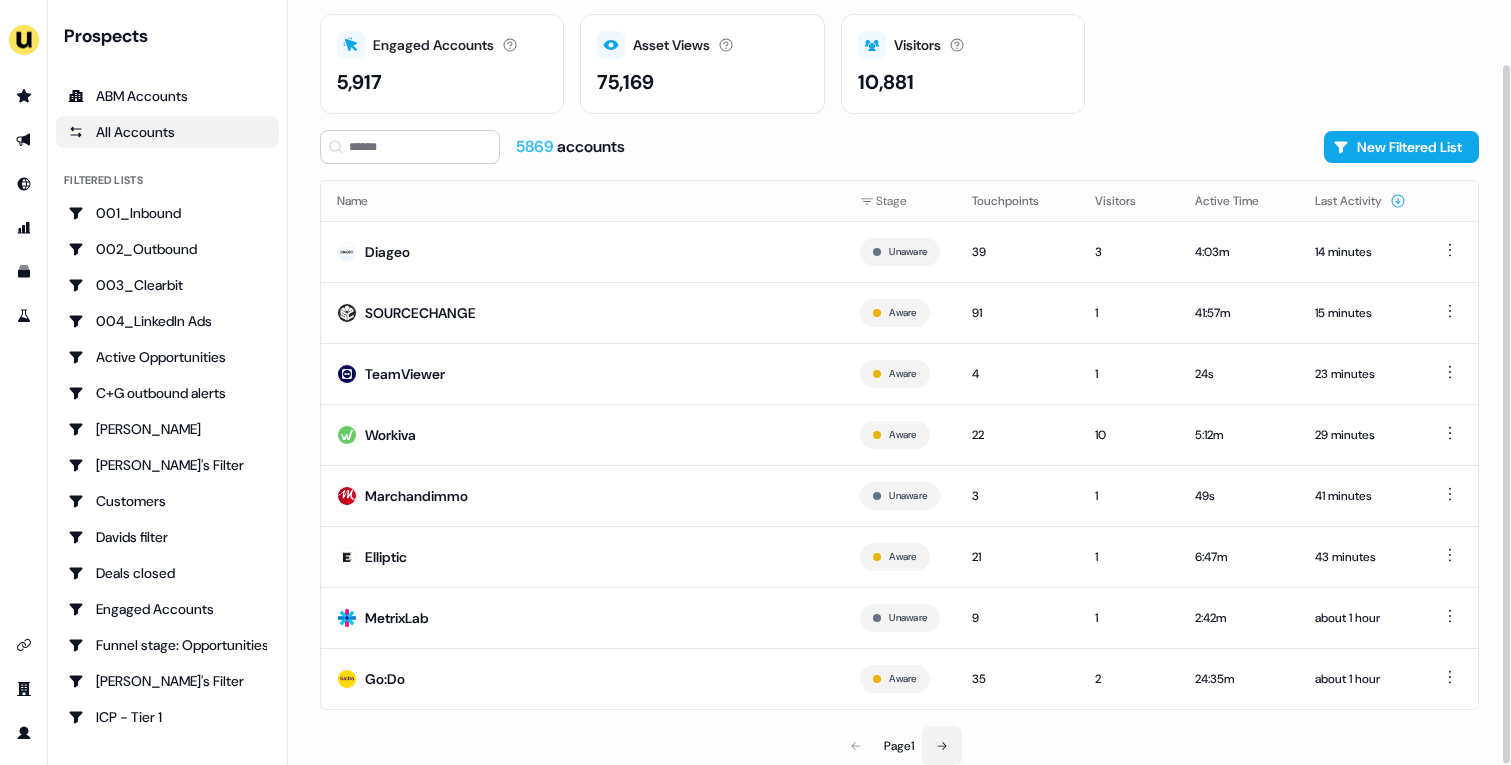 click at bounding box center [942, 746] 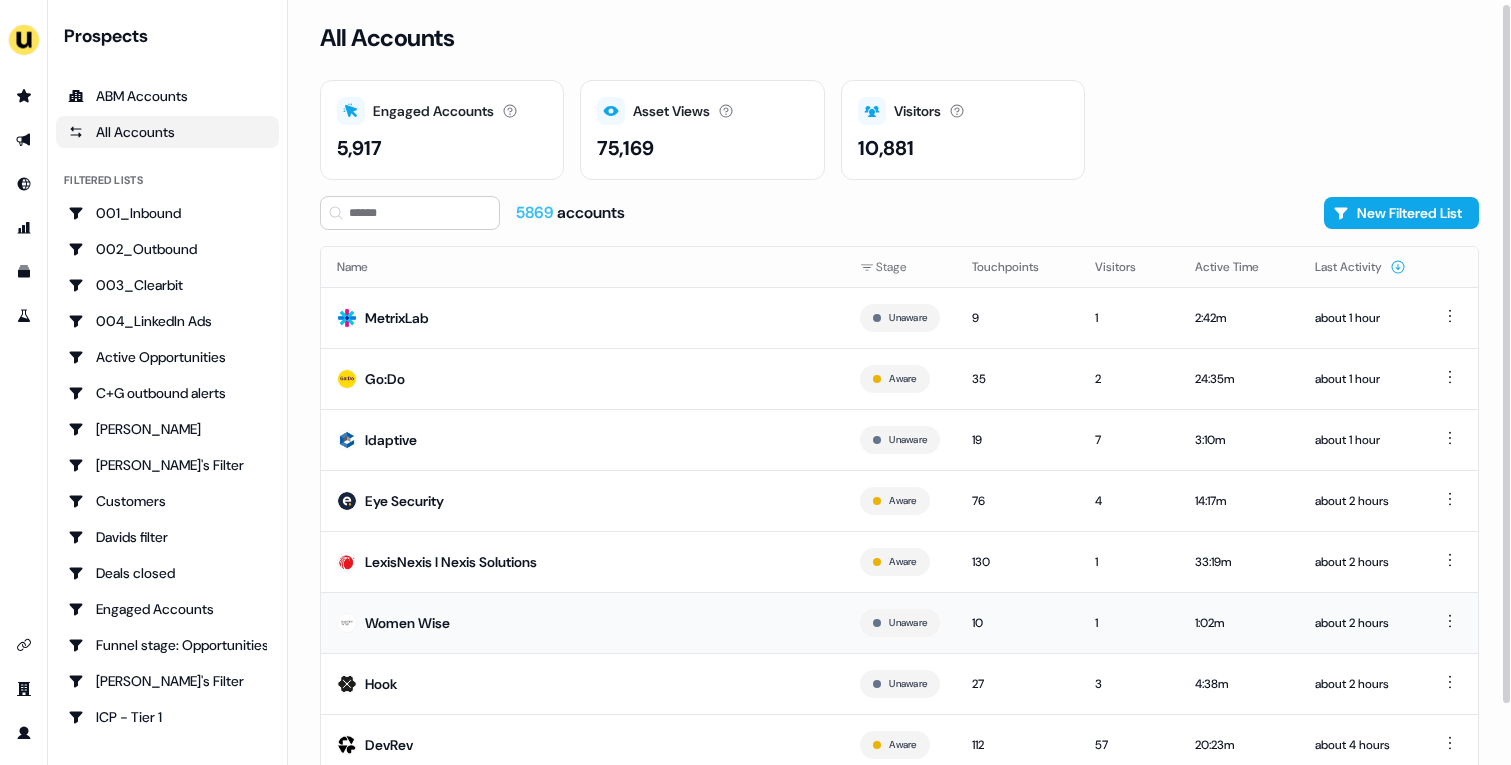 scroll, scrollTop: 70, scrollLeft: 0, axis: vertical 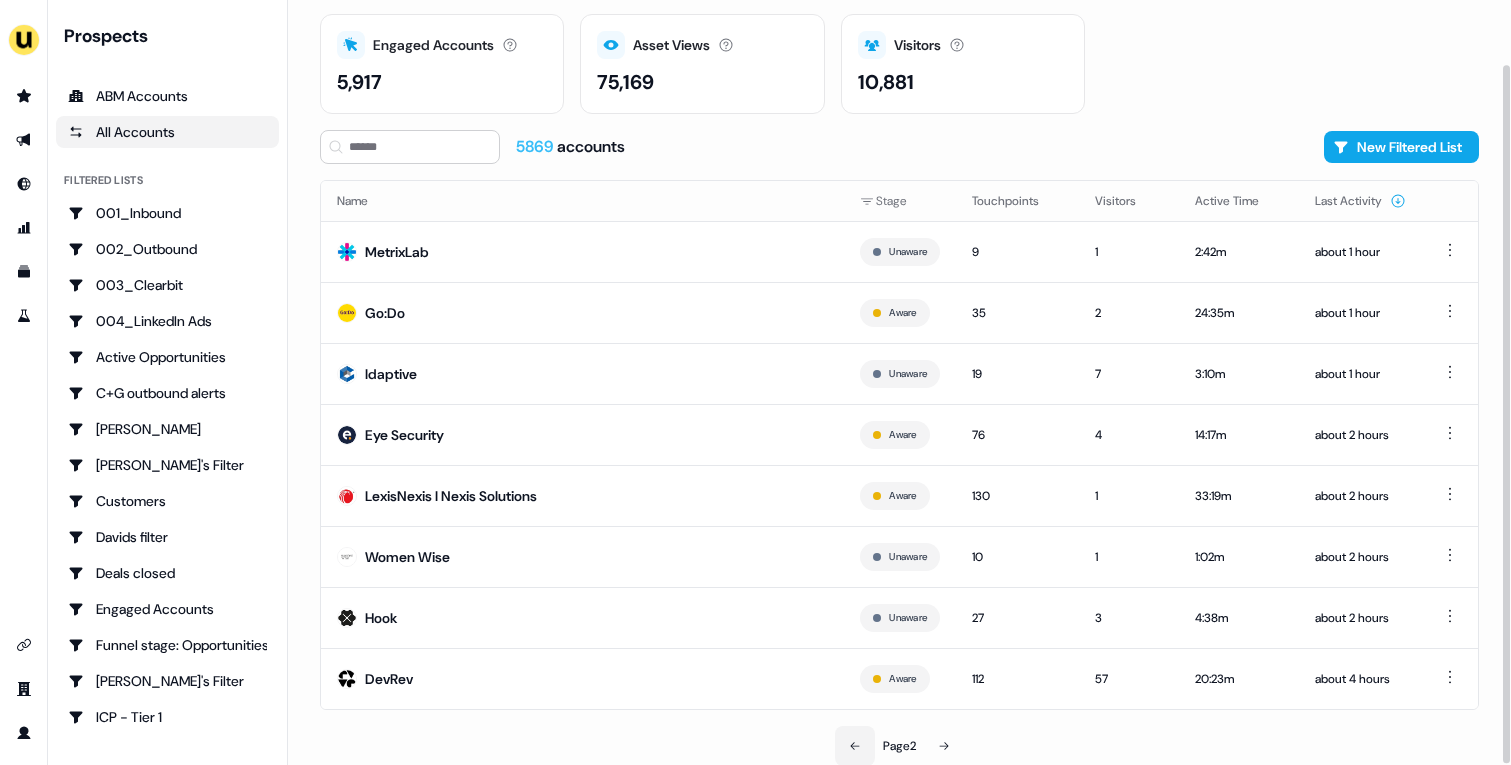 click at bounding box center (855, 746) 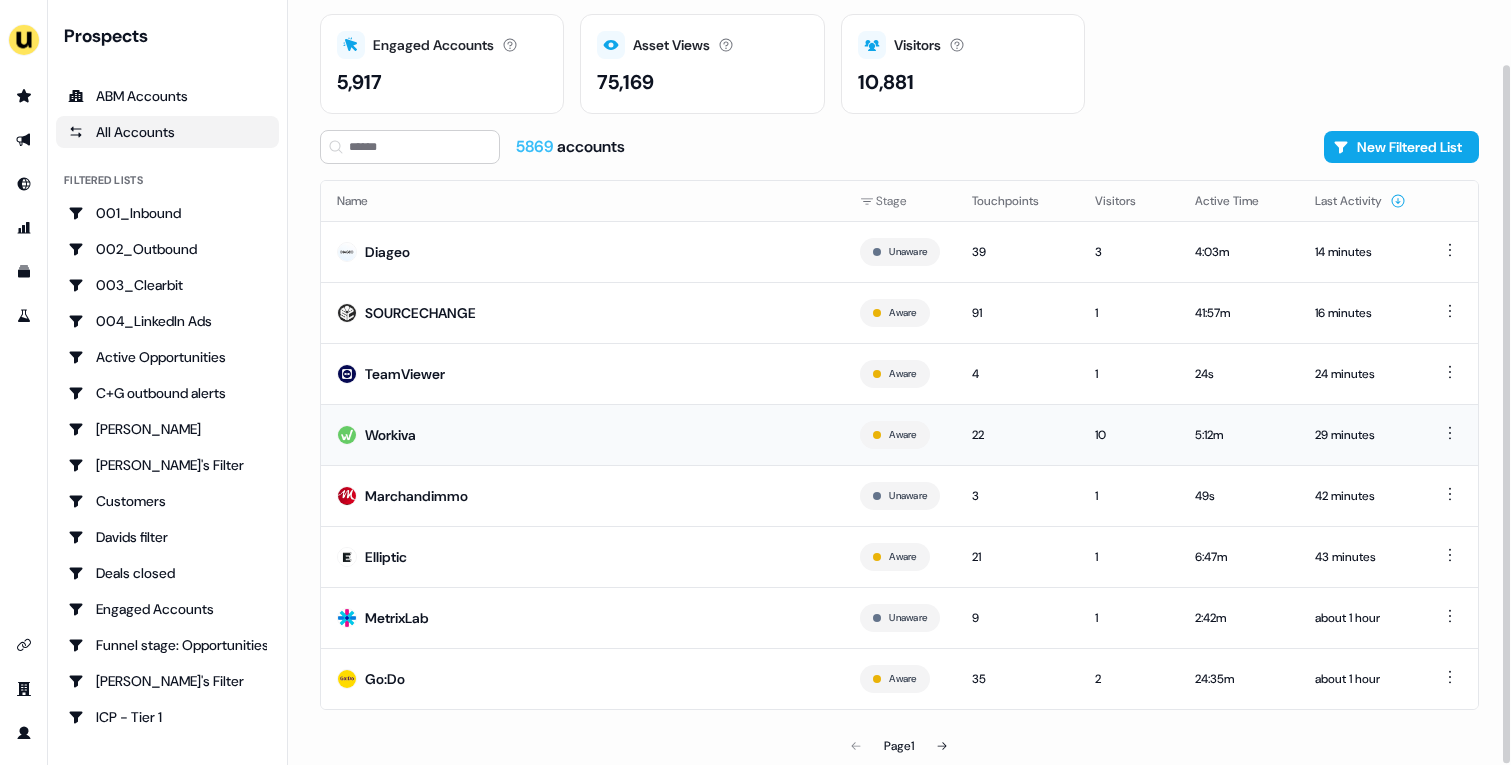 click on "Workiva" at bounding box center (582, 434) 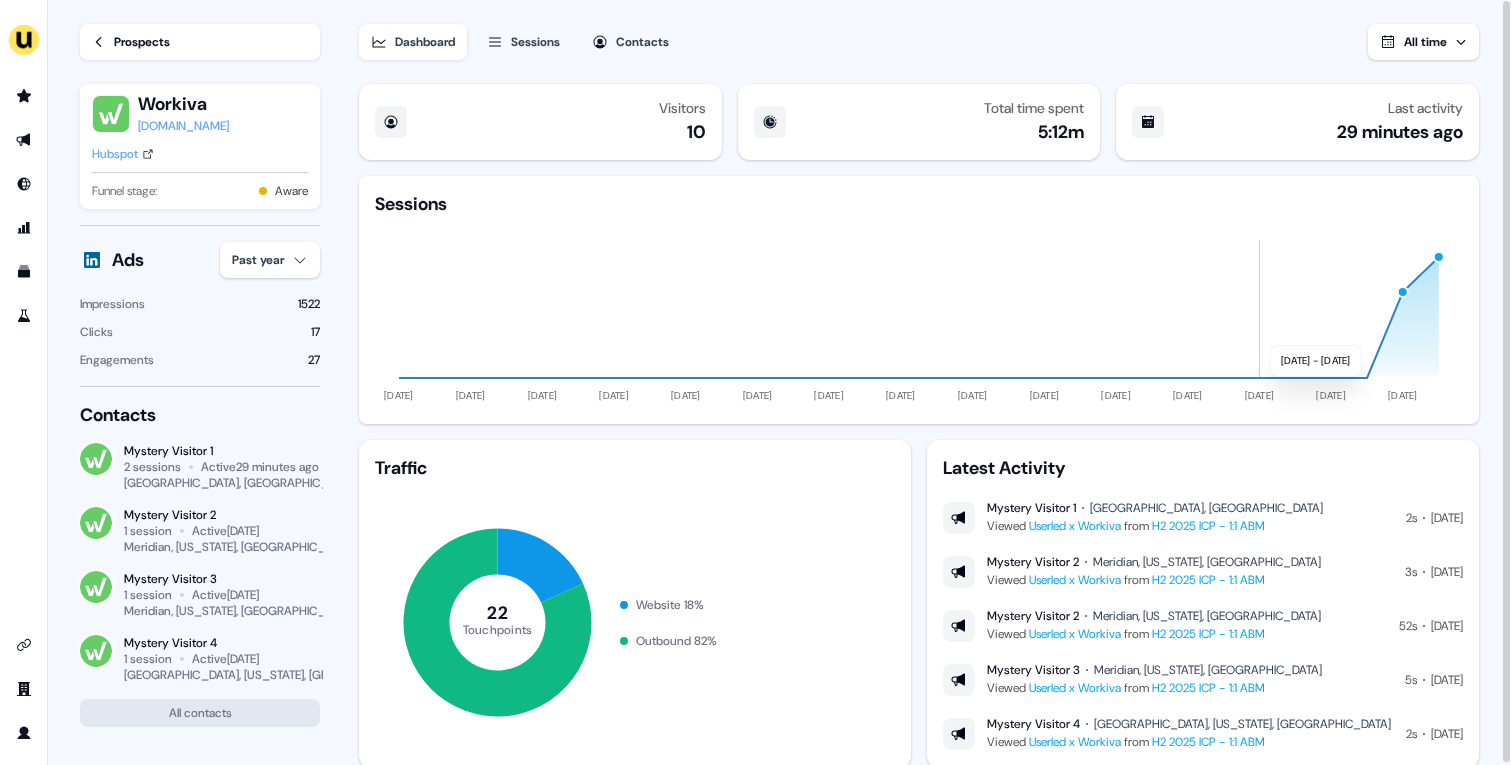 scroll, scrollTop: 57, scrollLeft: 0, axis: vertical 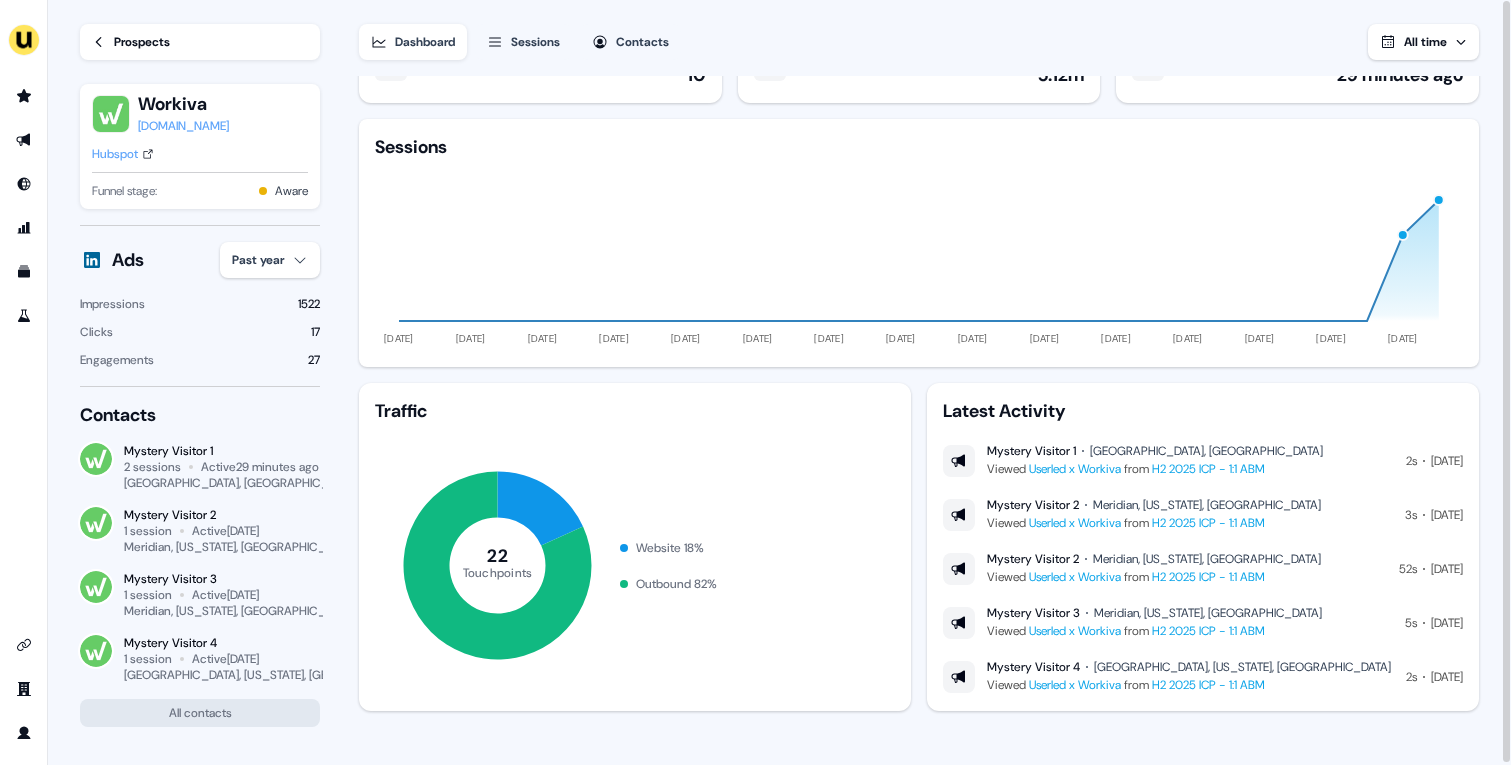 click on "Hubspot" at bounding box center [115, 154] 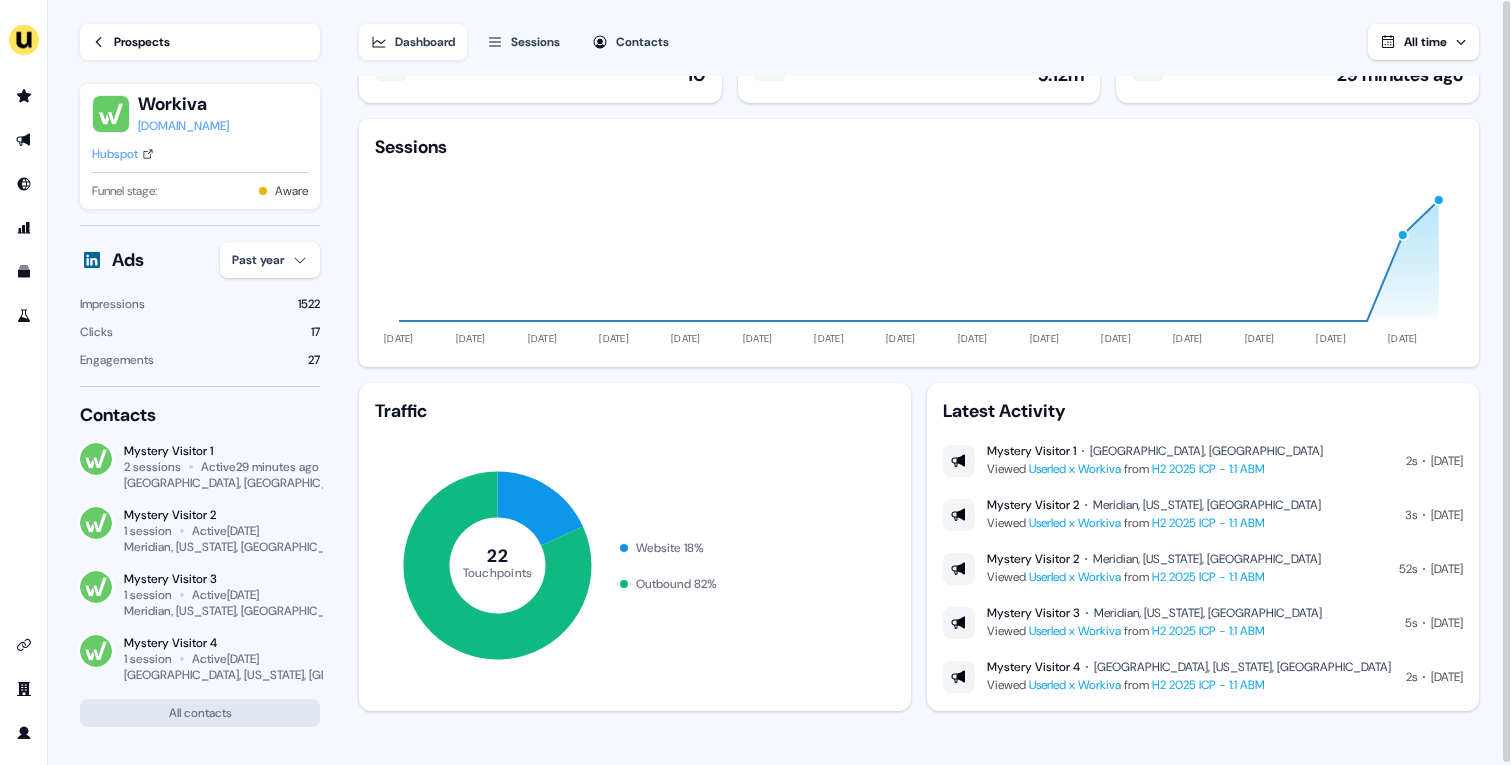 click on "For the best experience switch devices to a bigger screen. Go to [DOMAIN_NAME] Loading... Prospects Workiva [DOMAIN_NAME] Hubspot Funnel stage: Aware Ads Past year Impressions 1522 Clicks 17 Engagements 27 Contacts Mystery Visitor 1 2   sessions Active  29 minutes ago [GEOGRAPHIC_DATA], [GEOGRAPHIC_DATA] Mystery Visitor 2 1   session Active  [DATE] [GEOGRAPHIC_DATA], [US_STATE], [GEOGRAPHIC_DATA] Mystery Visitor 3 1   session Active  [DATE] [GEOGRAPHIC_DATA], [US_STATE], [GEOGRAPHIC_DATA] Mystery Visitor 4 1   session Active  [DATE] [GEOGRAPHIC_DATA], [US_STATE], [GEOGRAPHIC_DATA] All contacts Dashboard Sessions Contacts All time Visitors 10 Total time spent 5:12m Last activity 29 minutes ago Sessions [DATE] [DATE] [DATE] [DATE] [DATE] [DATE] [DATE] [DATE] [DATE] [DATE] [DATE] [DATE] [DATE] [DATE] [DATE] Traffic 22 Touchpoints Website   18 % Outbound   82 % Latest Activity Mystery Visitor 1 [GEOGRAPHIC_DATA], [GEOGRAPHIC_DATA] Viewed   Userled x Workiva   from   H2 2025 ICP - 1:1 ABM 2s [DATE] Mystery Visitor 2 Meridian, [US_STATE], [GEOGRAPHIC_DATA] Viewed   Userled x Workiva" at bounding box center [755, 382] 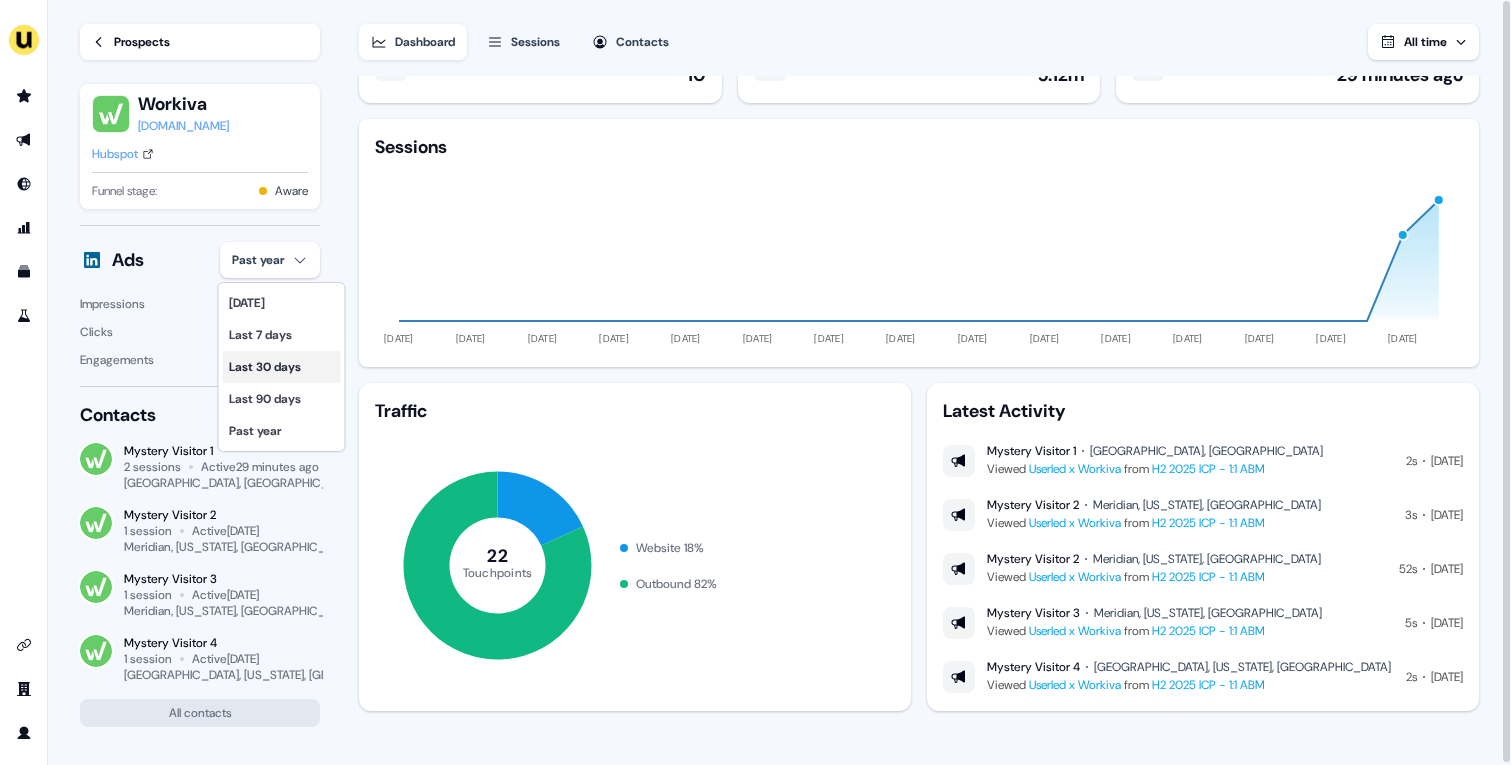 click on "Last 30 days" at bounding box center [282, 367] 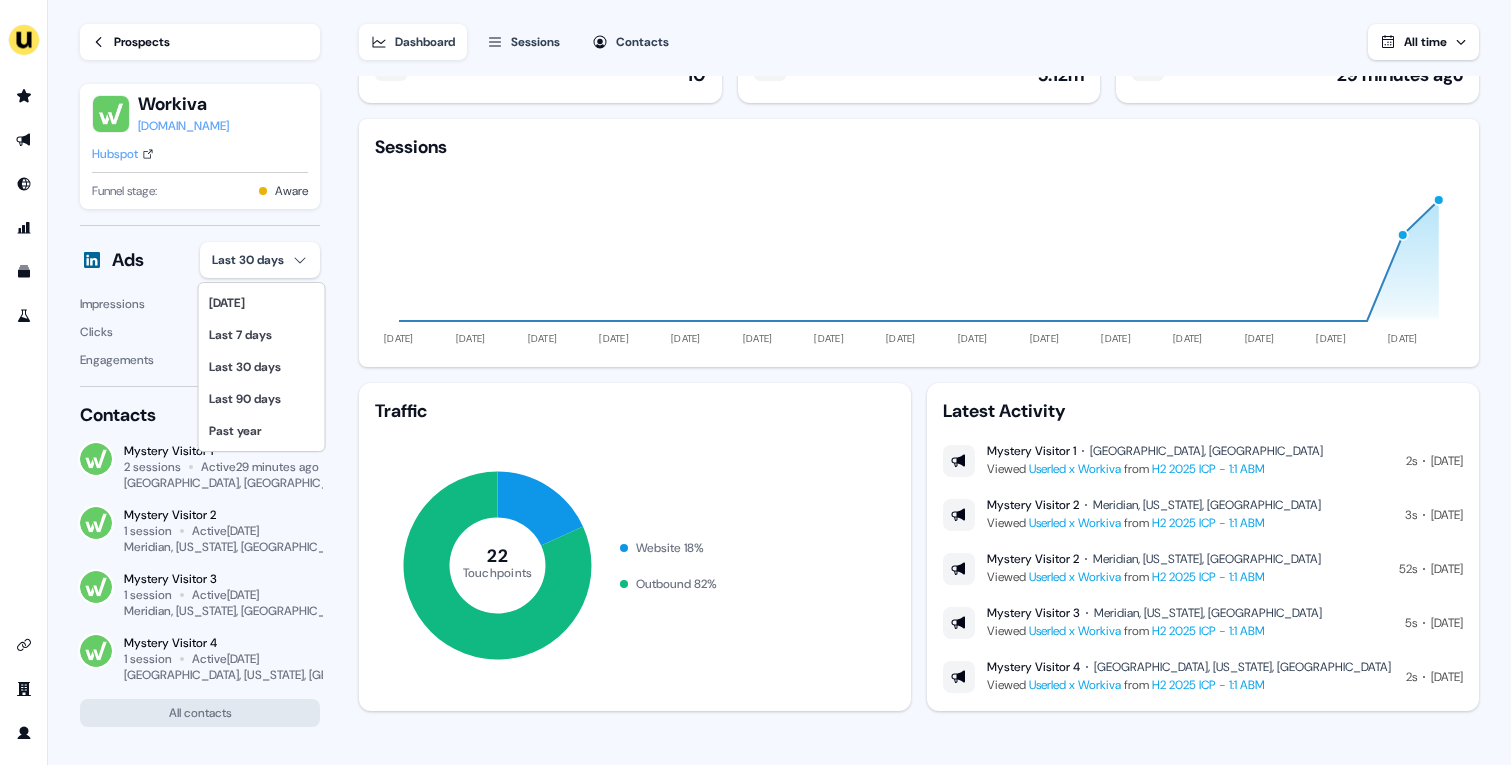 type 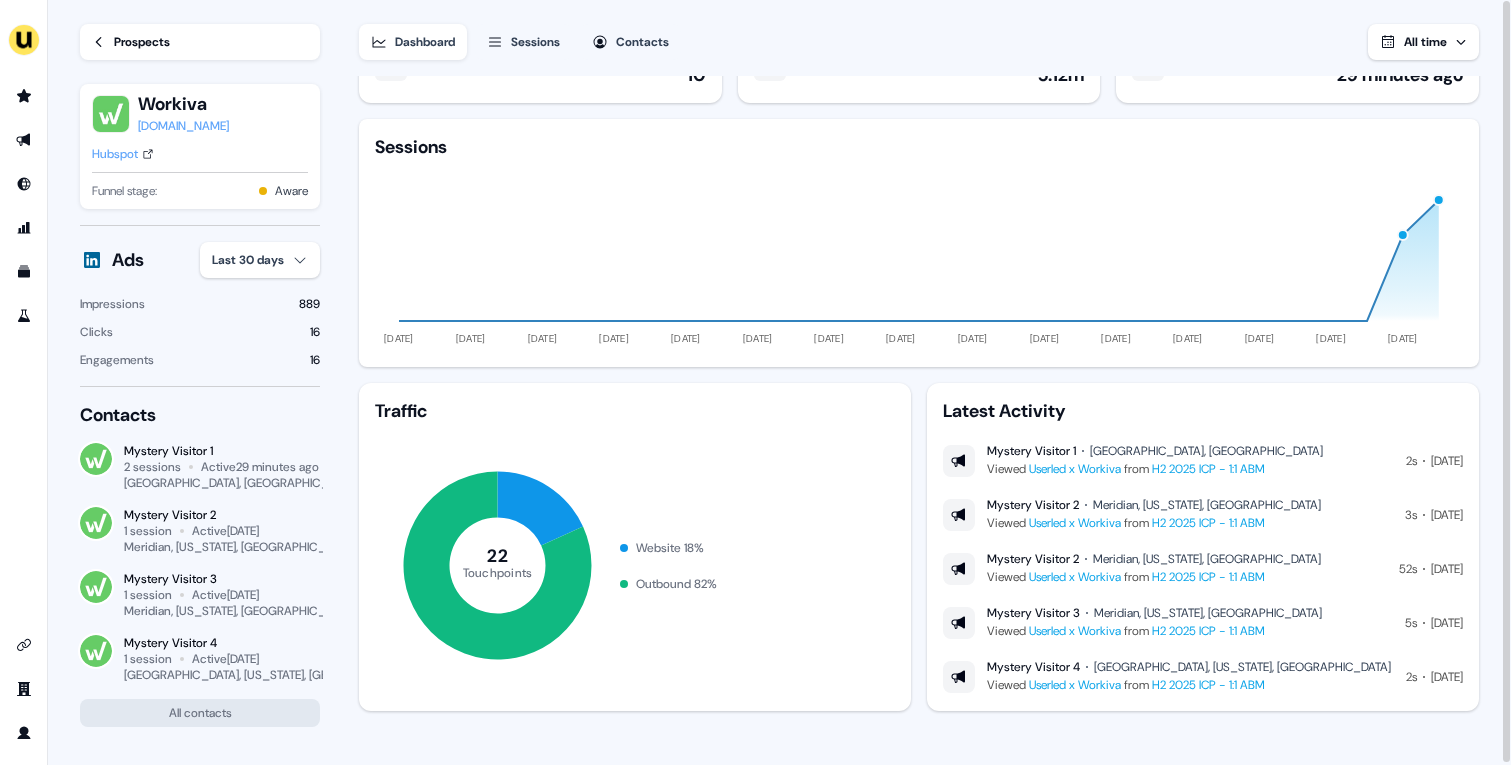 click on "Hubspot" at bounding box center (115, 154) 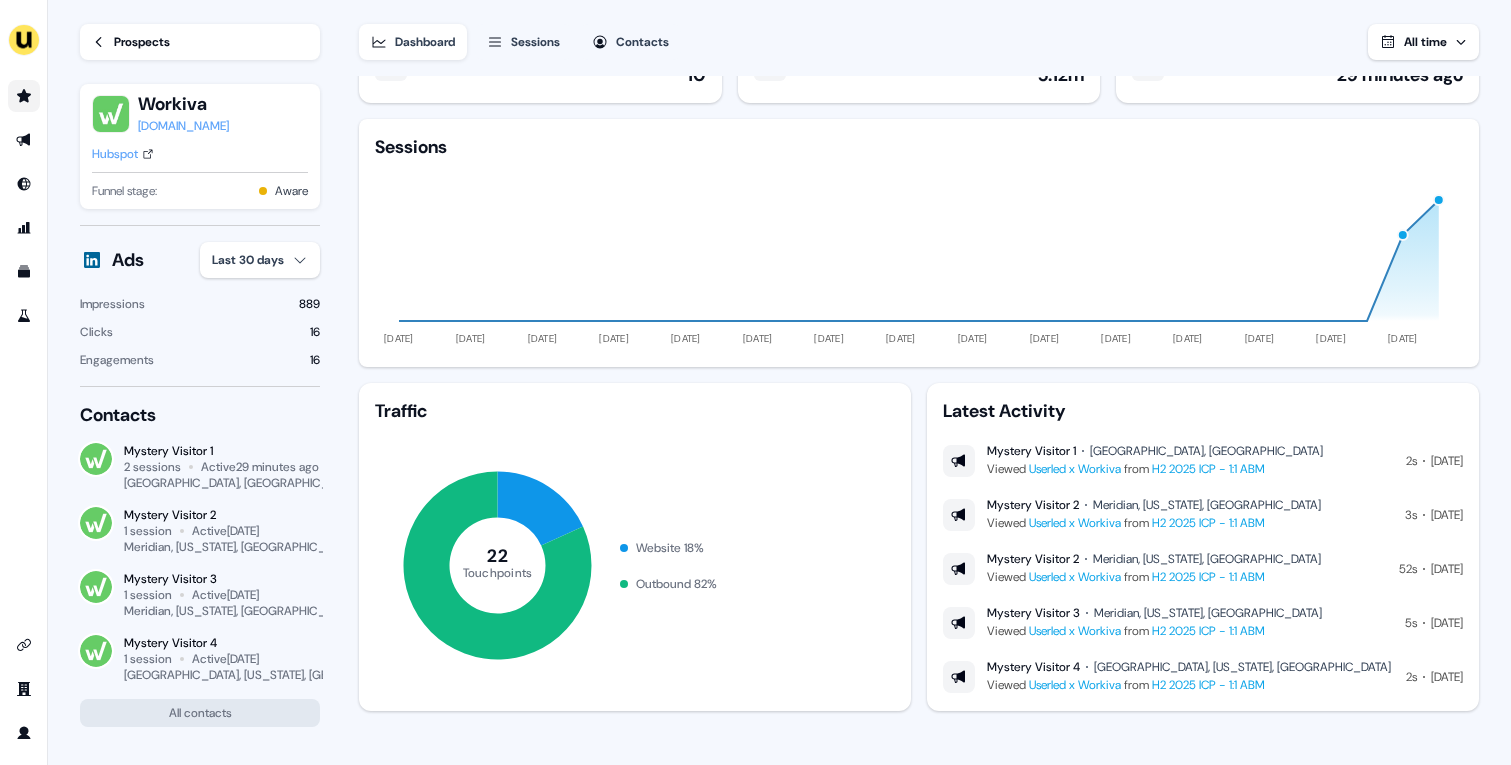 click 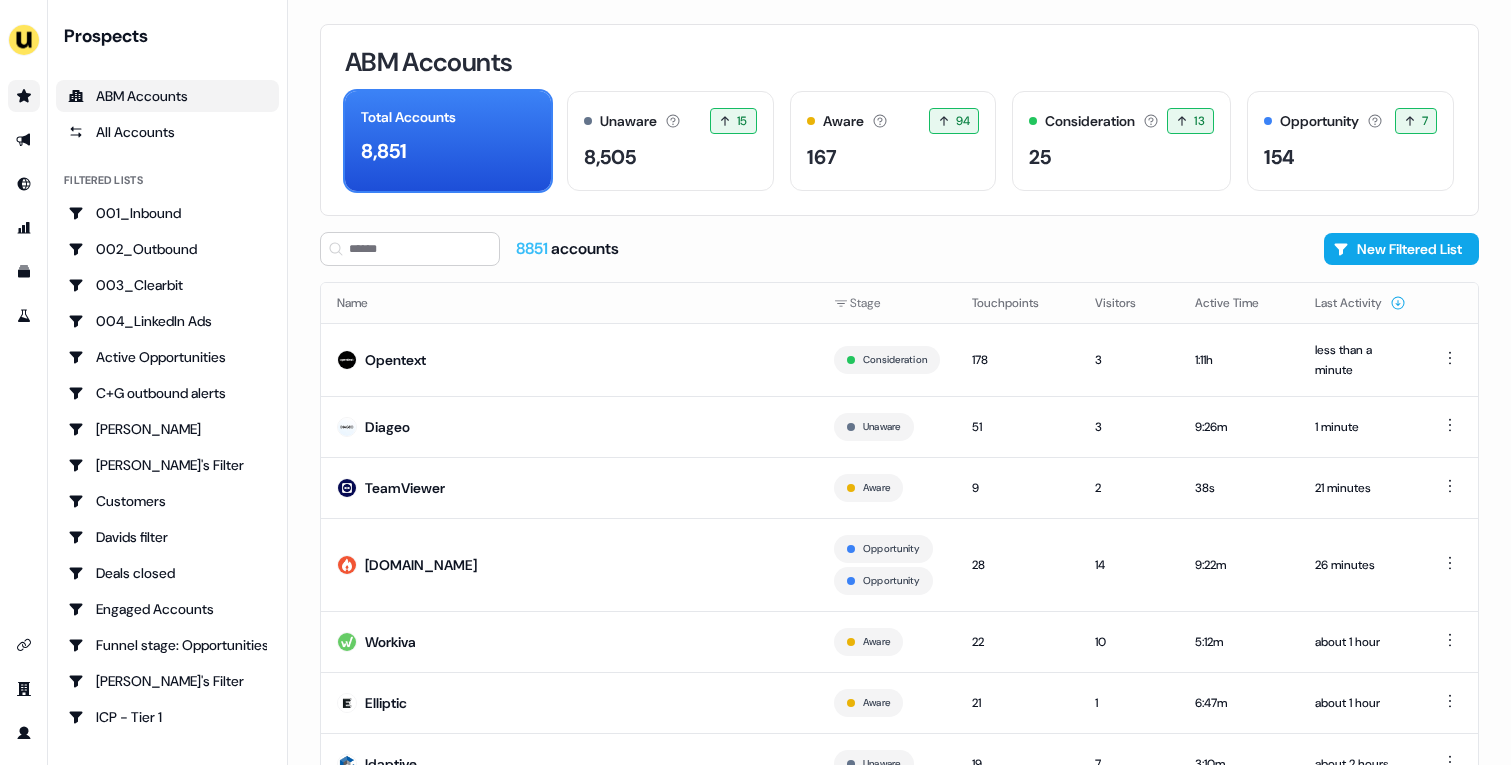 click 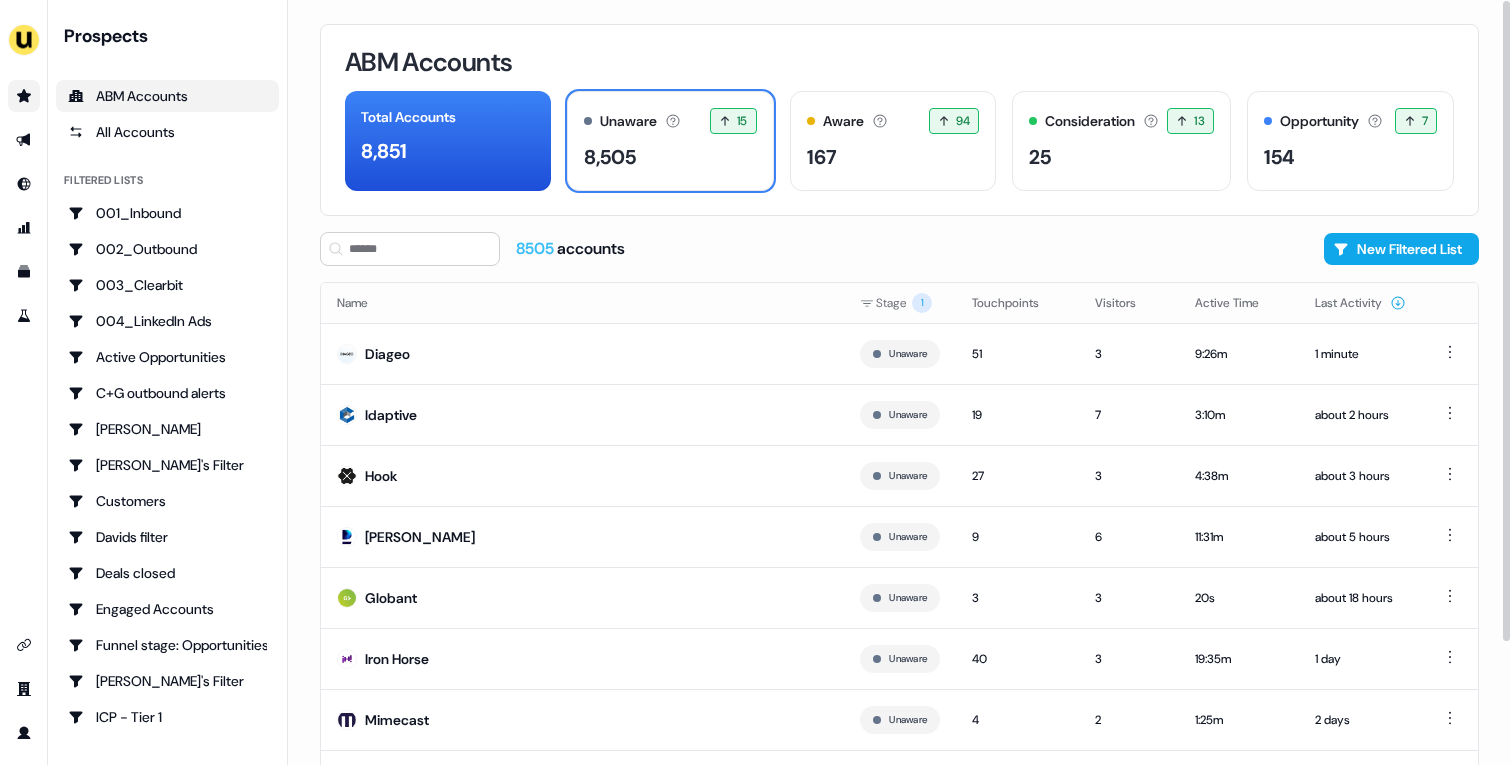 click on "8,851" at bounding box center [448, 151] 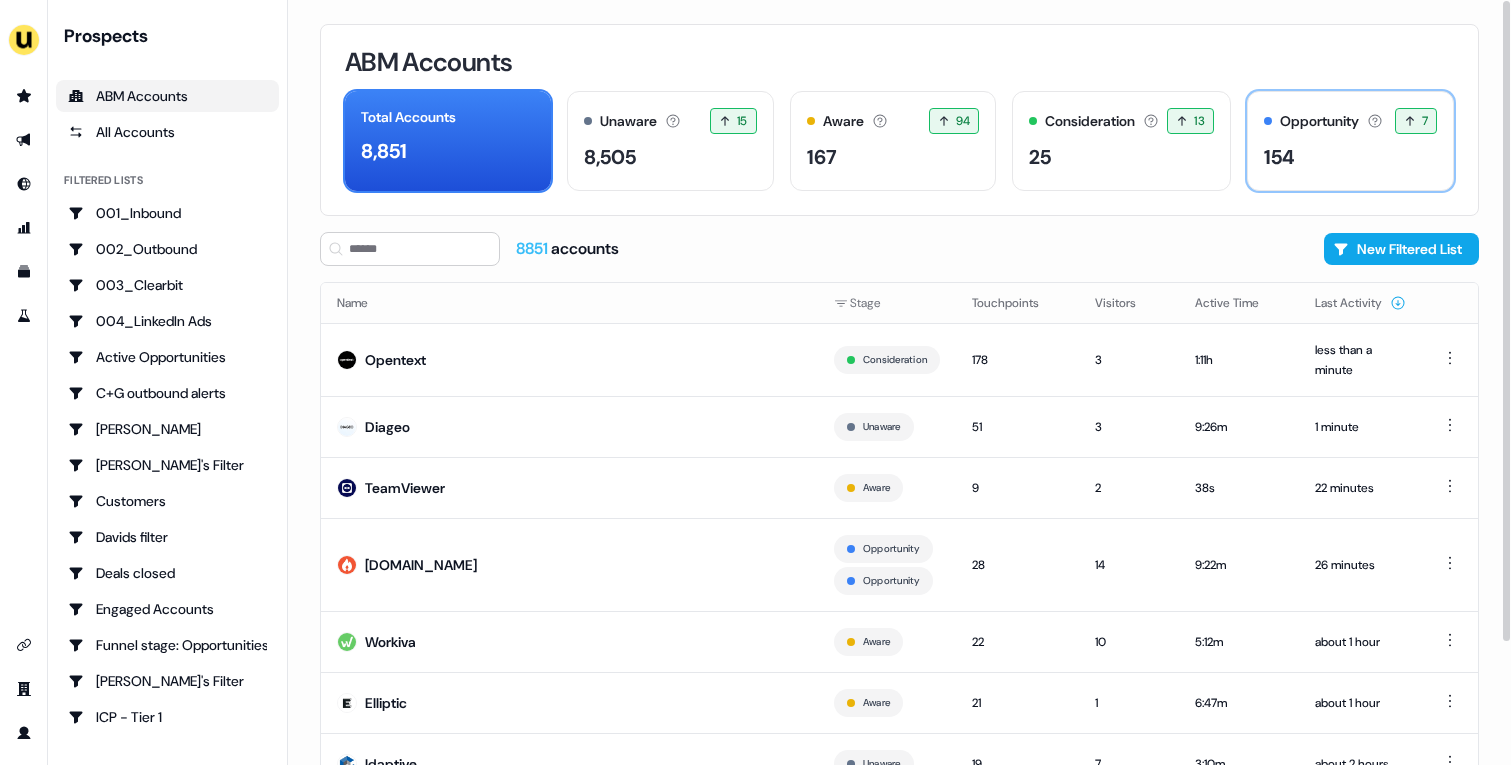 drag, startPoint x: 26, startPoint y: 92, endPoint x: 1328, endPoint y: 150, distance: 1303.2913 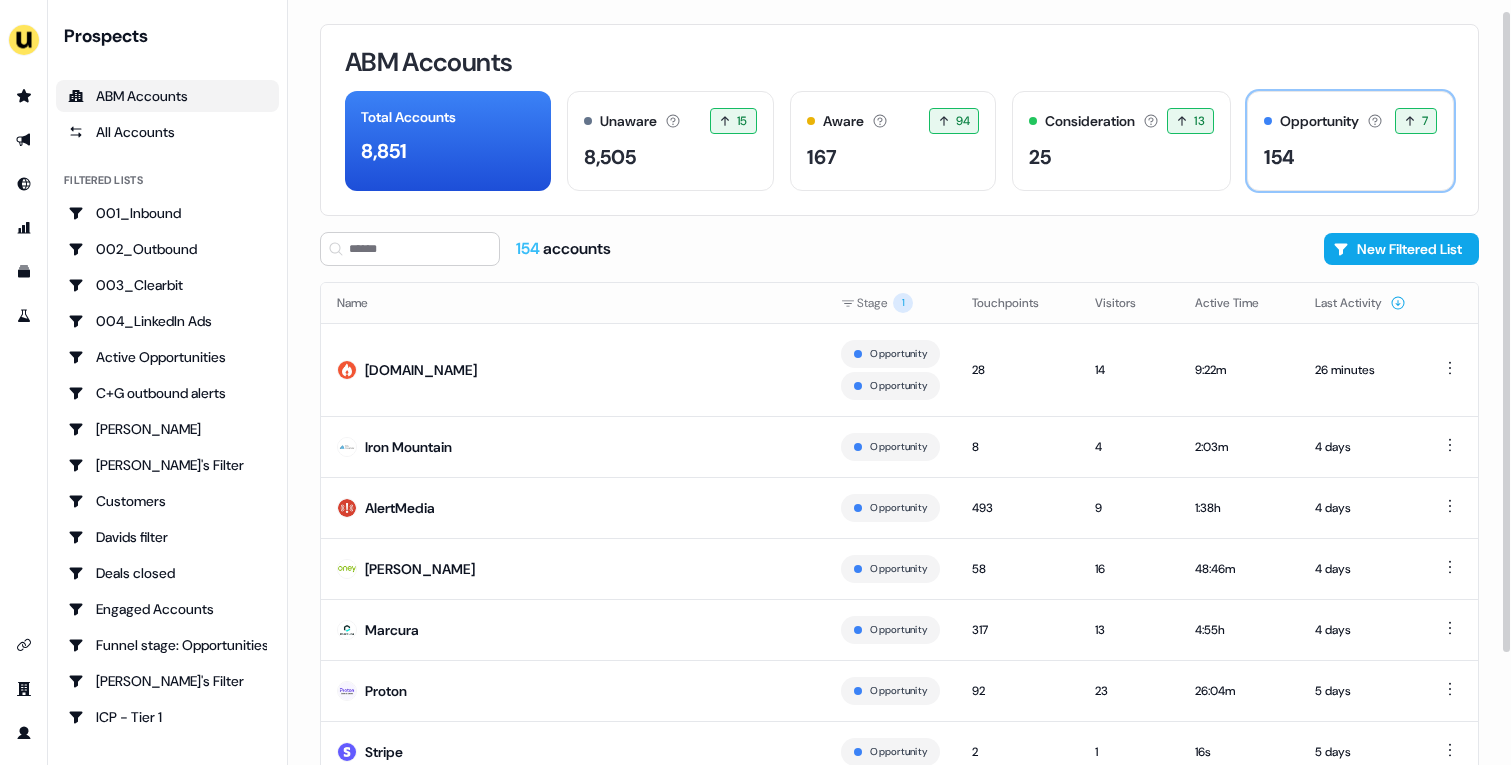 scroll, scrollTop: 134, scrollLeft: 0, axis: vertical 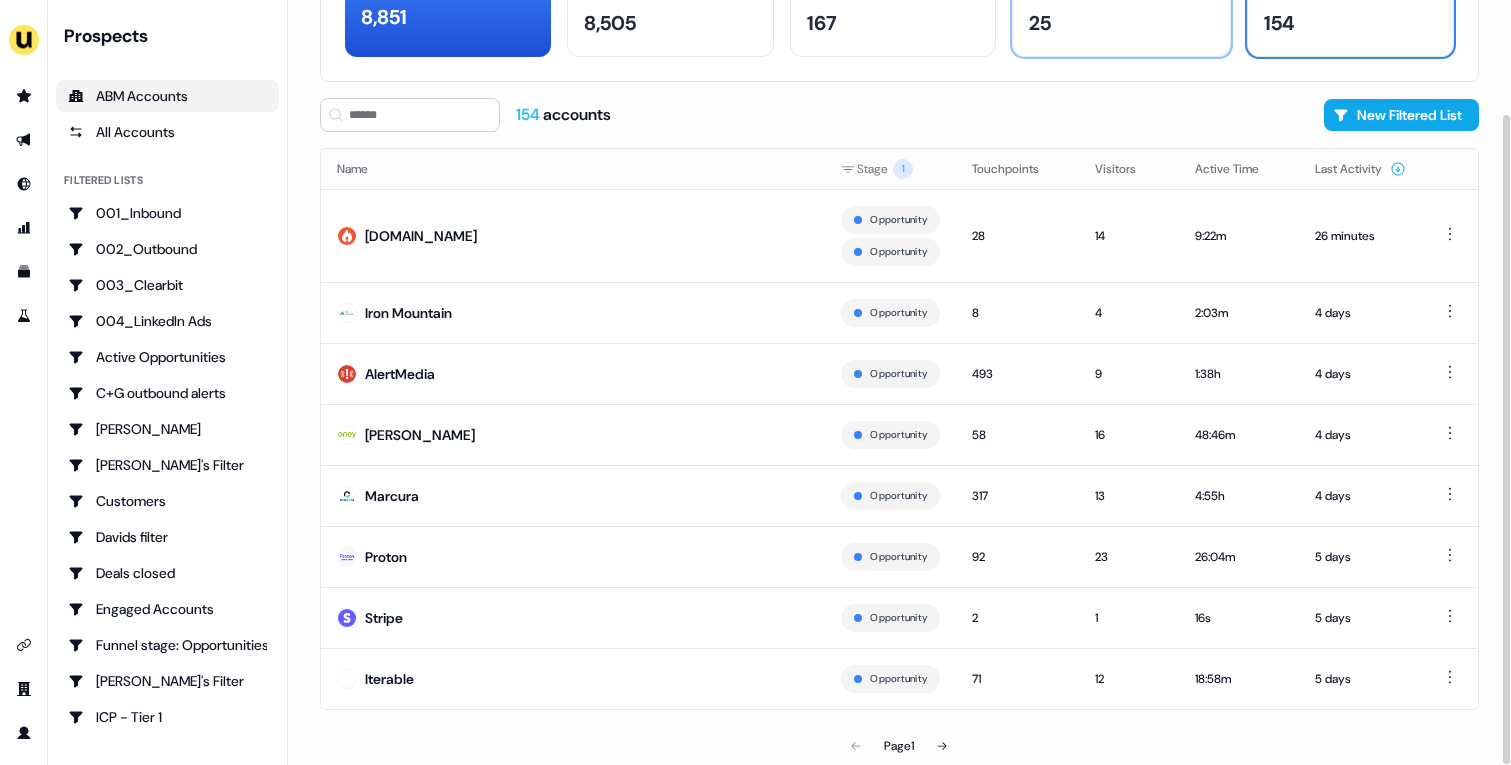 click on "25" at bounding box center (1121, 23) 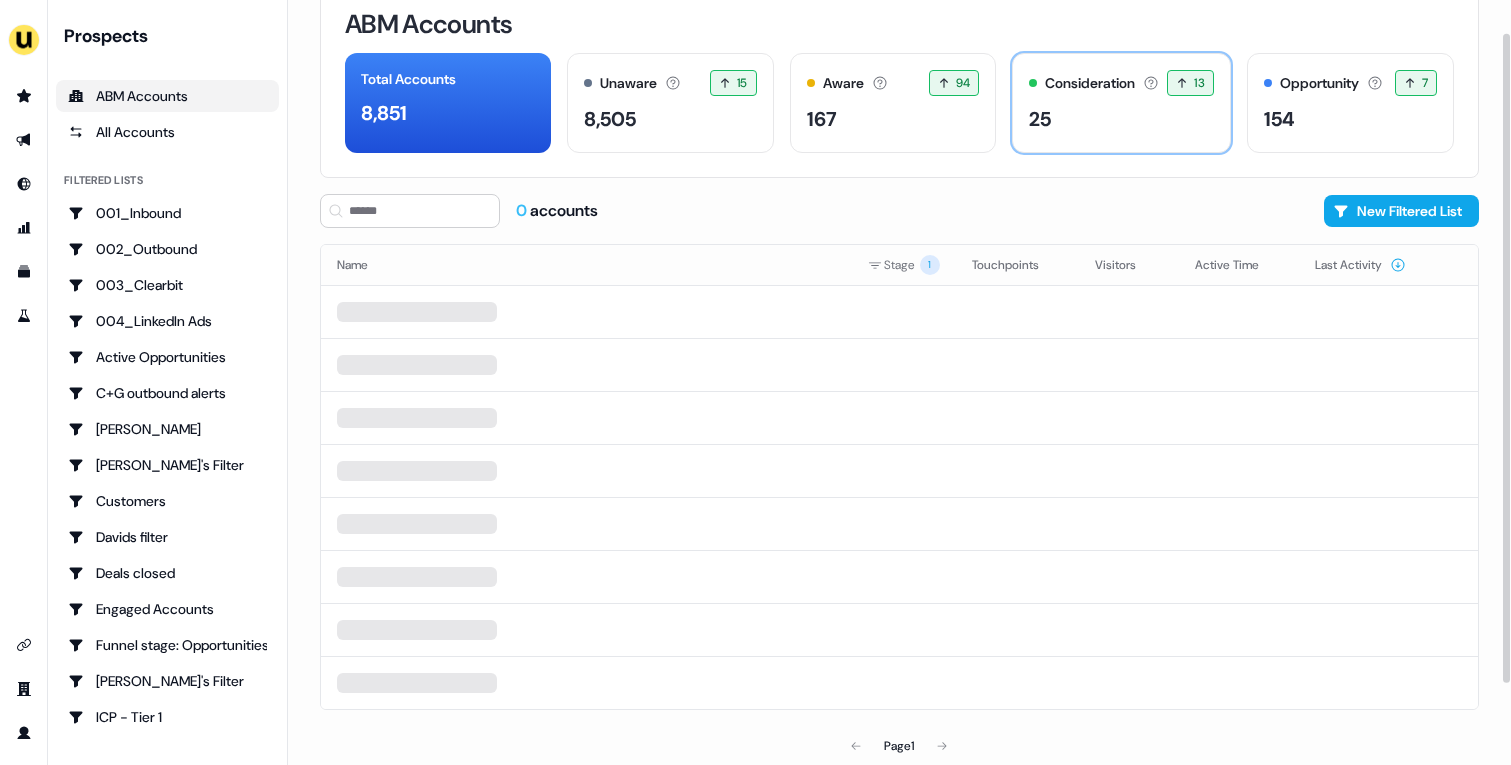 scroll, scrollTop: 102, scrollLeft: 0, axis: vertical 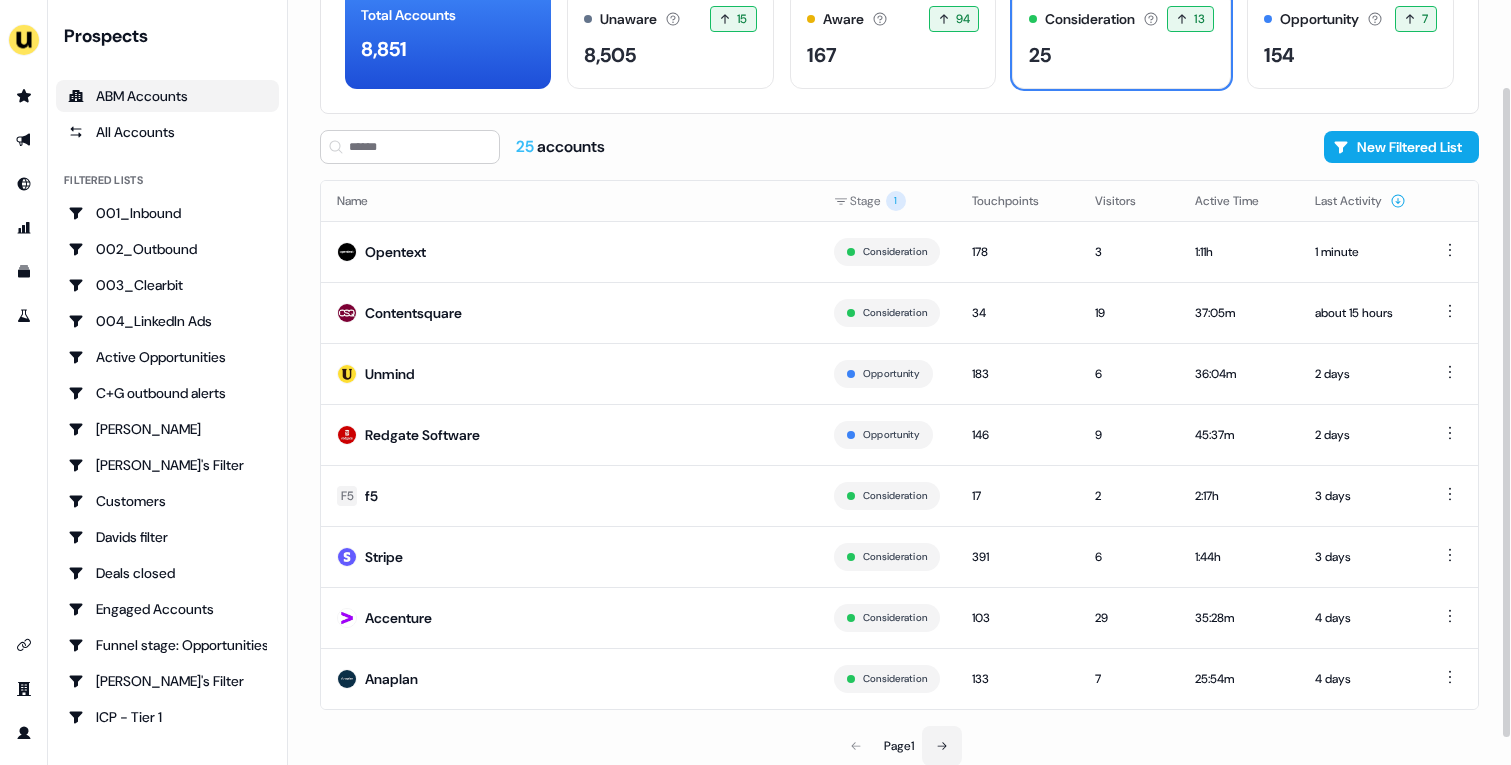 click at bounding box center [942, 746] 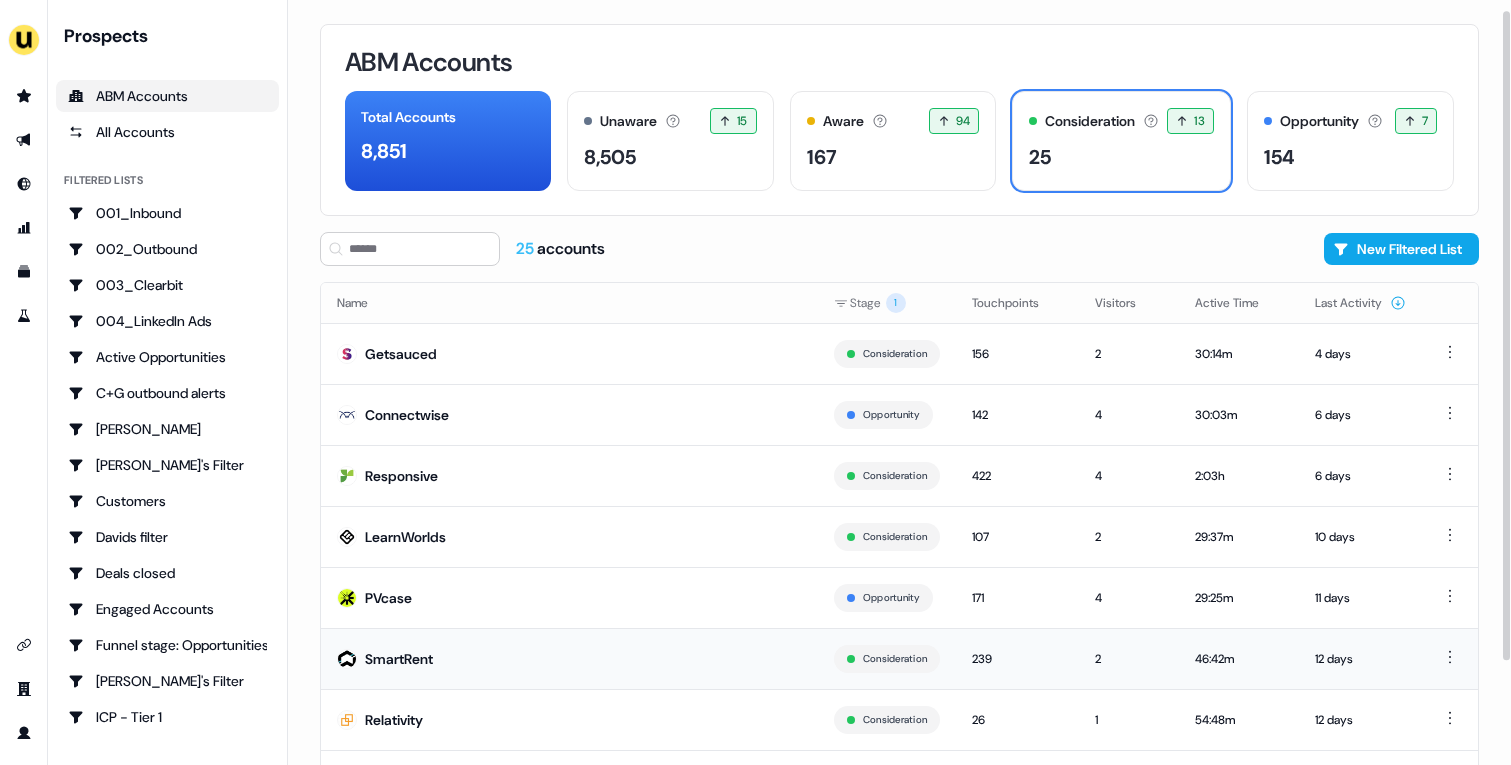 scroll, scrollTop: 102, scrollLeft: 0, axis: vertical 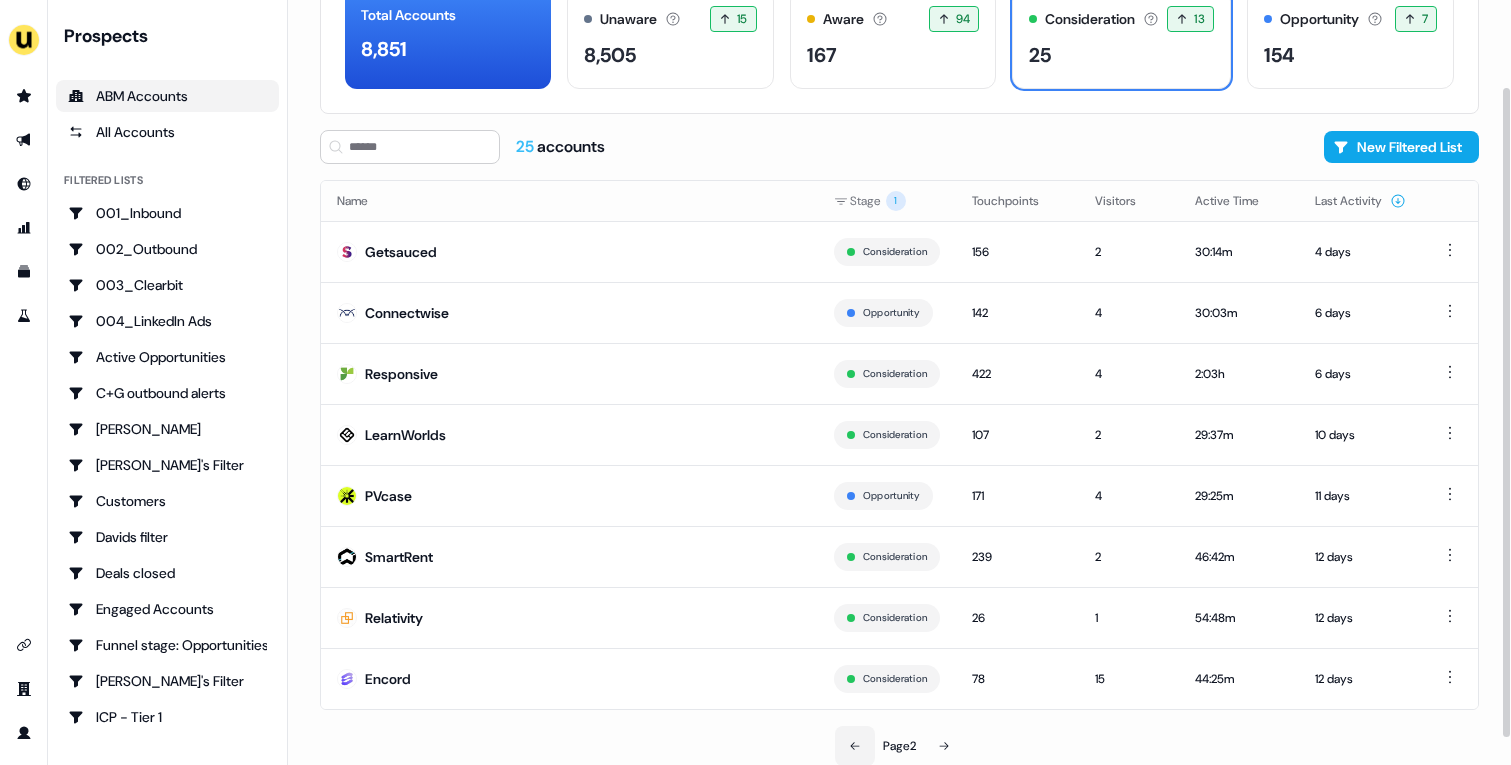 click 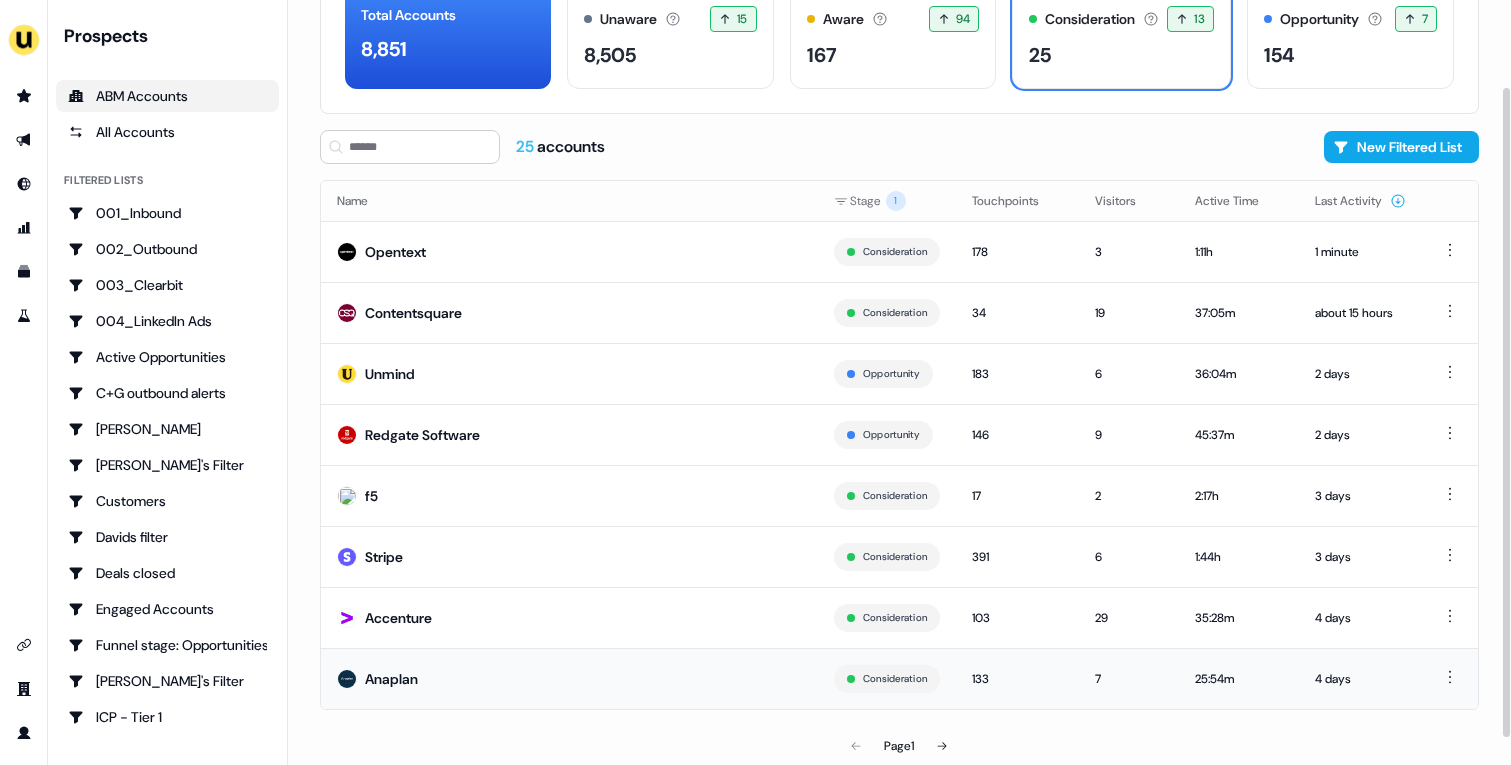 click on "Anaplan" at bounding box center (569, 678) 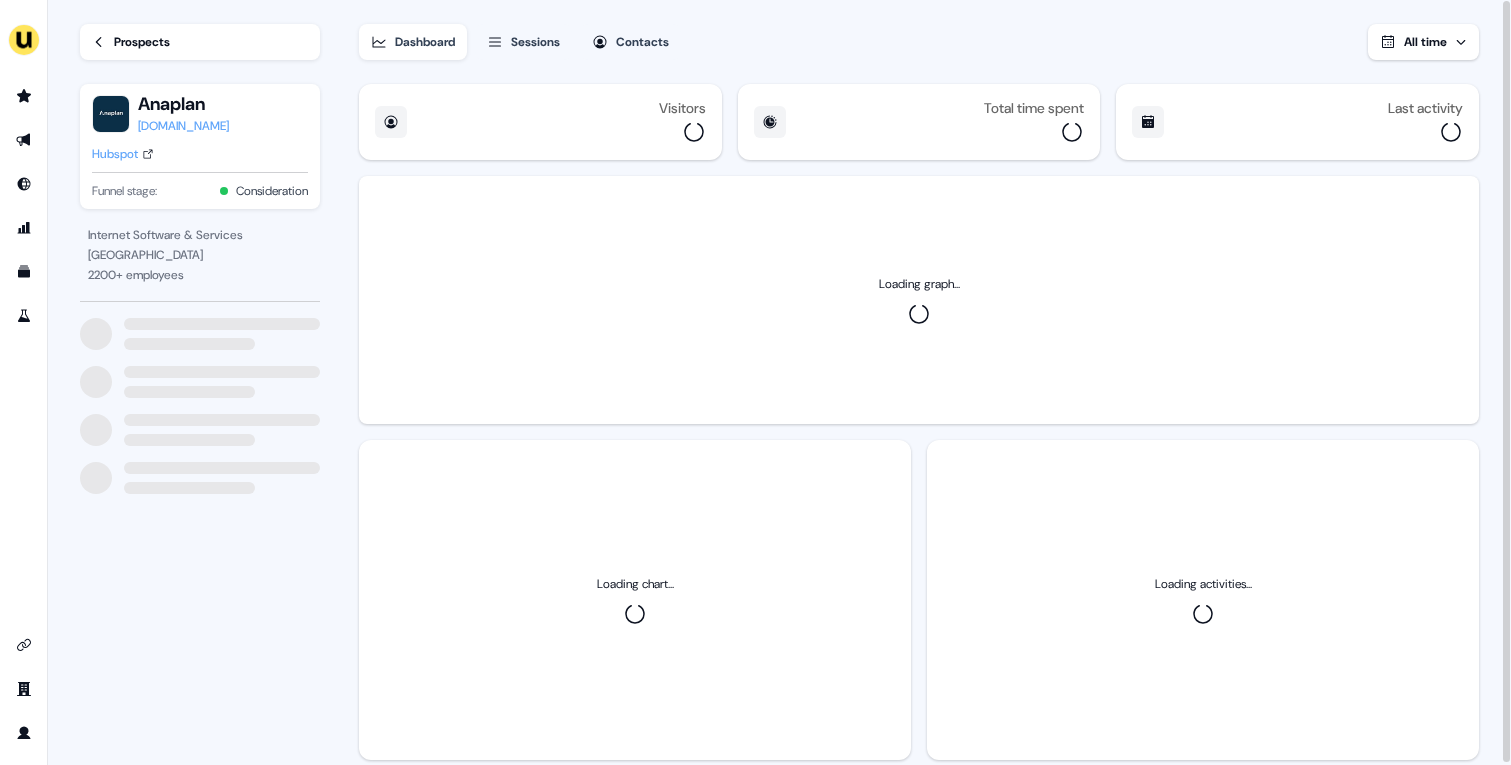 click on "Hubspot" at bounding box center [115, 154] 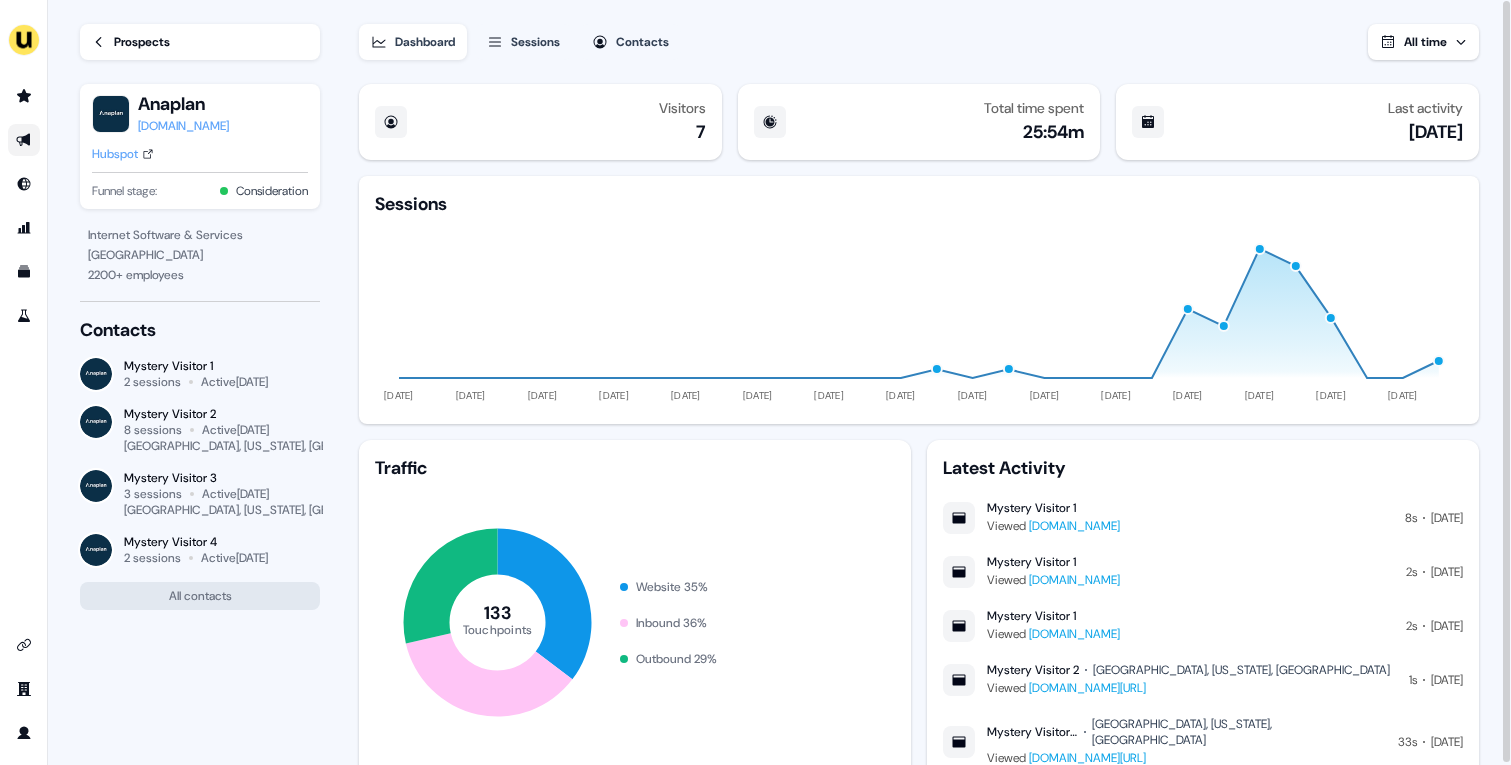 click at bounding box center (24, 140) 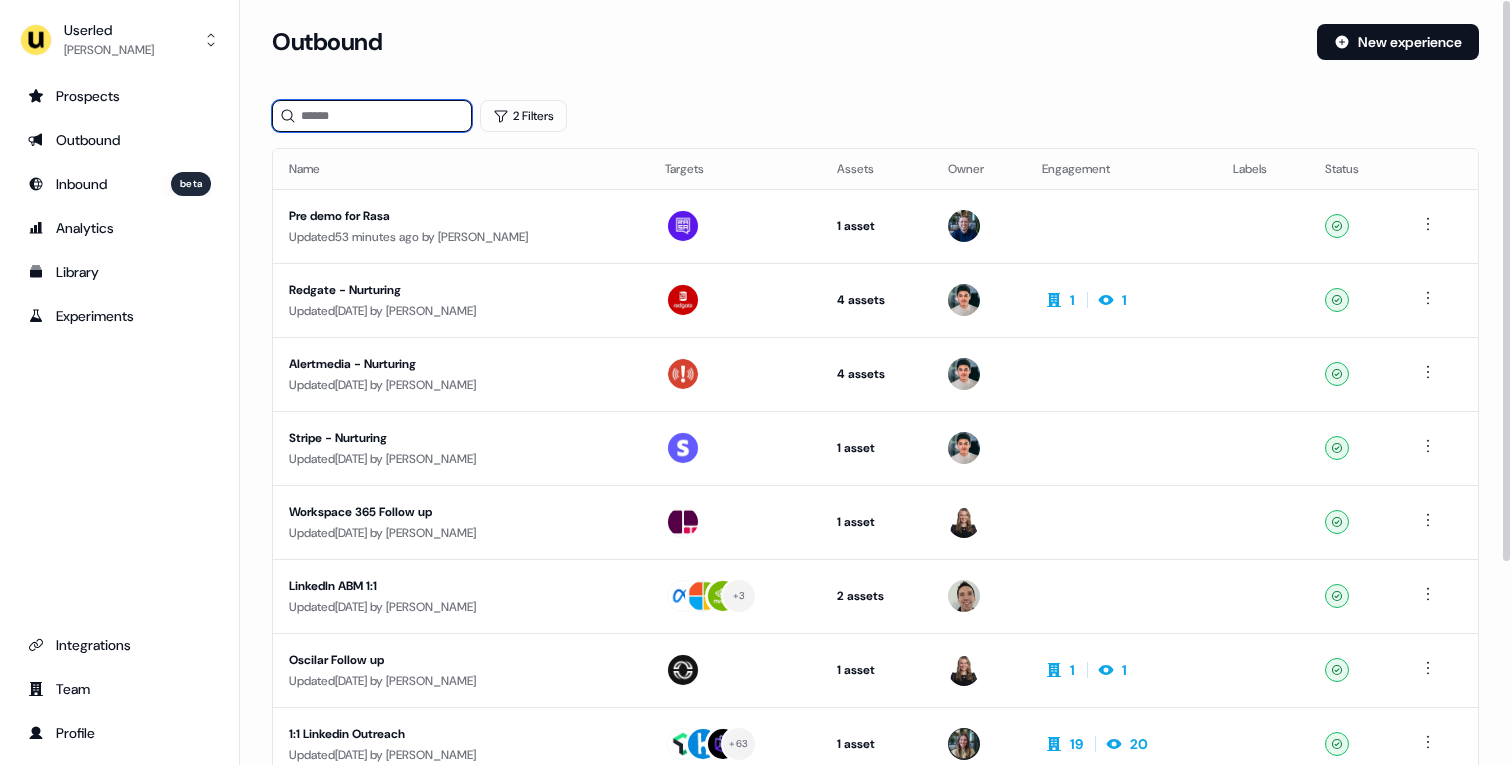 click at bounding box center (372, 116) 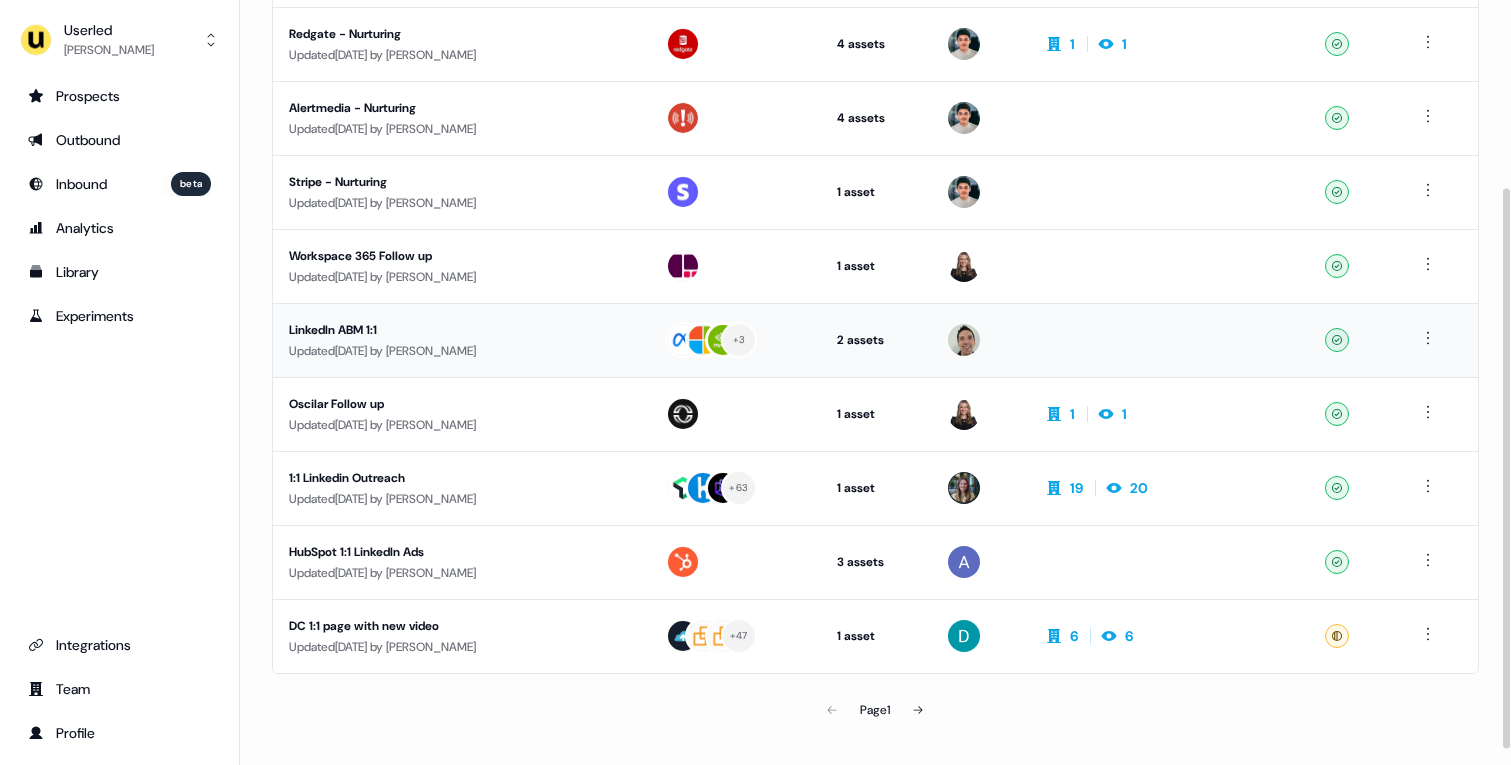 scroll, scrollTop: 254, scrollLeft: 0, axis: vertical 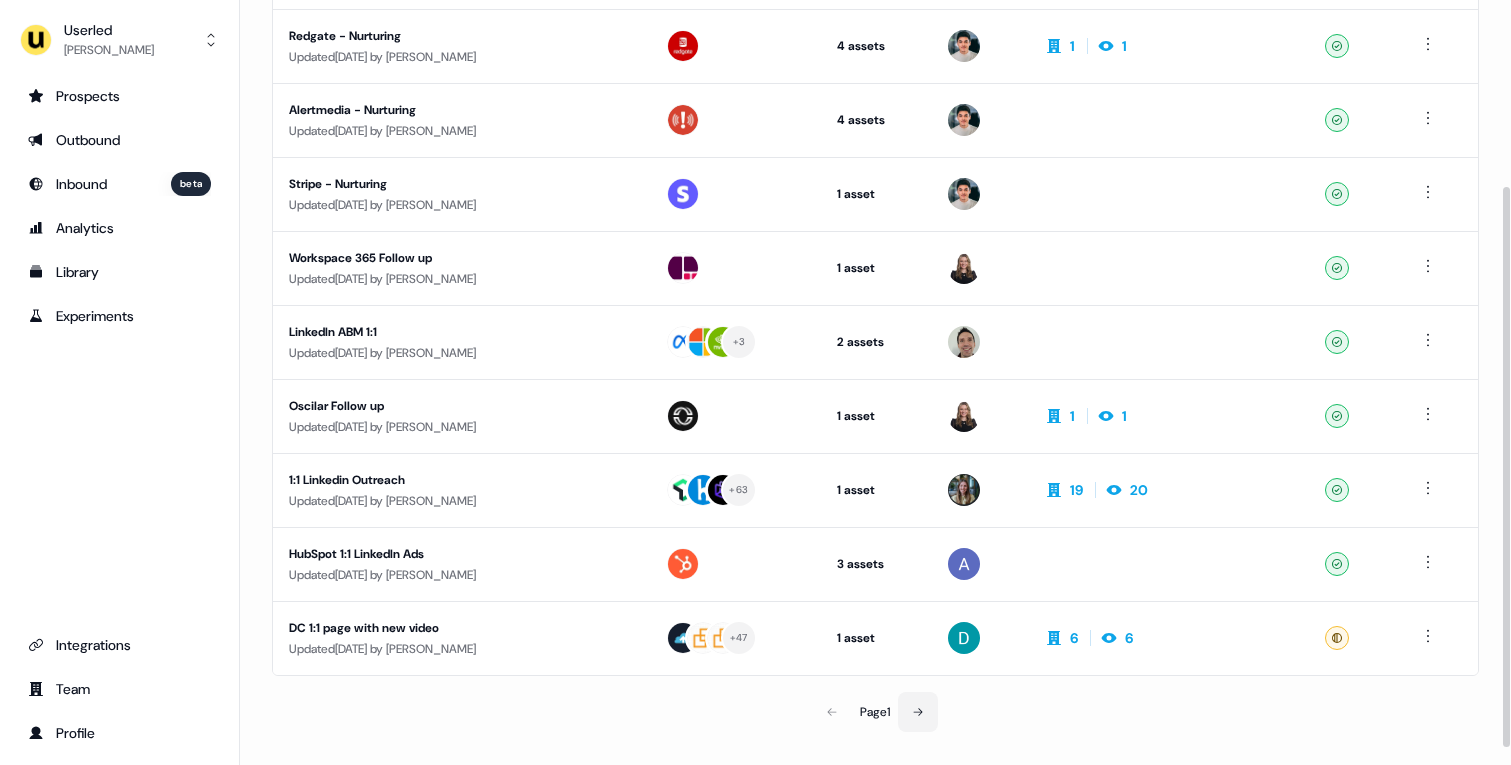 click 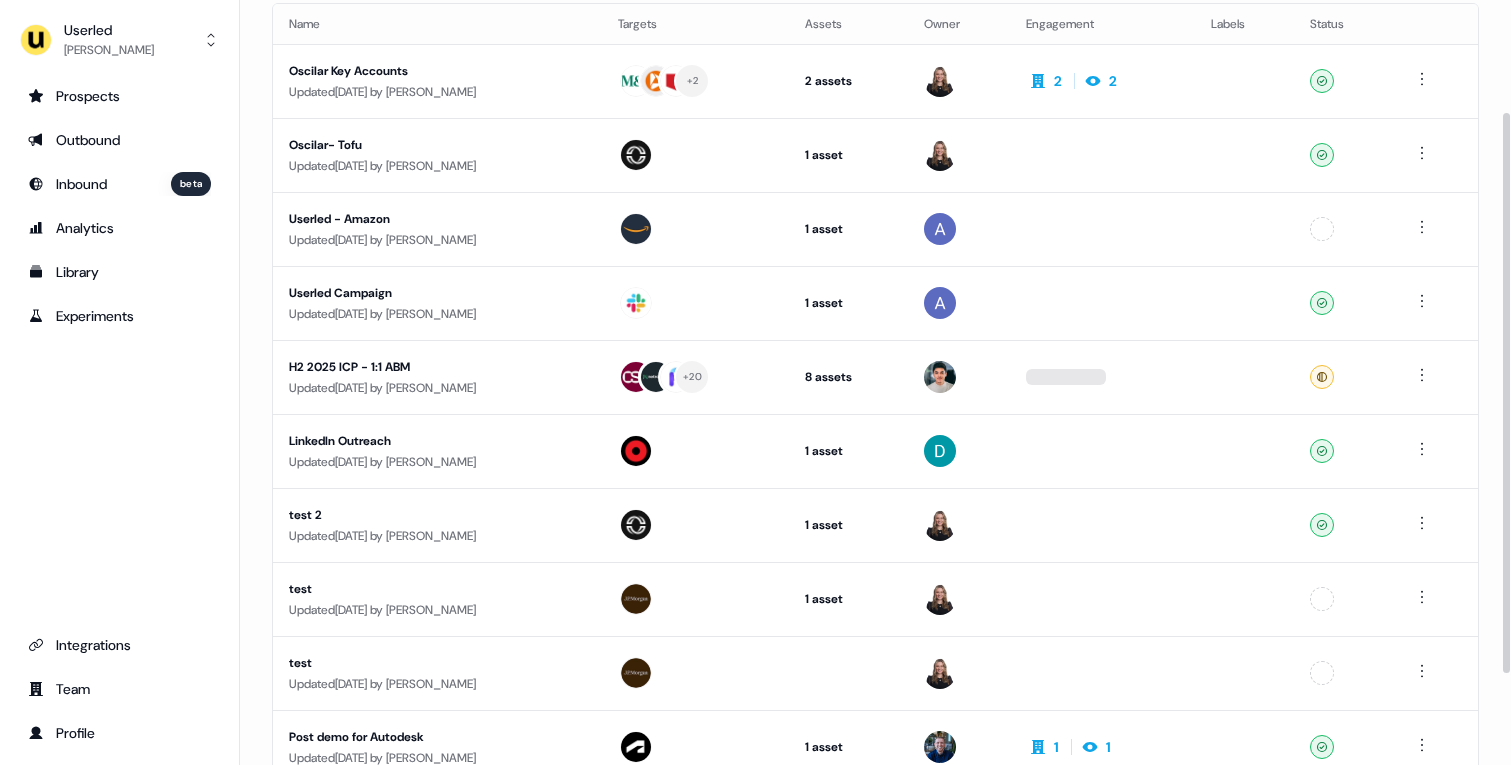 scroll, scrollTop: 144, scrollLeft: 0, axis: vertical 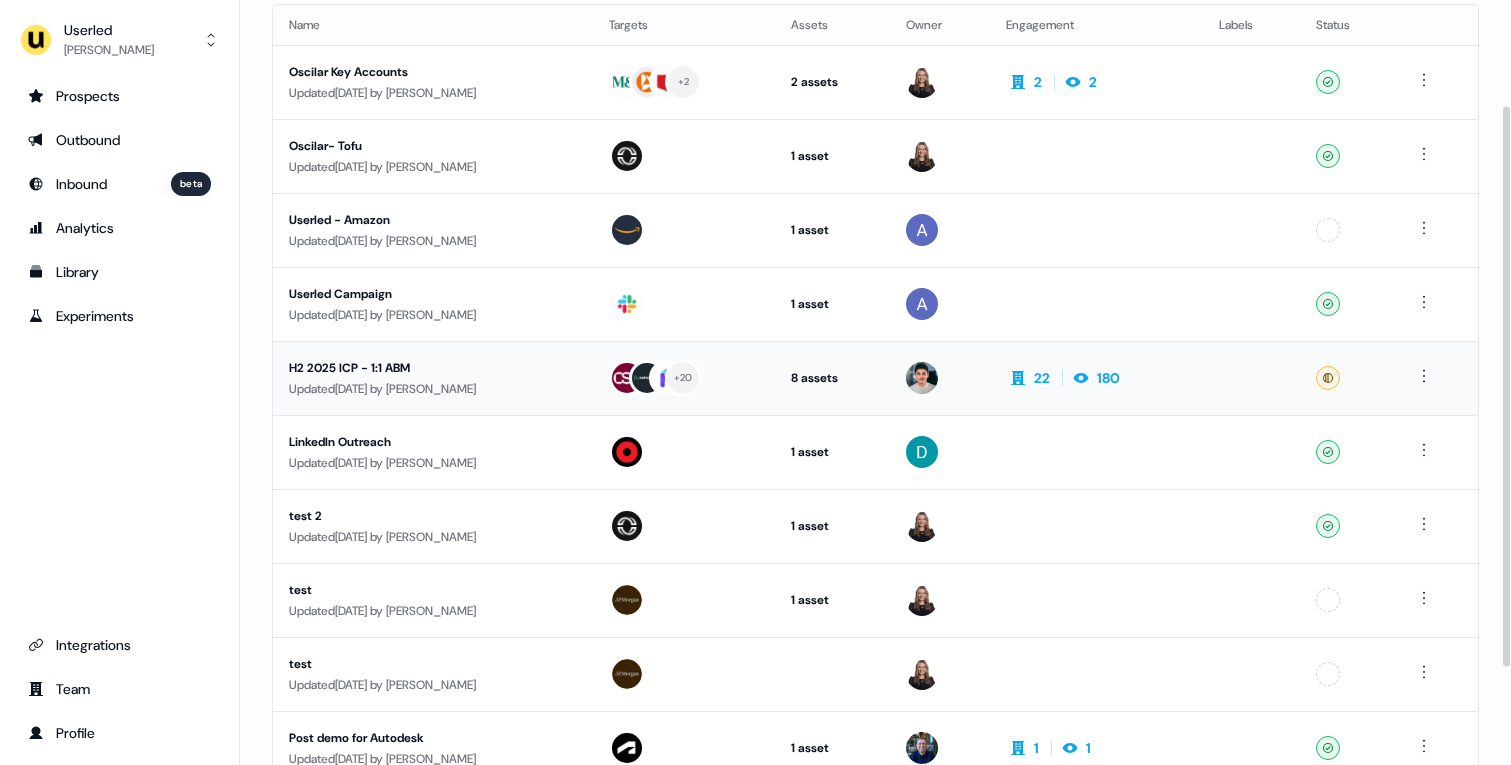 click on "H2 2025 ICP - 1:1 ABM Updated  [DATE]   by   [PERSON_NAME]" at bounding box center [433, 378] 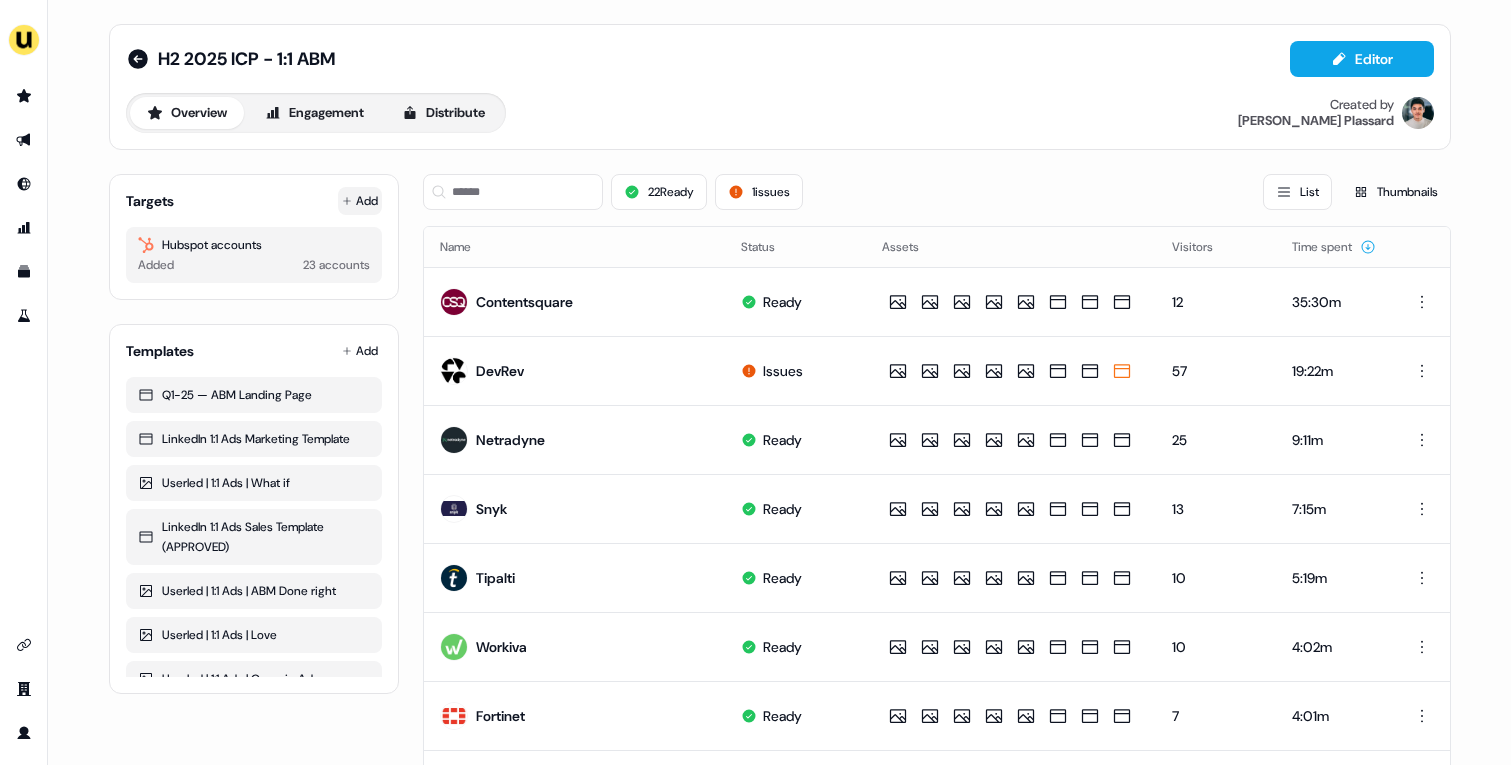 click on "Add" at bounding box center (360, 201) 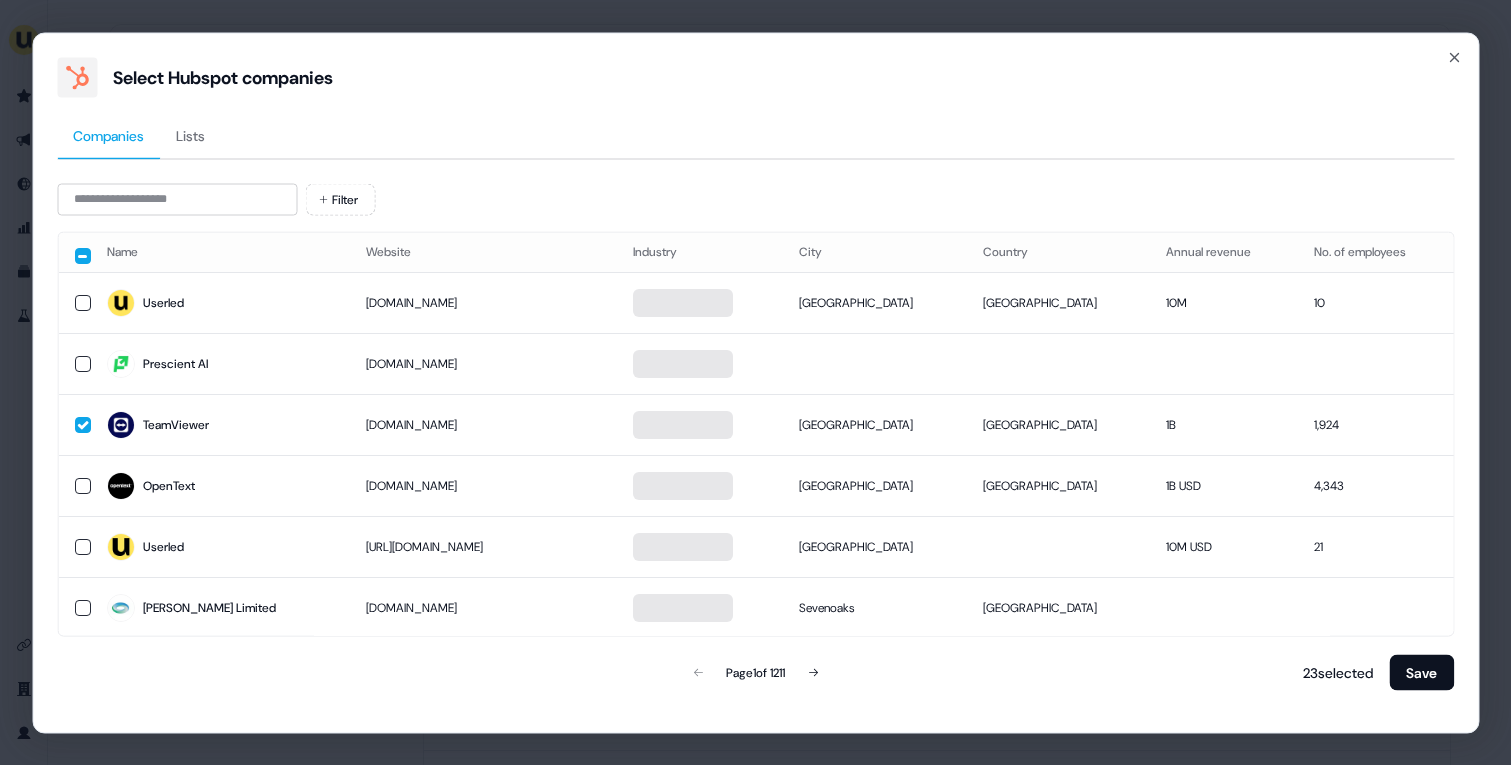 type 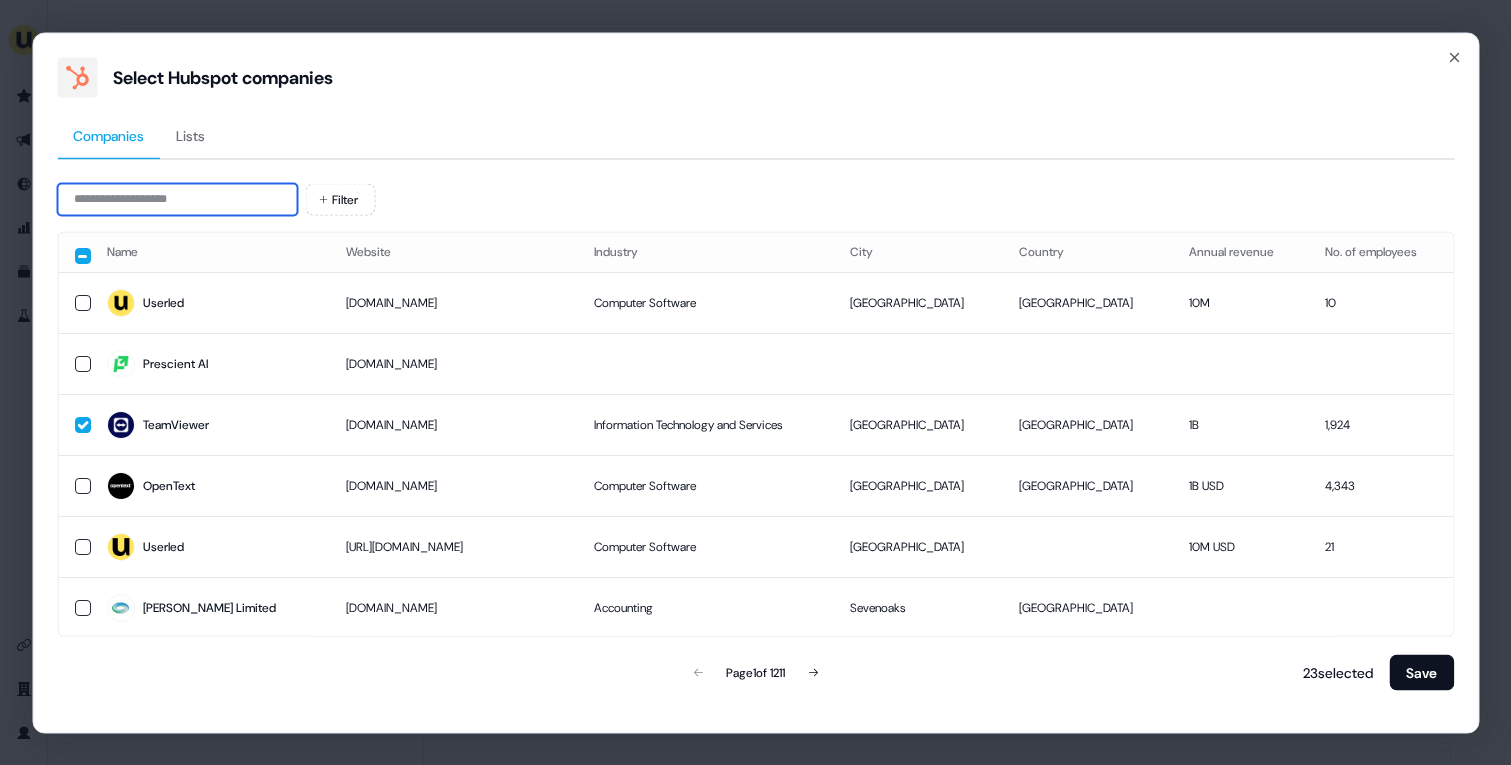 click at bounding box center (177, 199) 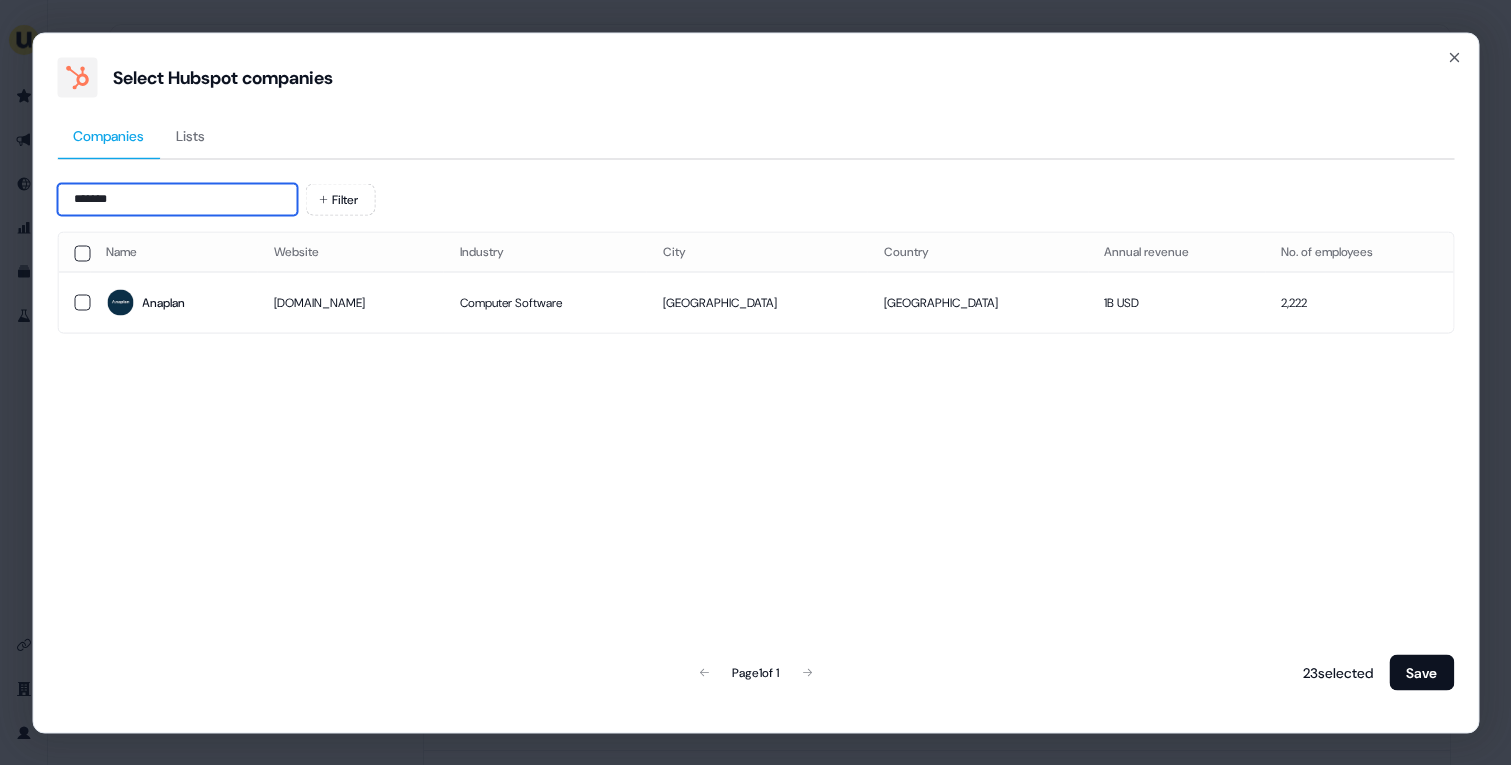 type on "*******" 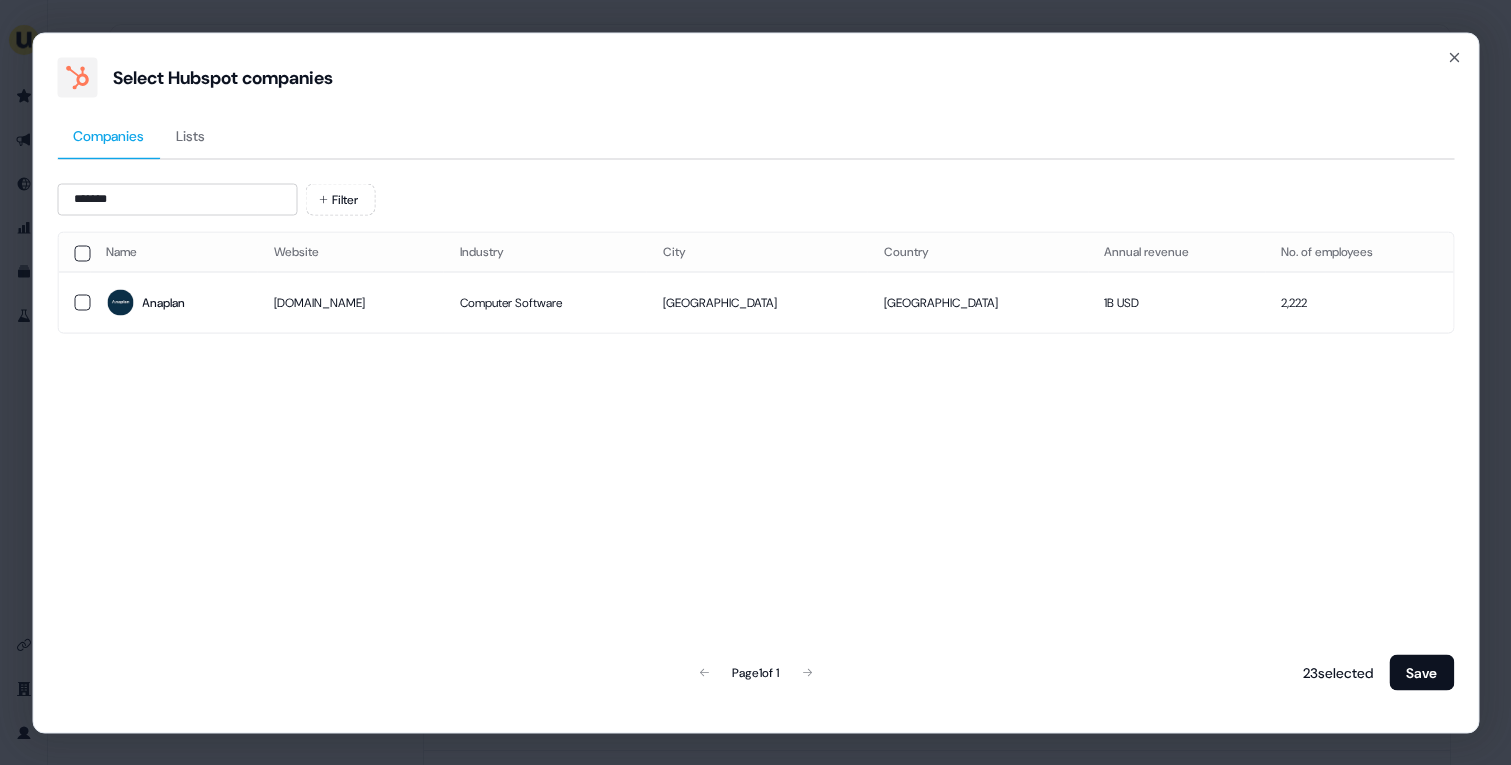 click on "Computer Software" at bounding box center (545, 302) 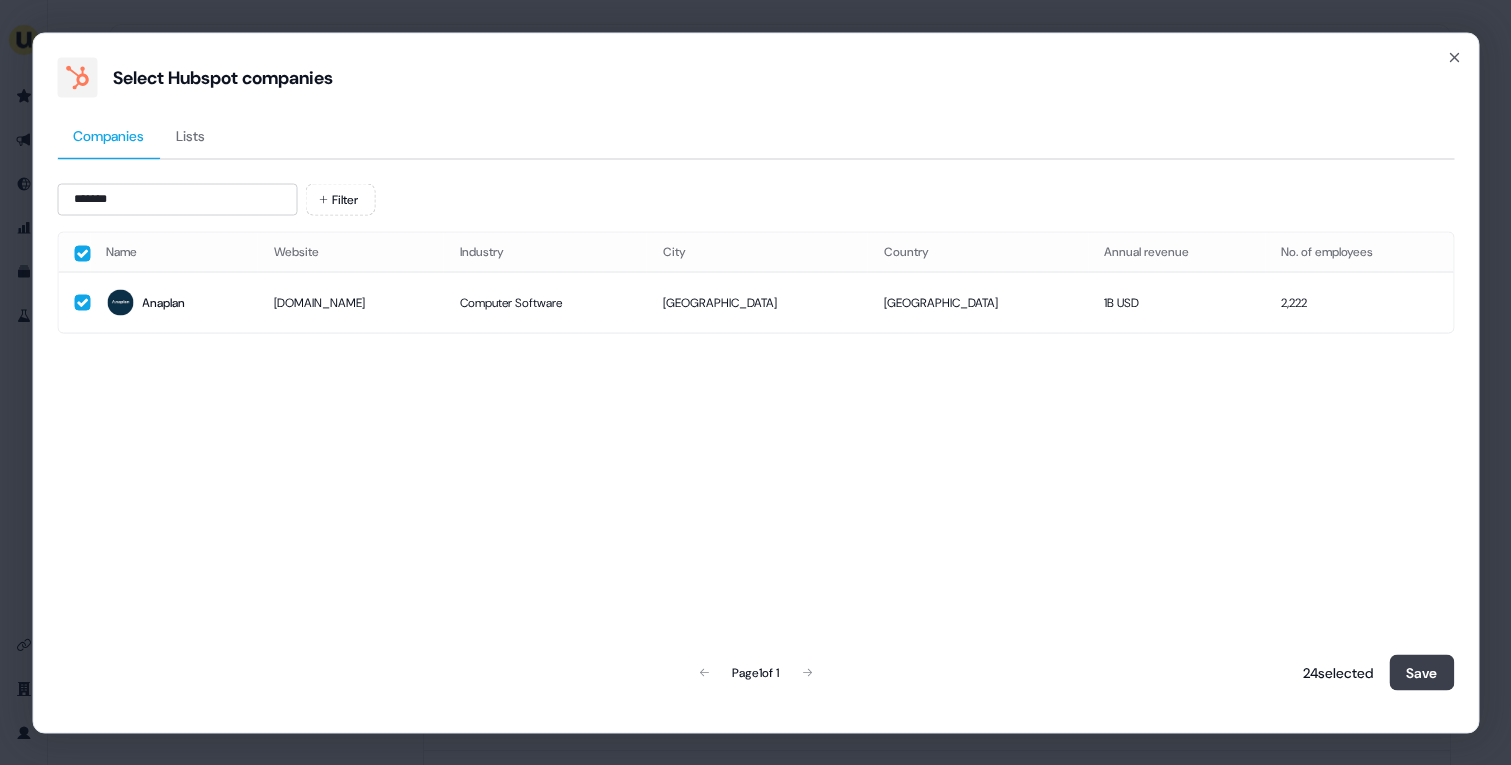 click on "Save" at bounding box center (1421, 672) 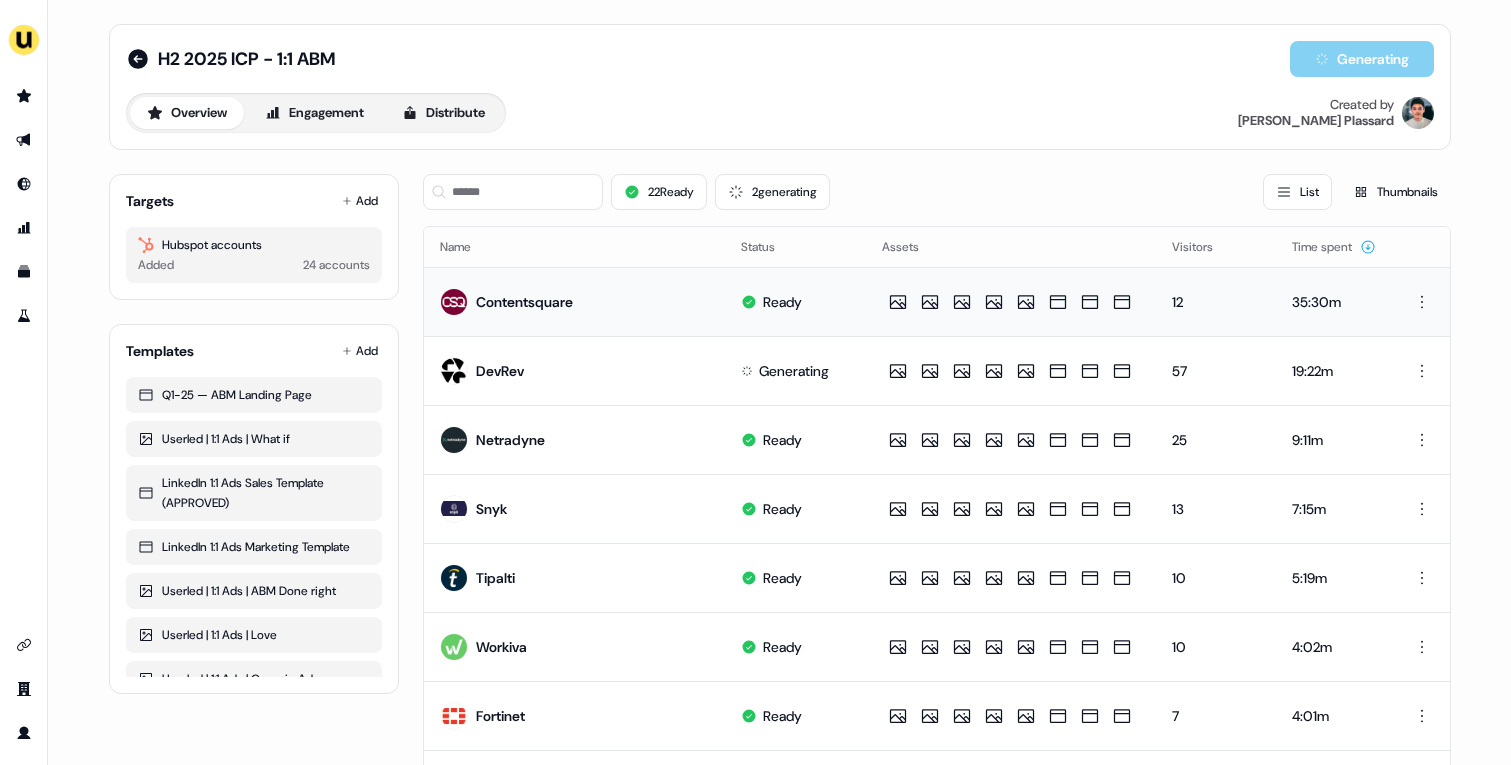 scroll, scrollTop: 946, scrollLeft: 0, axis: vertical 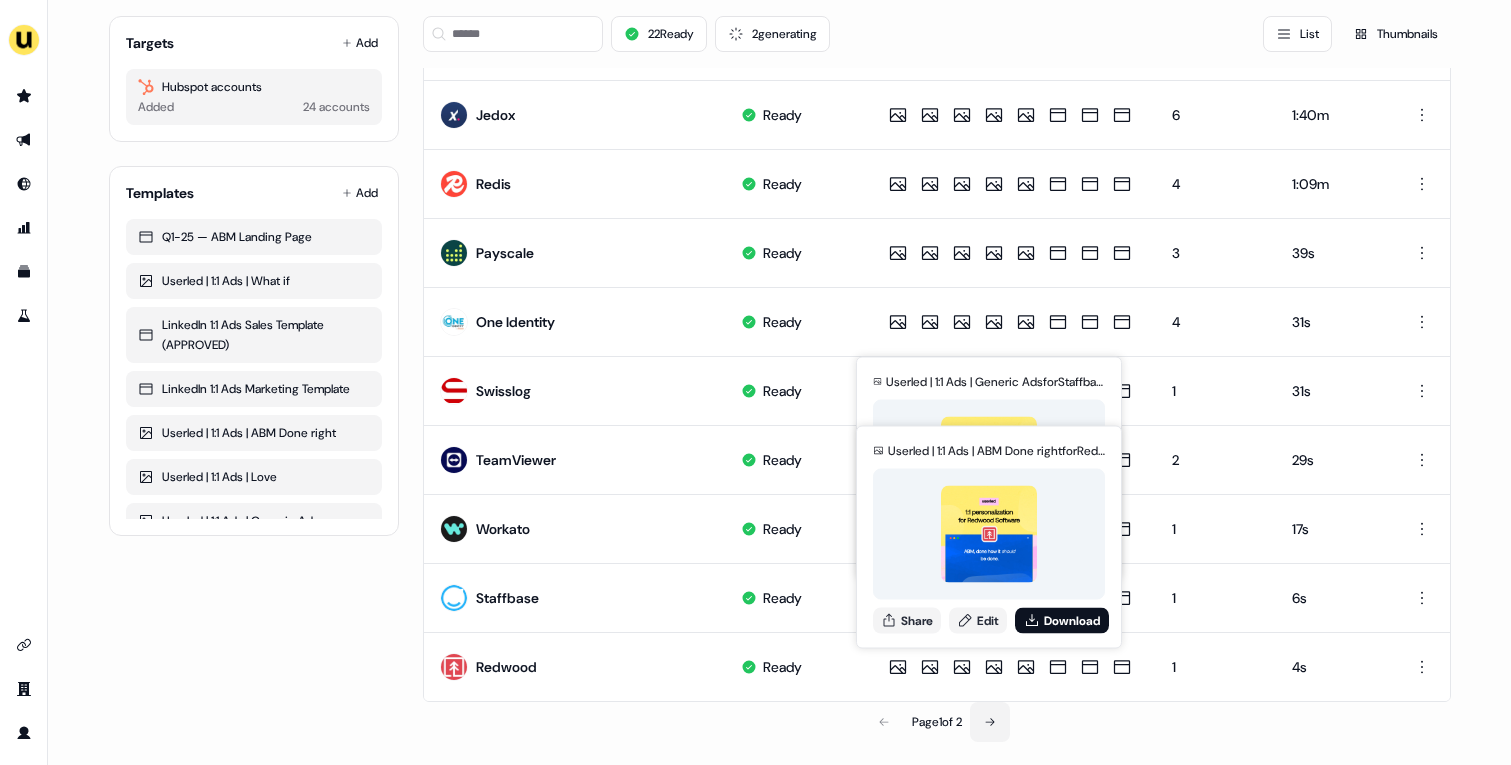 click 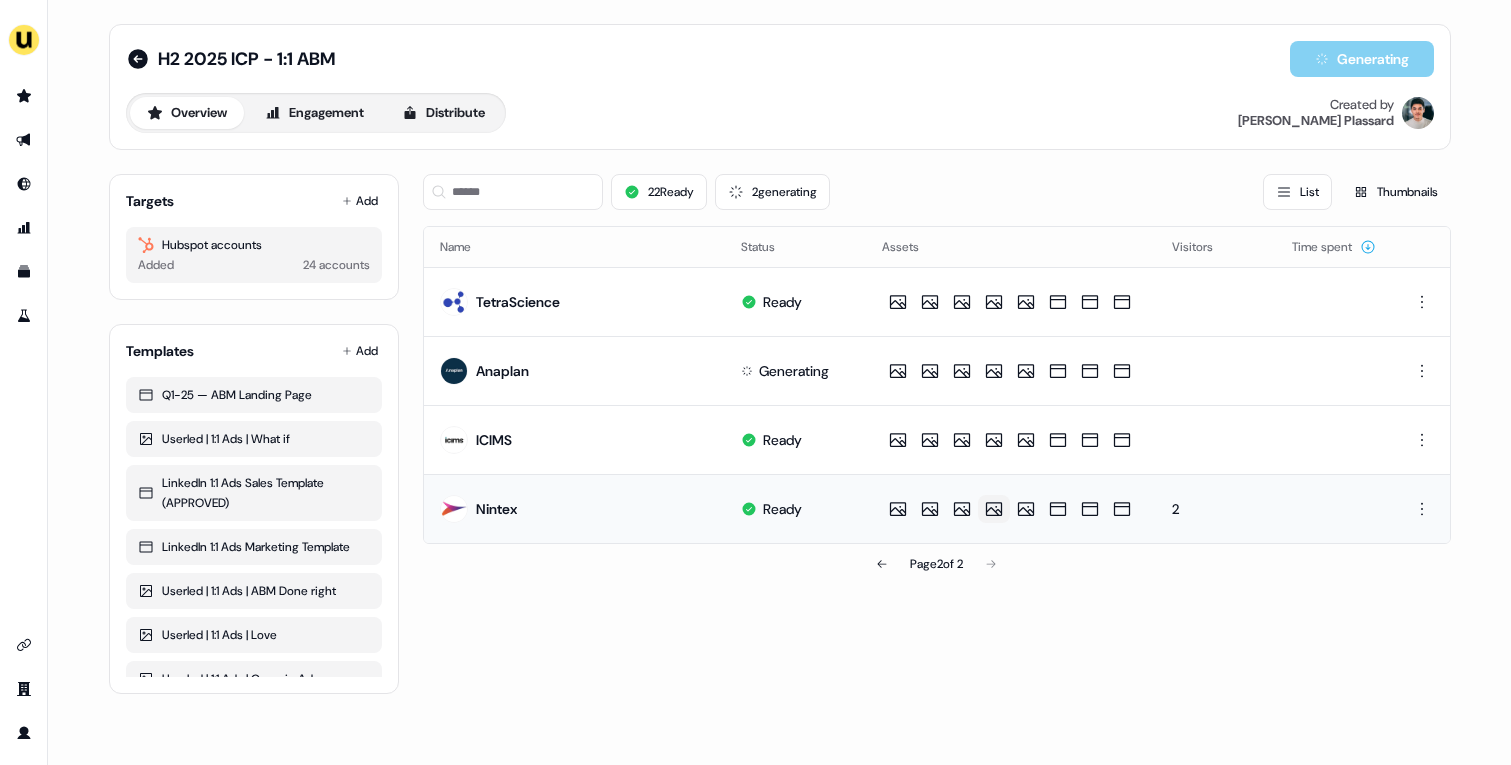 scroll, scrollTop: 0, scrollLeft: 0, axis: both 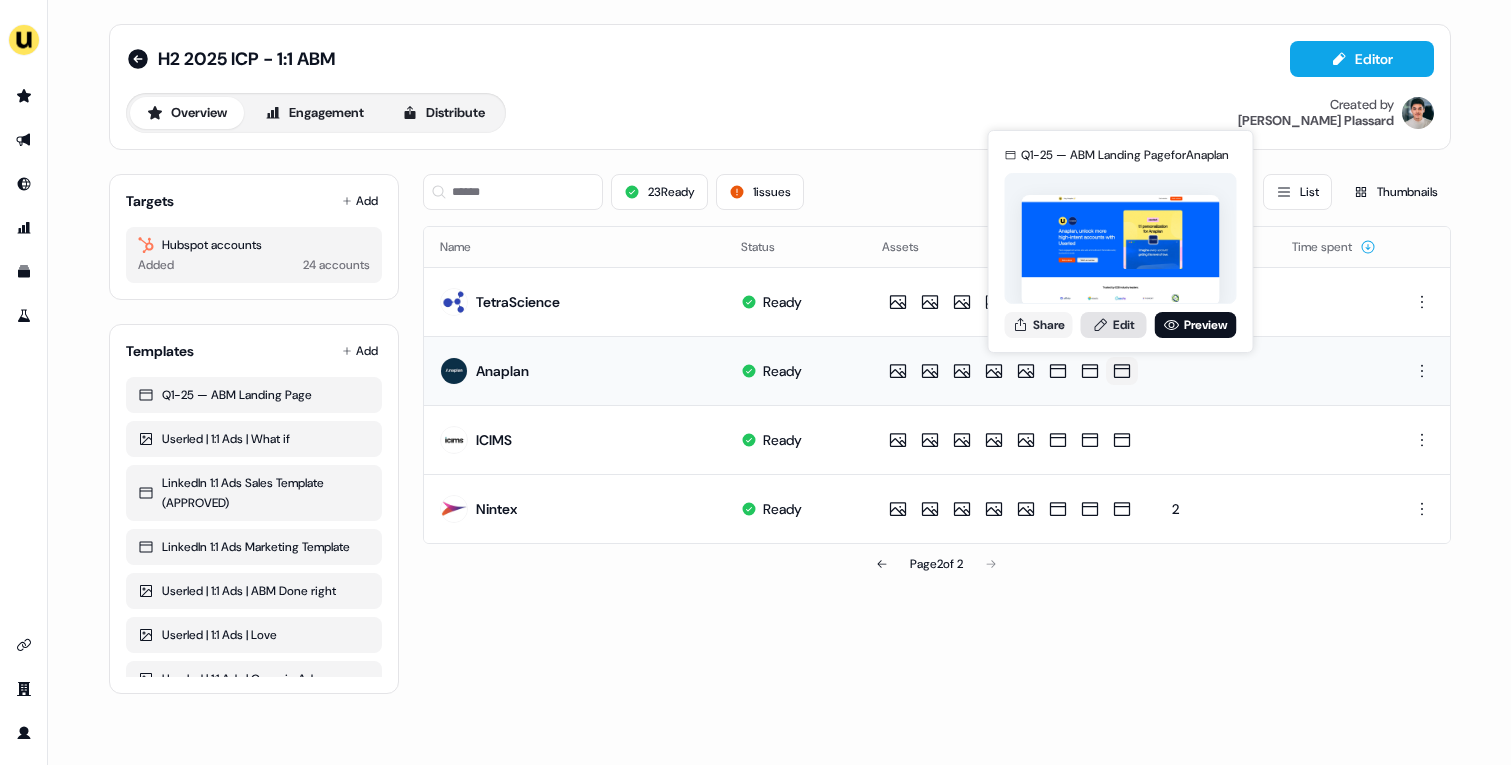 click 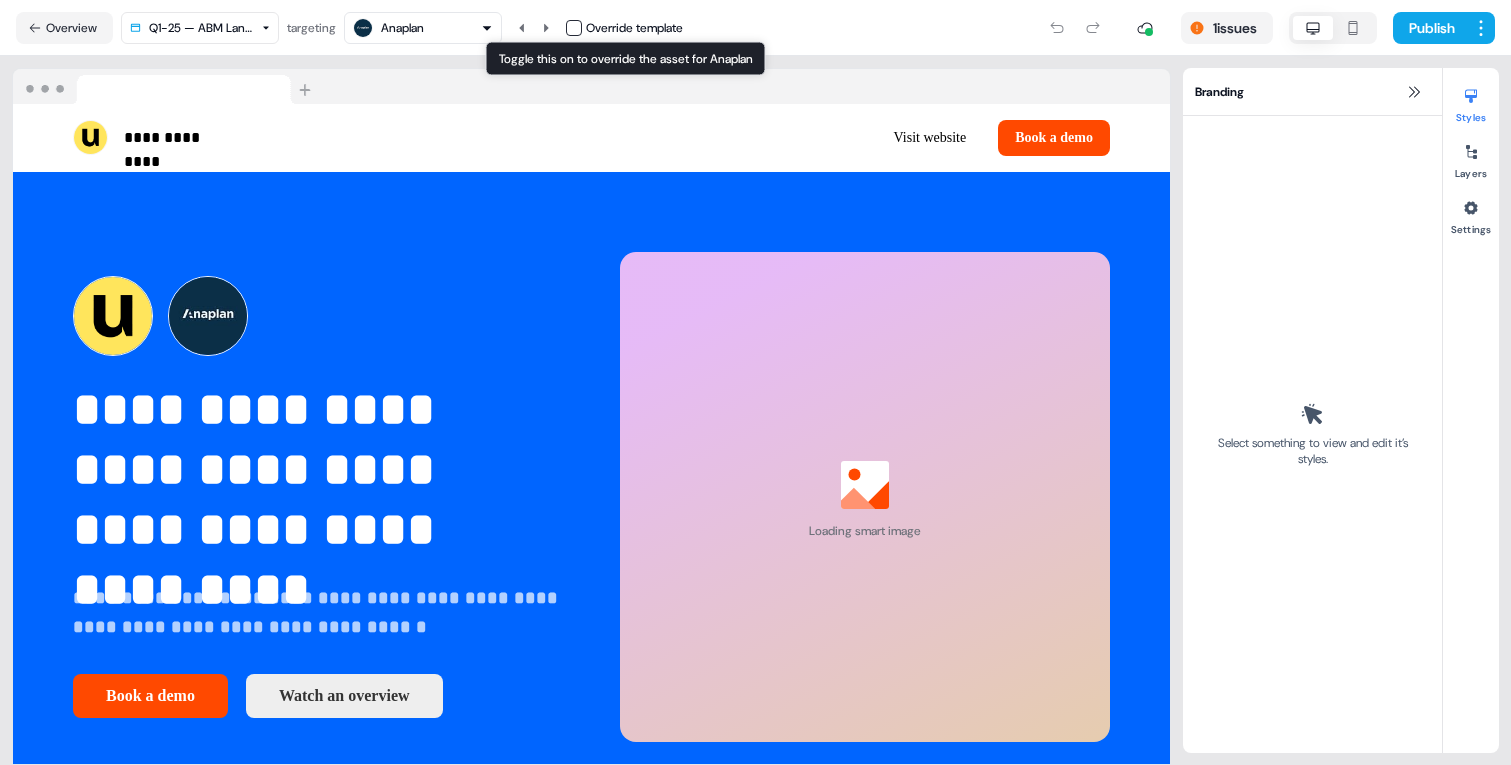 click at bounding box center [574, 28] 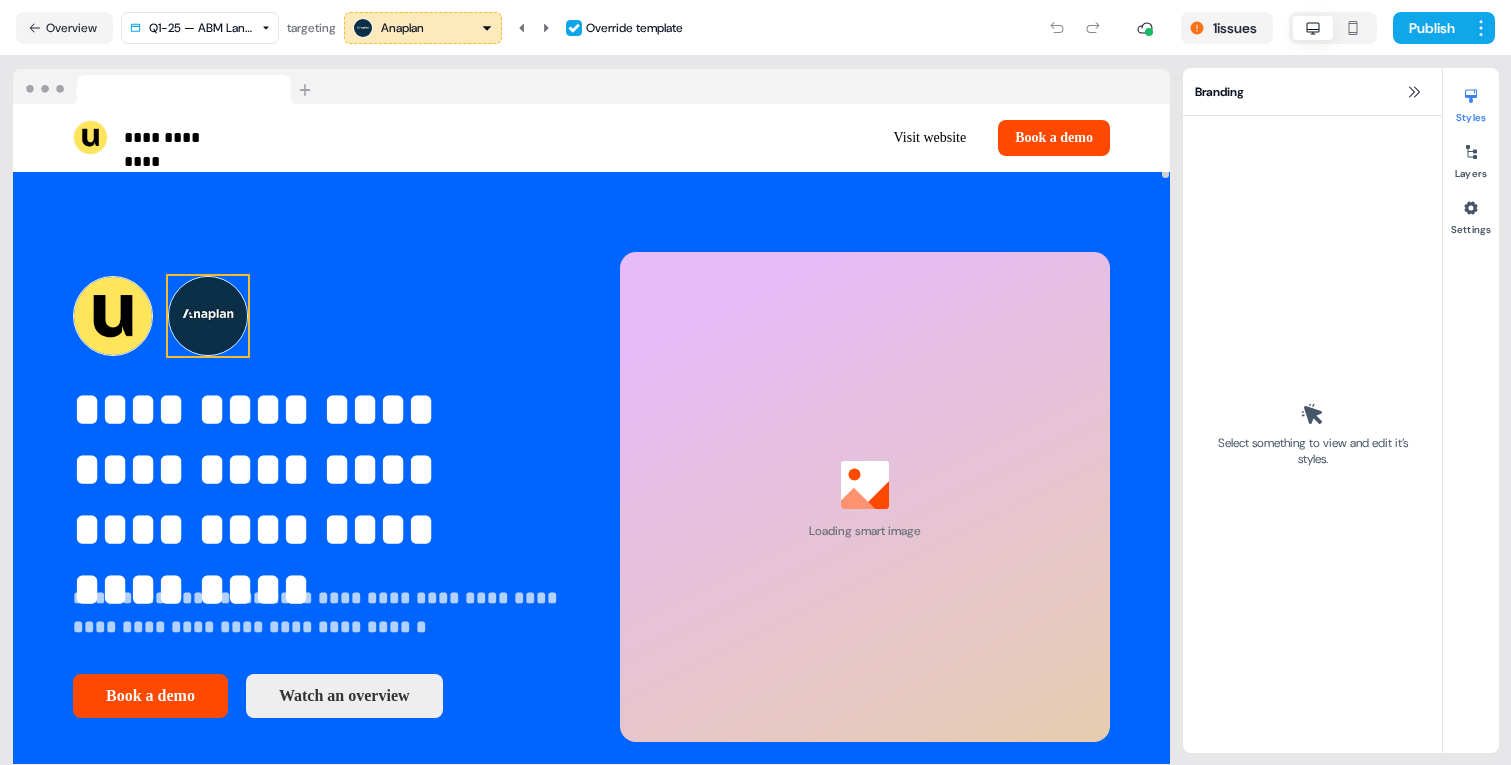 click at bounding box center (208, 316) 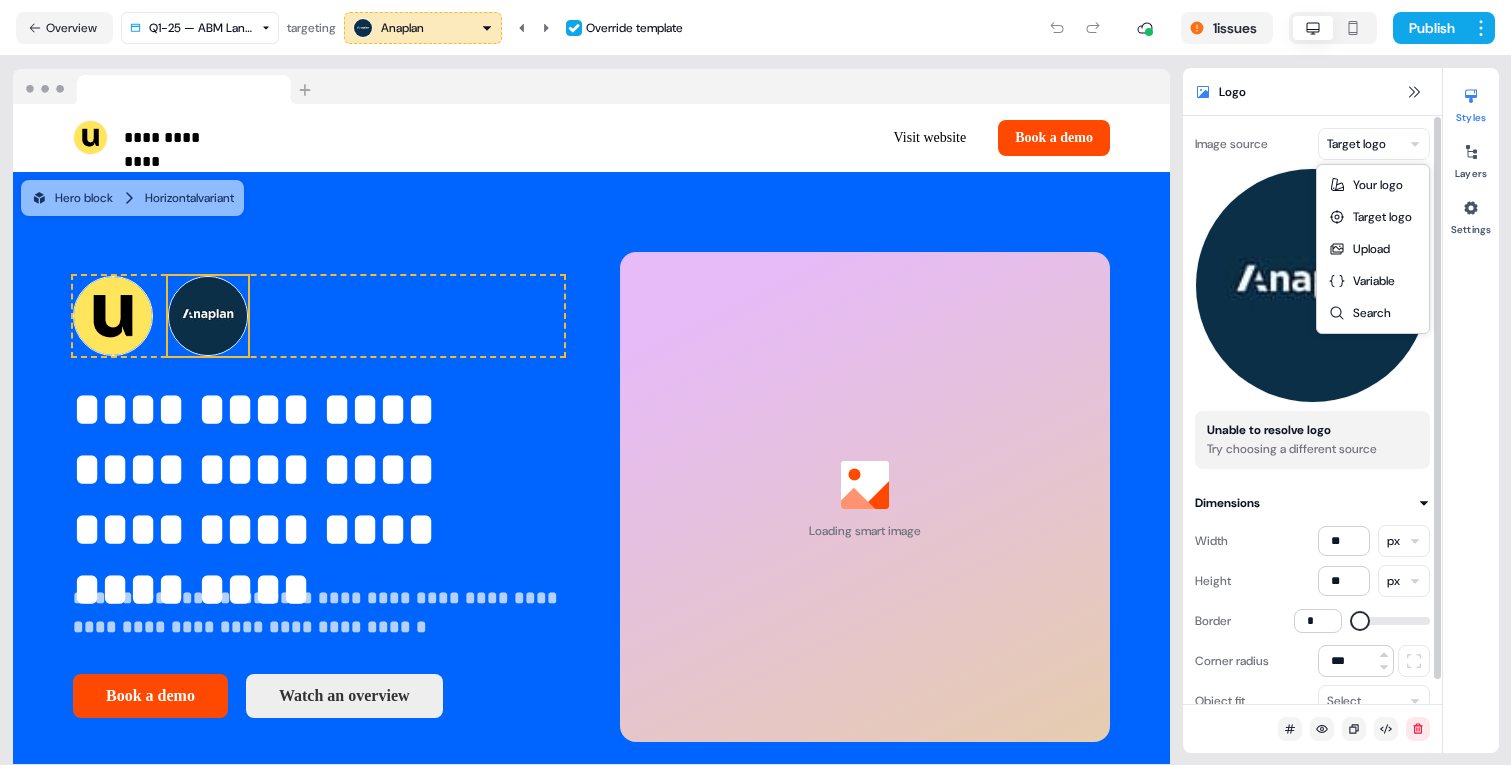 click on "**********" at bounding box center [755, 382] 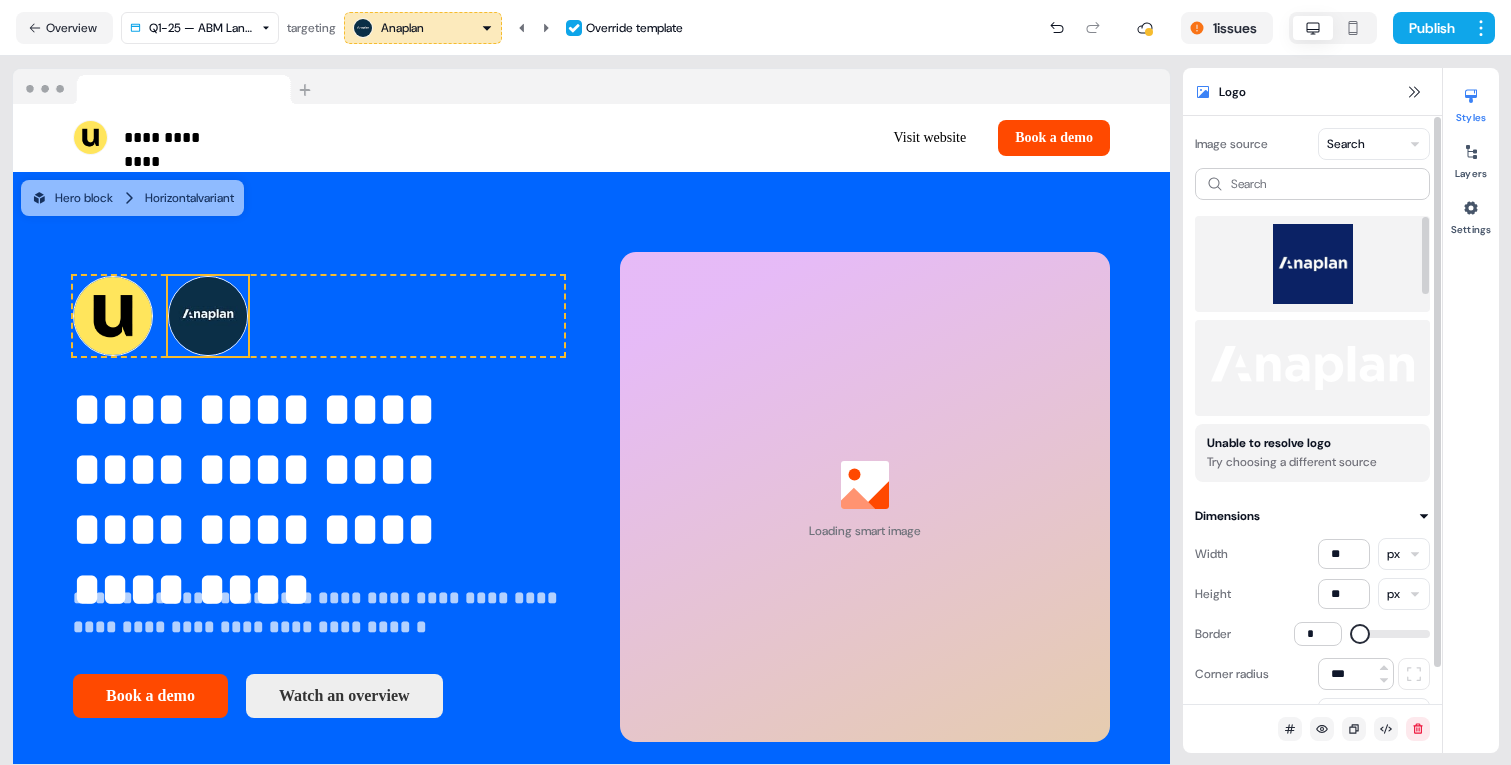 click at bounding box center [1312, 264] 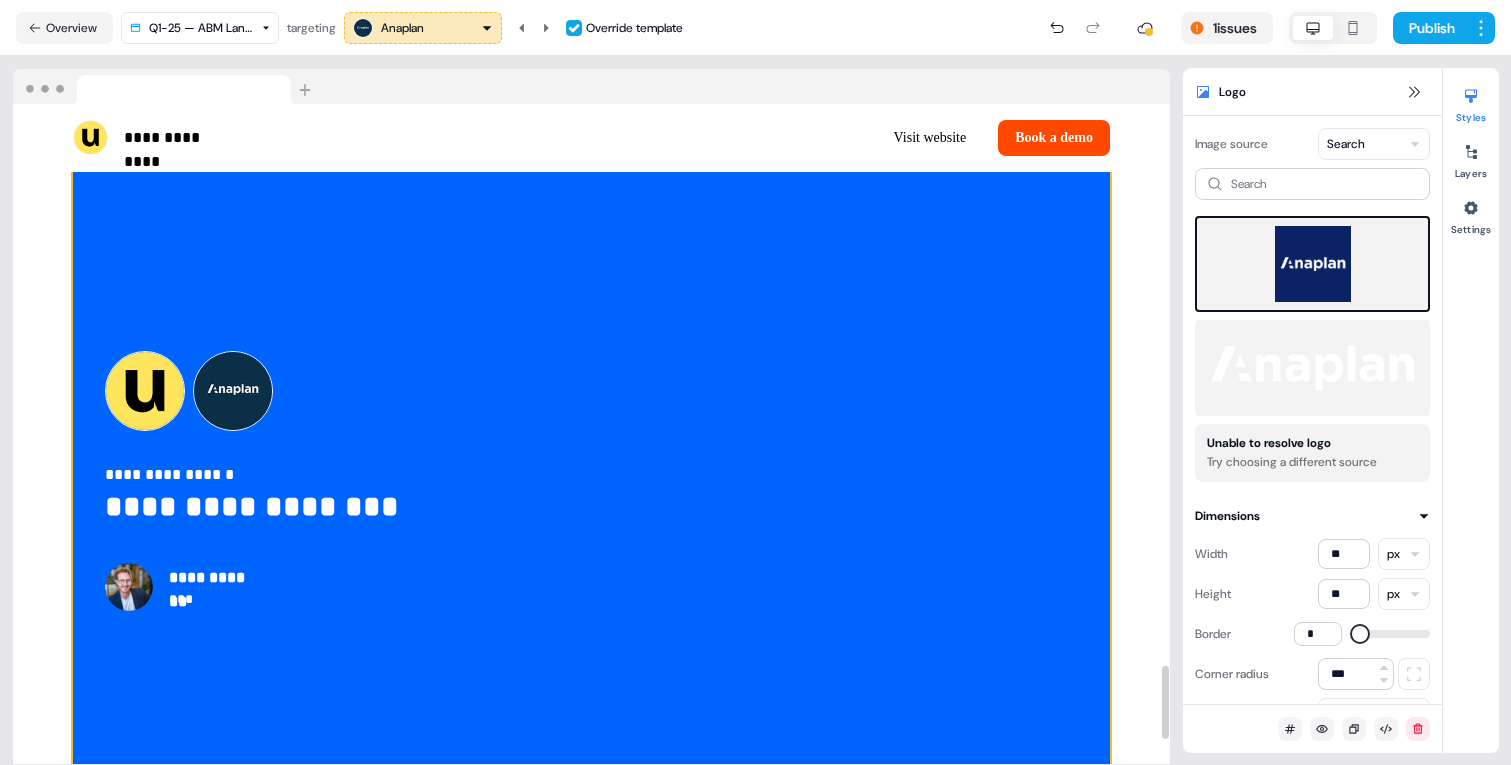 scroll, scrollTop: 5064, scrollLeft: 0, axis: vertical 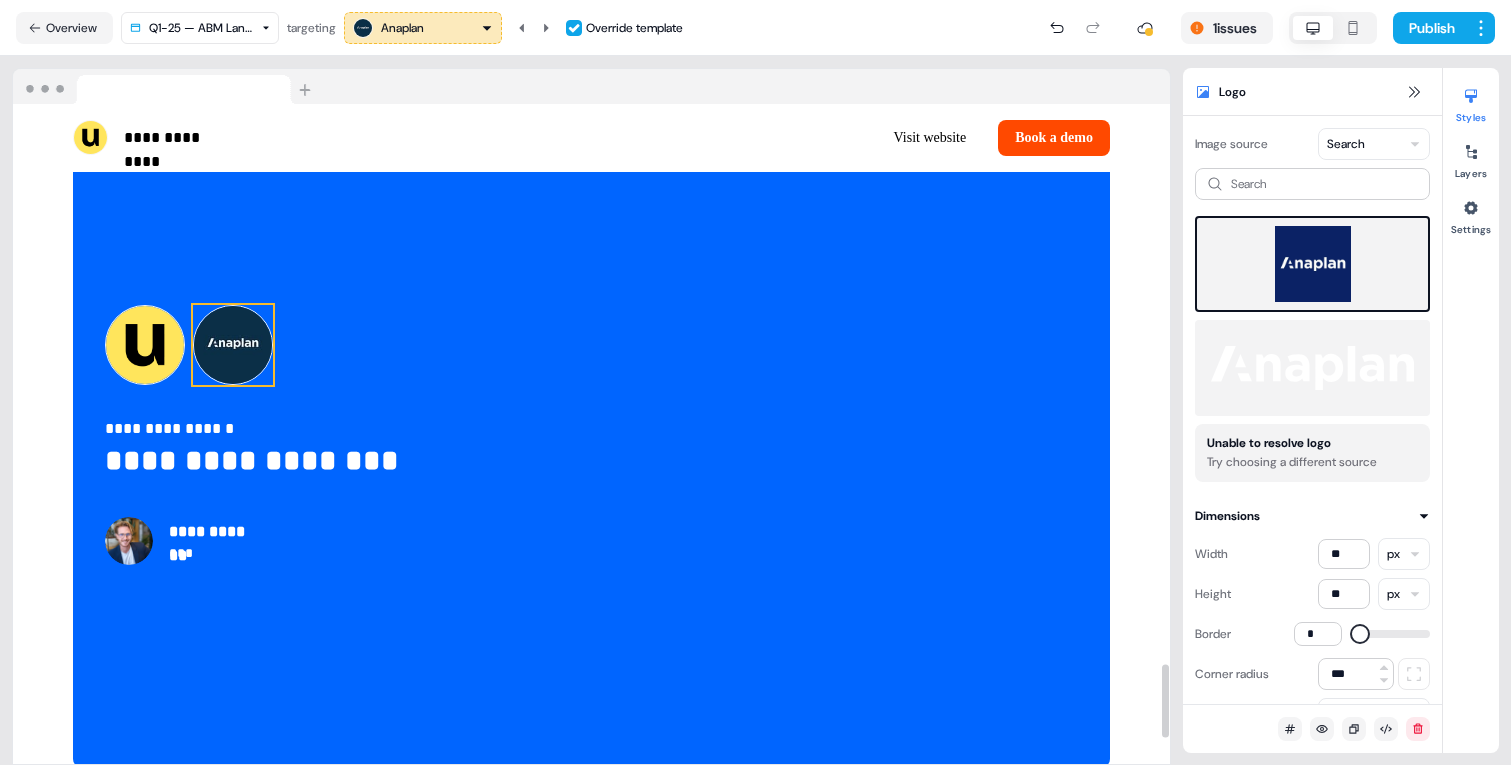 click at bounding box center (233, 345) 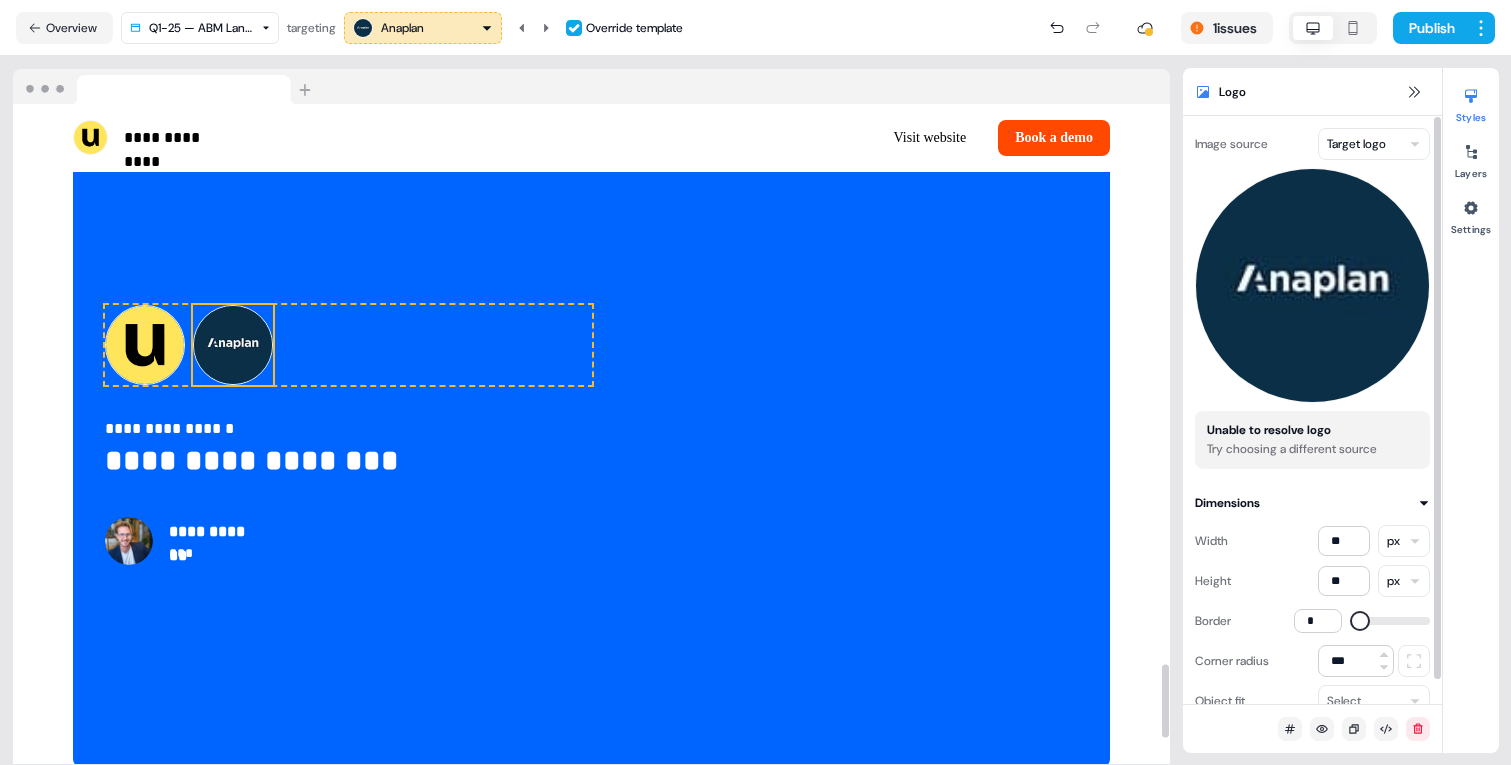 click on "Image source Target logo Unable to resolve logo Try choosing a different source Dimensions Width ** px Height ** px Border * Corner radius *** Object fit Select" at bounding box center (1312, 410) 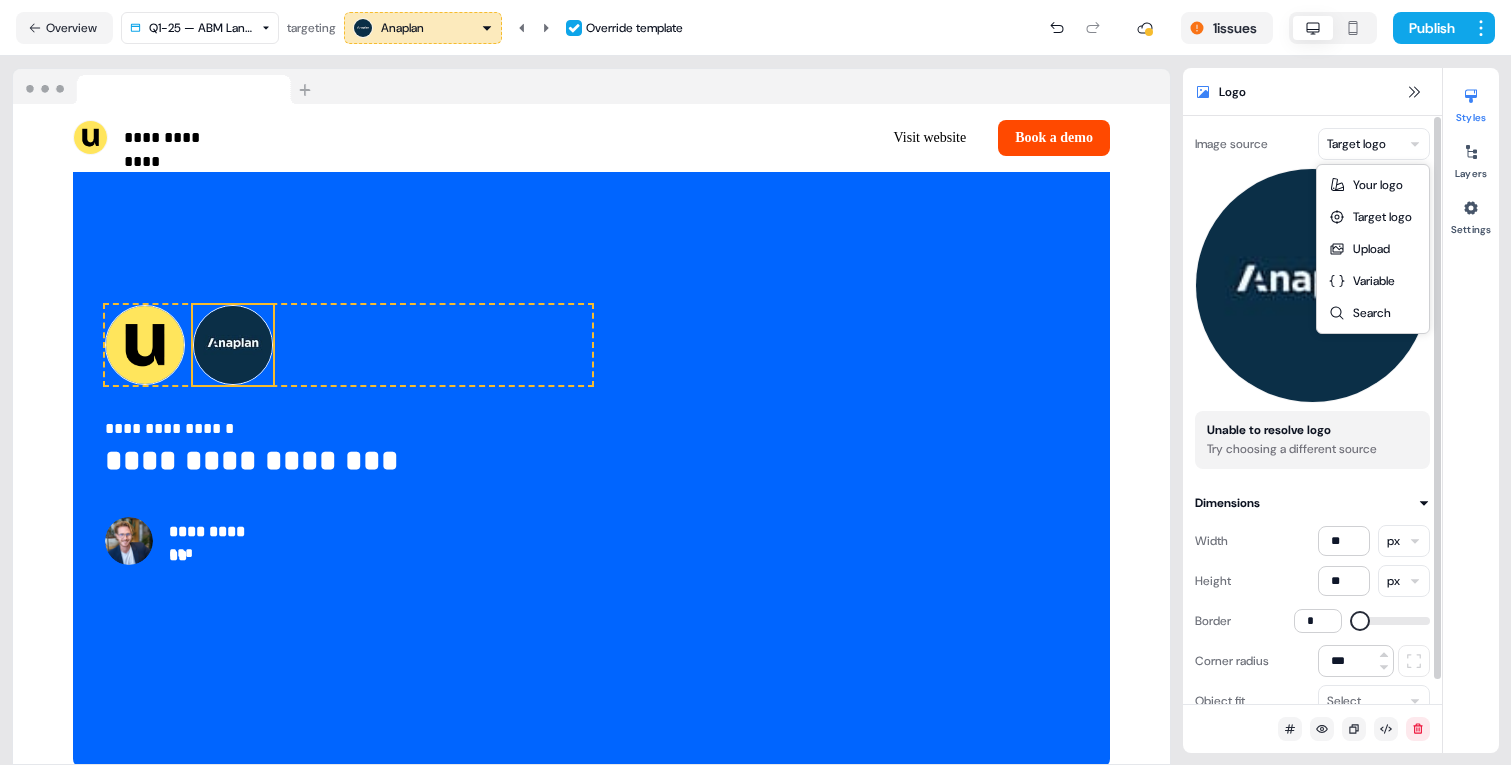 click on "**********" at bounding box center (755, 382) 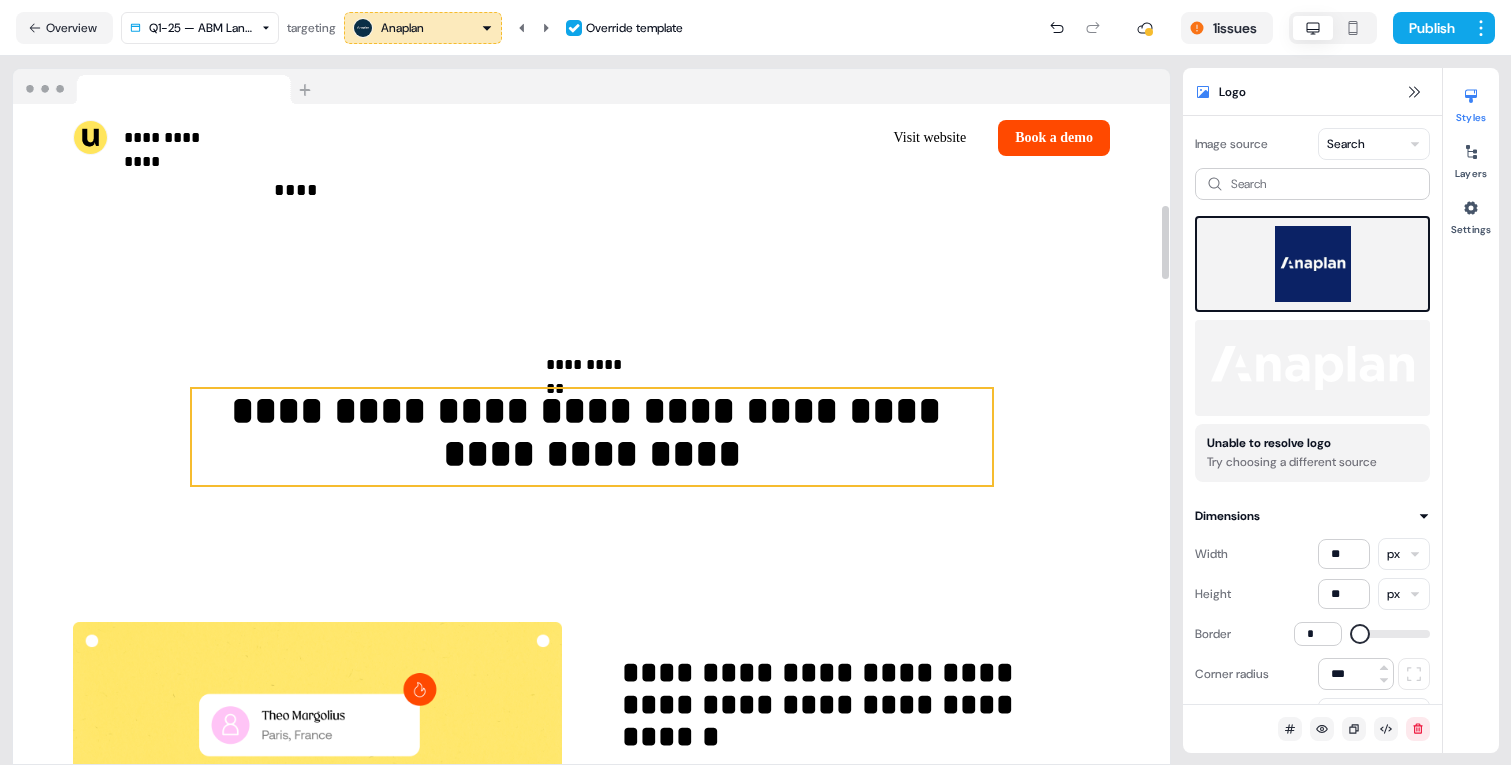 scroll, scrollTop: 0, scrollLeft: 0, axis: both 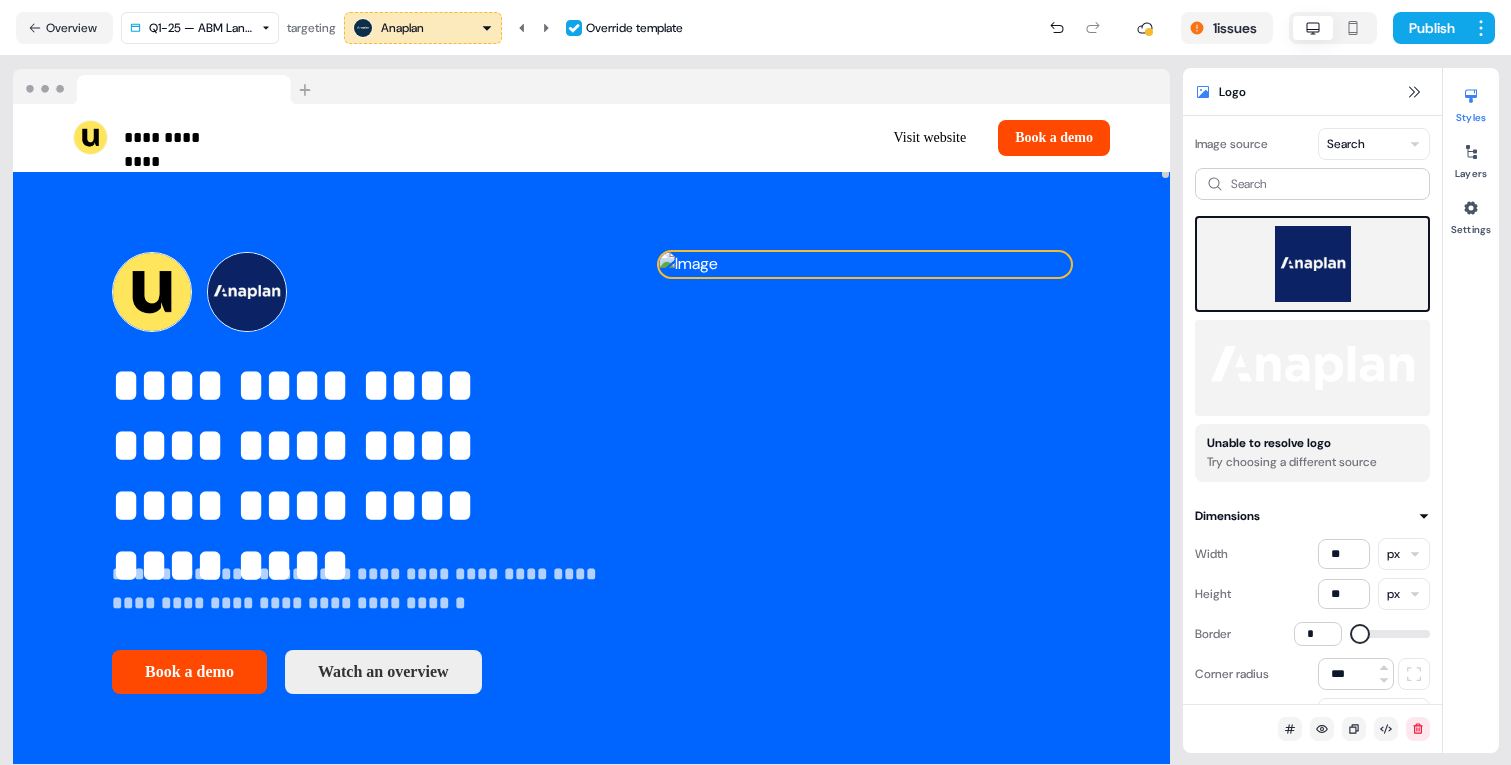click at bounding box center (865, 264) 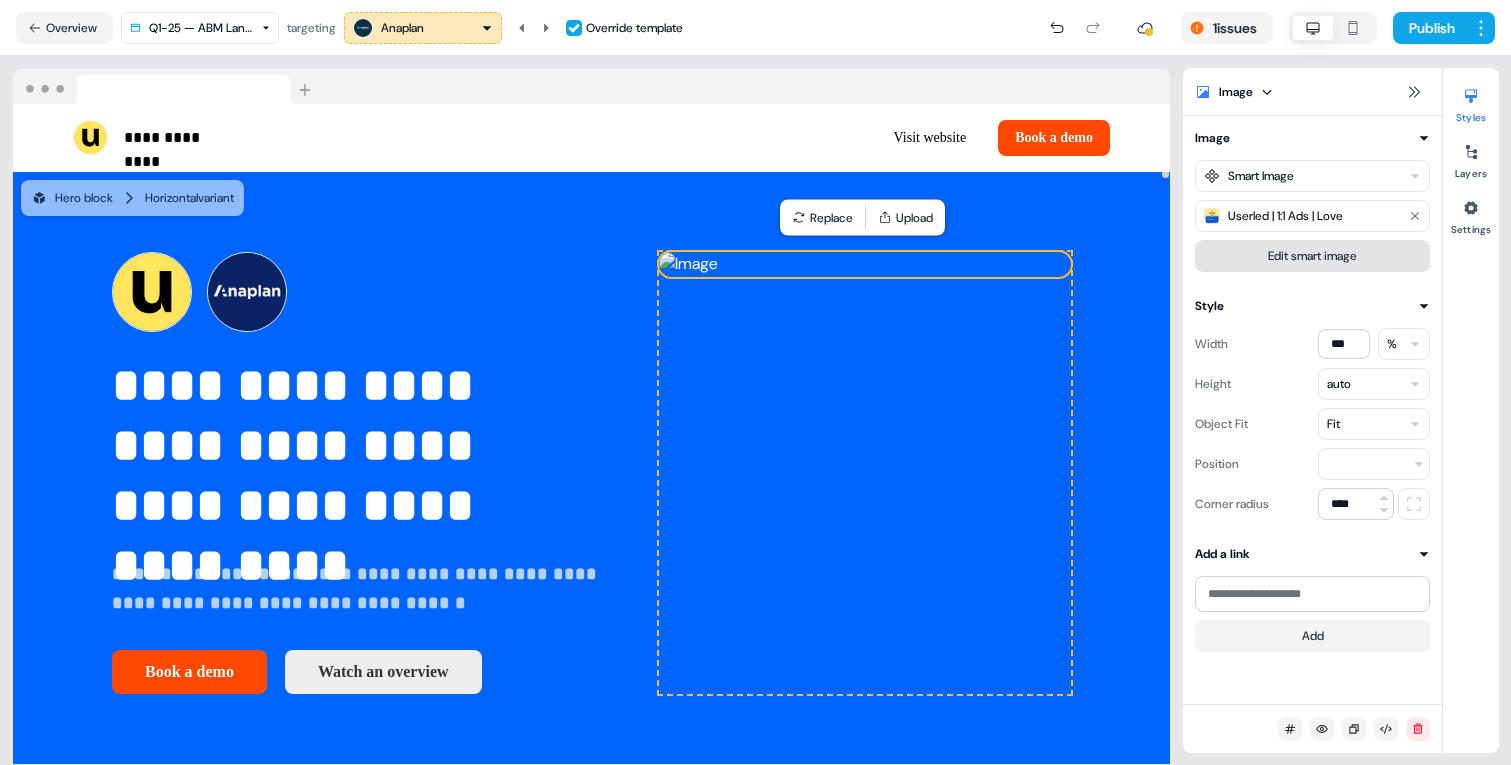 click on "Edit smart image" at bounding box center [1312, 256] 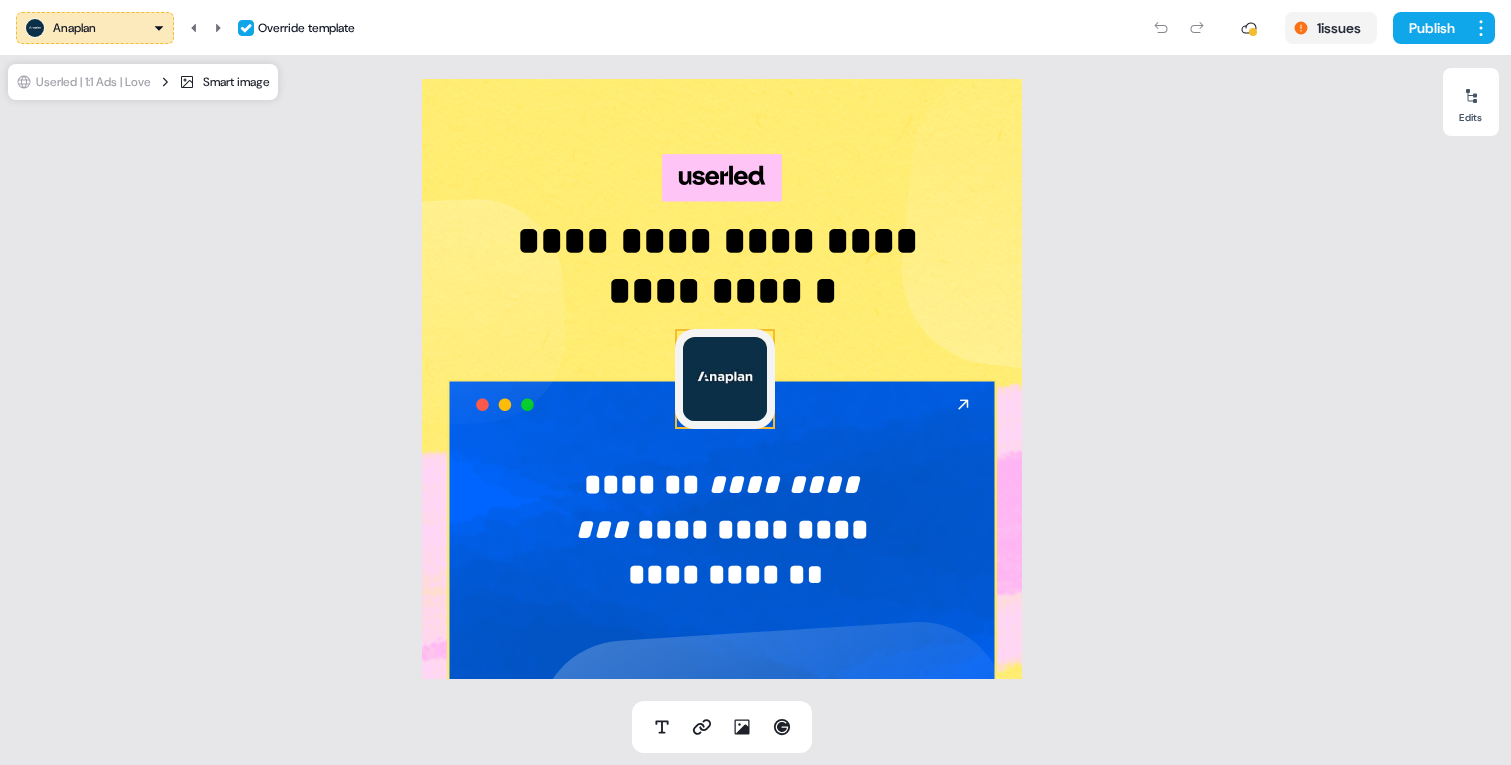 click at bounding box center (725, 379) 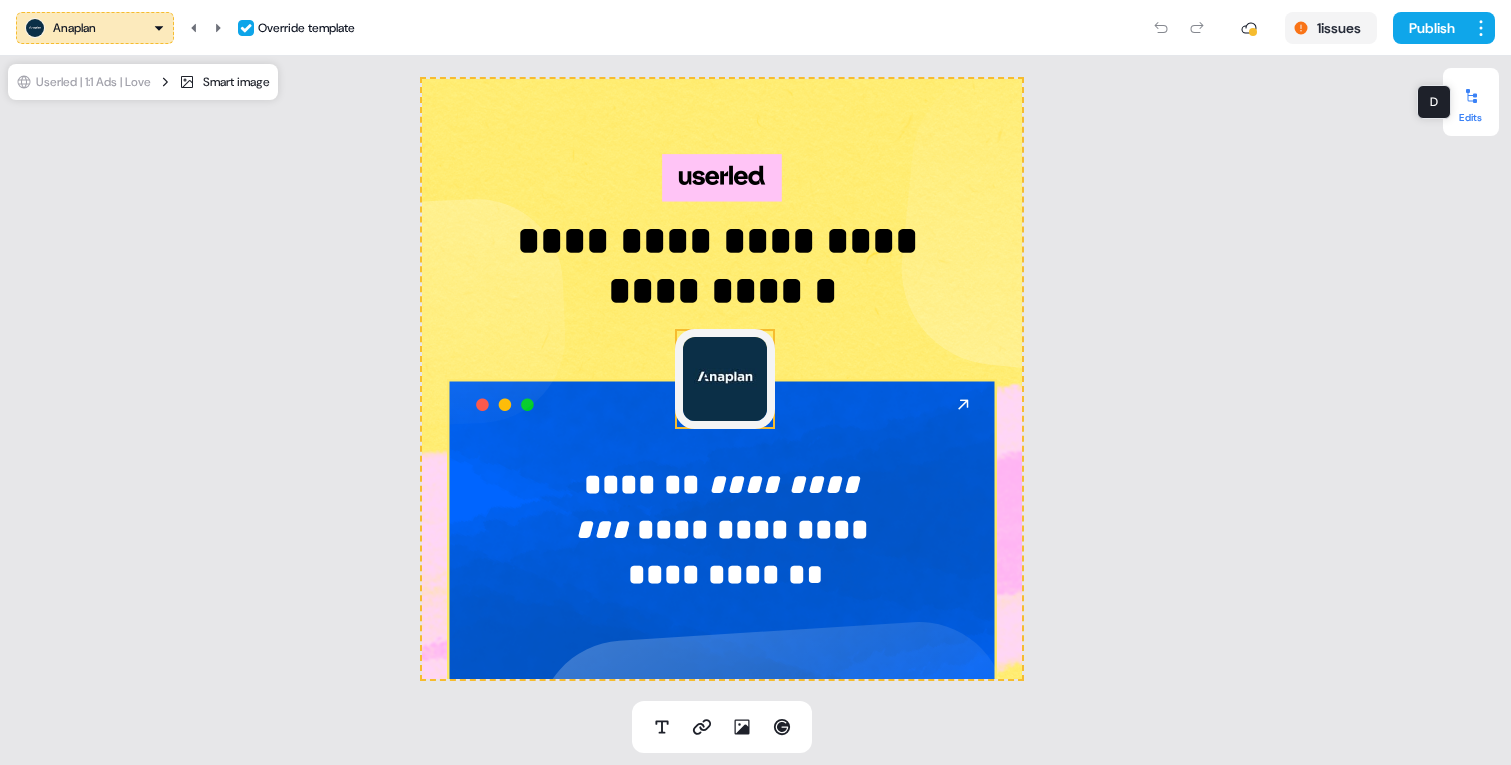 click 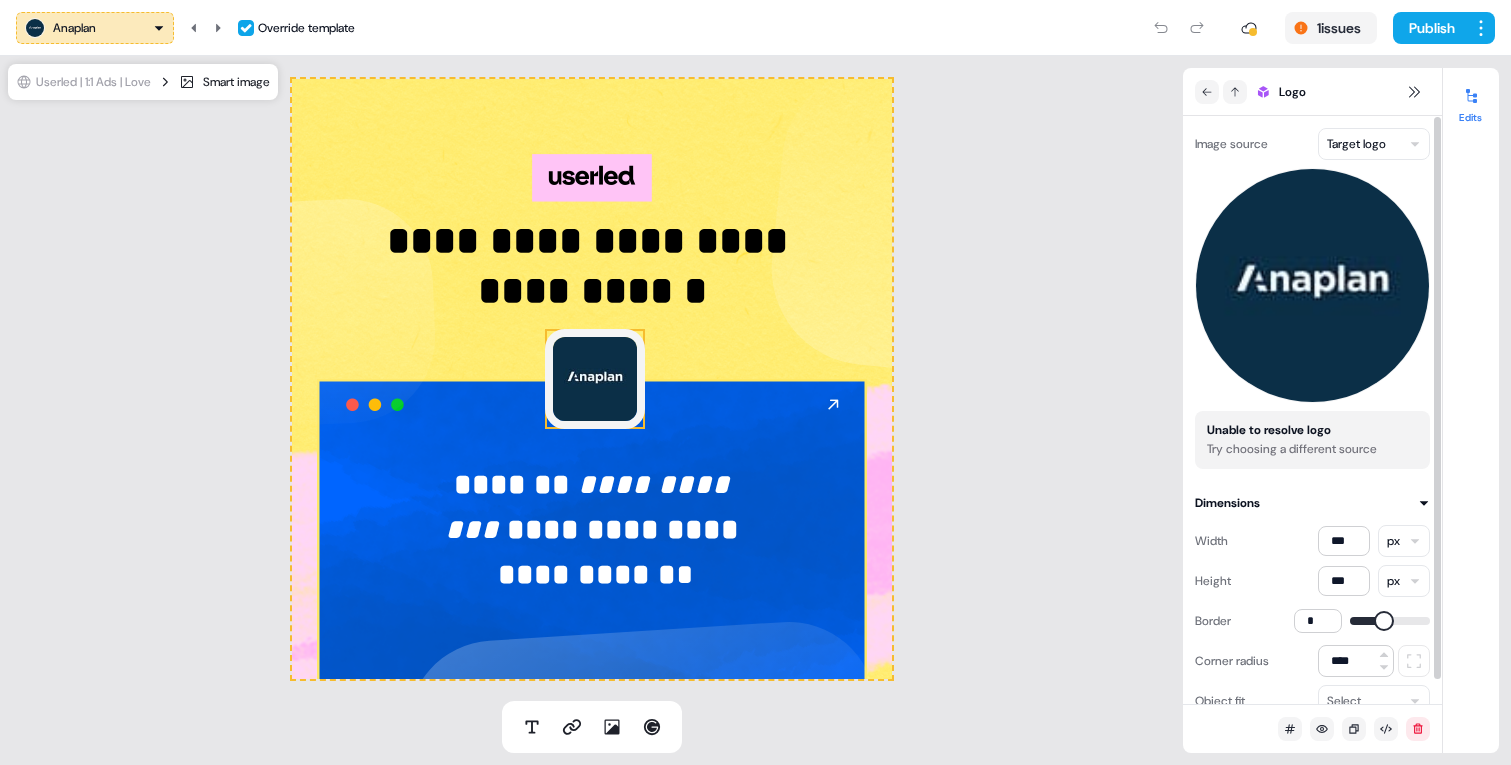 click on "**********" at bounding box center (755, 382) 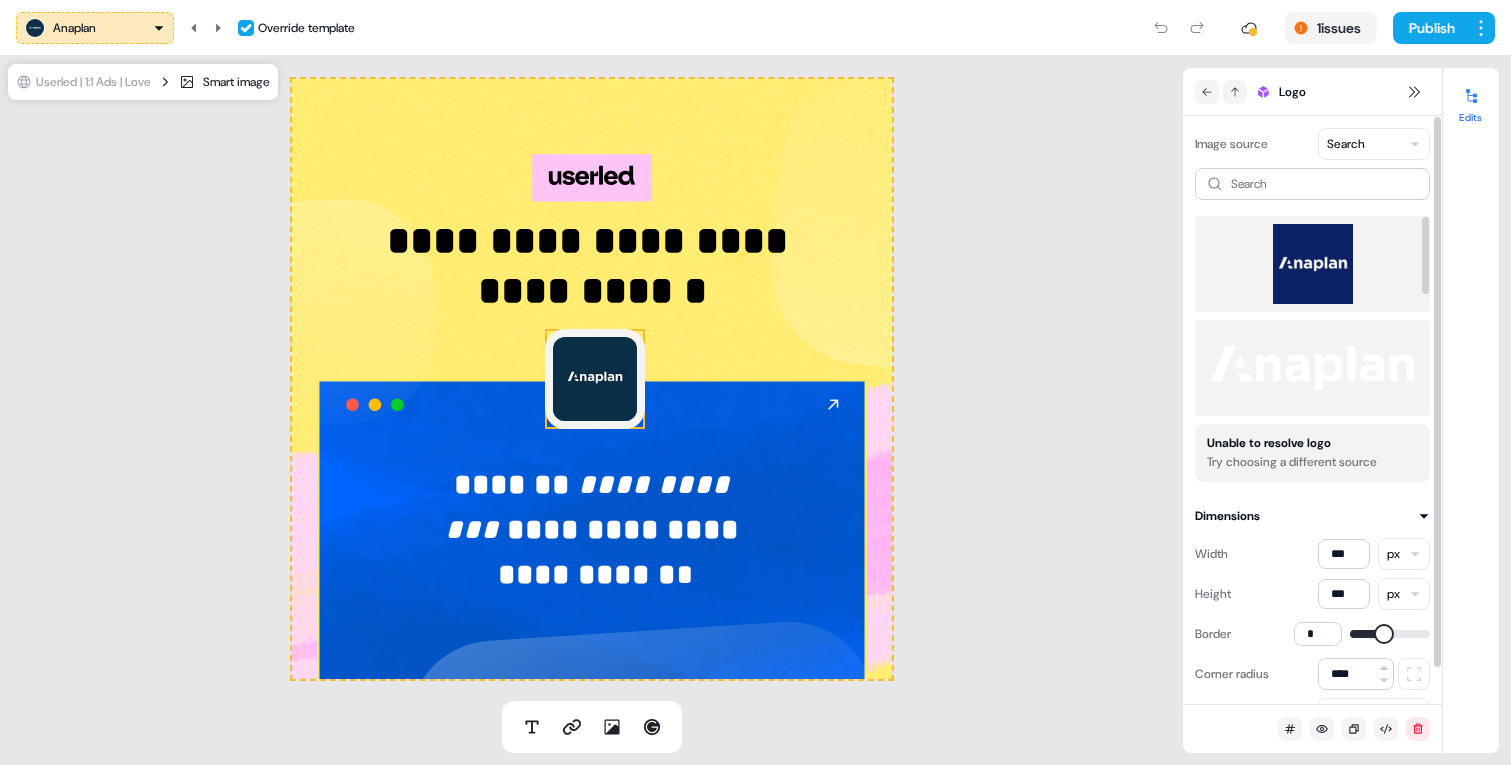 click at bounding box center [1312, 264] 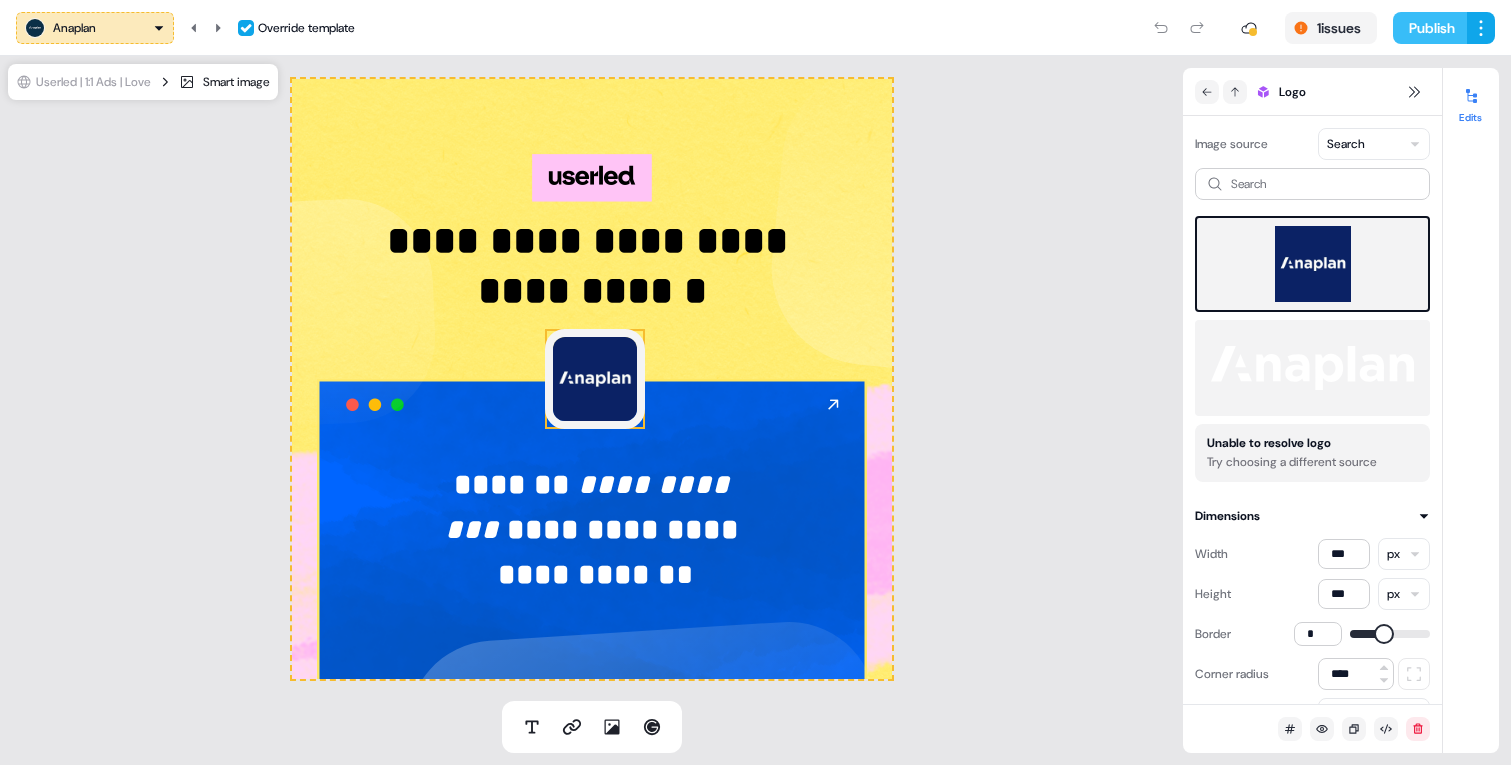click on "Publish" at bounding box center (1430, 28) 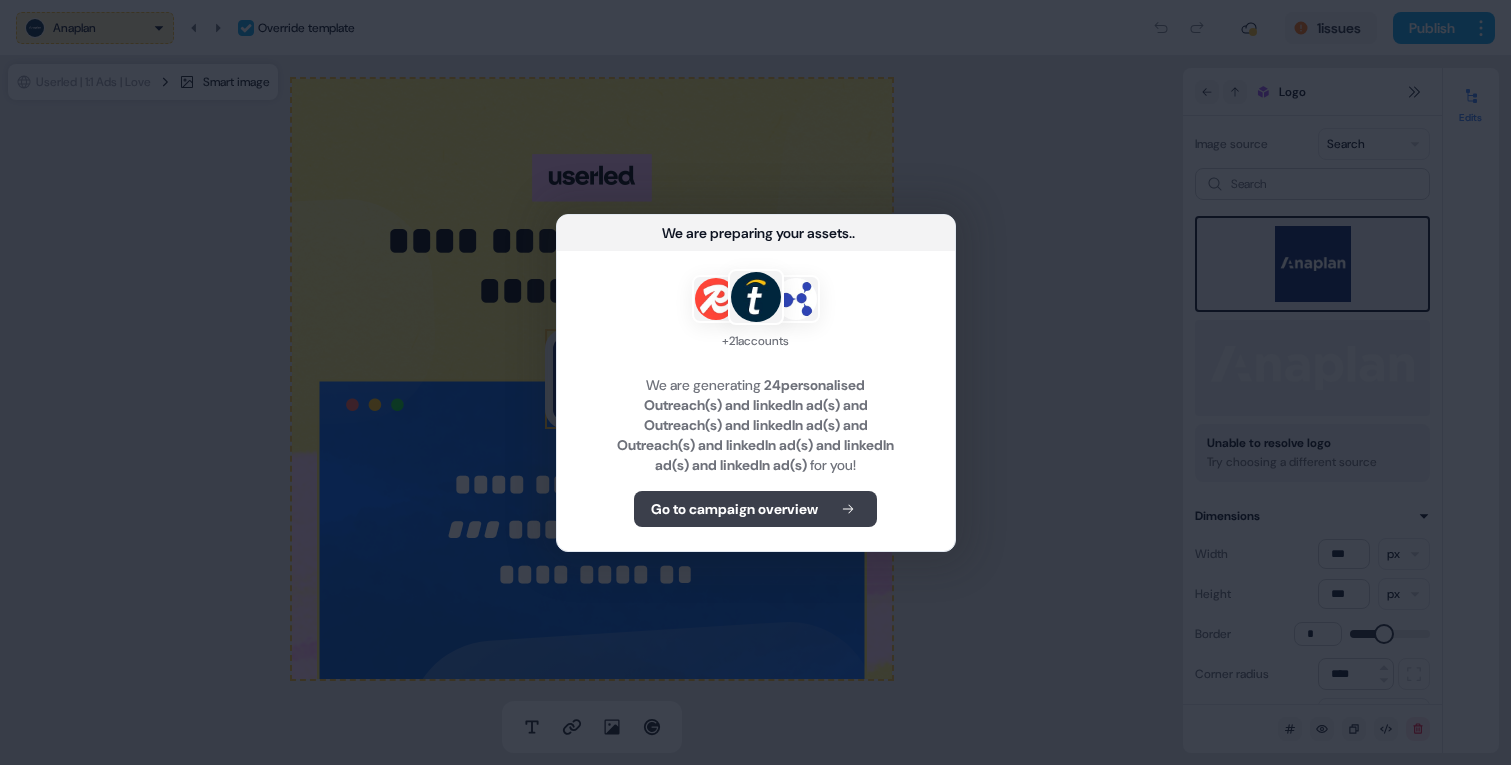 click on "Go to campaign overview" at bounding box center (755, 509) 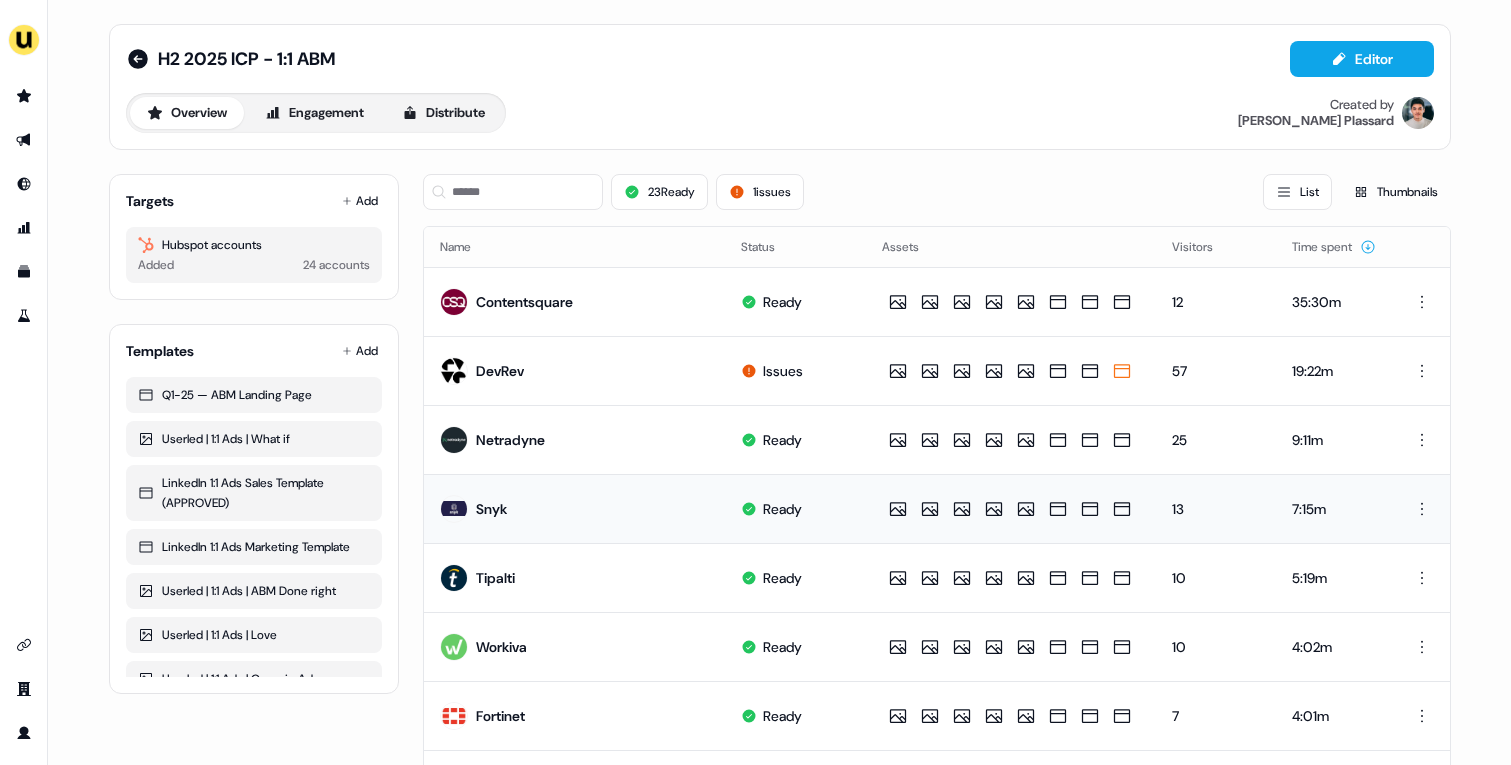 scroll, scrollTop: 946, scrollLeft: 0, axis: vertical 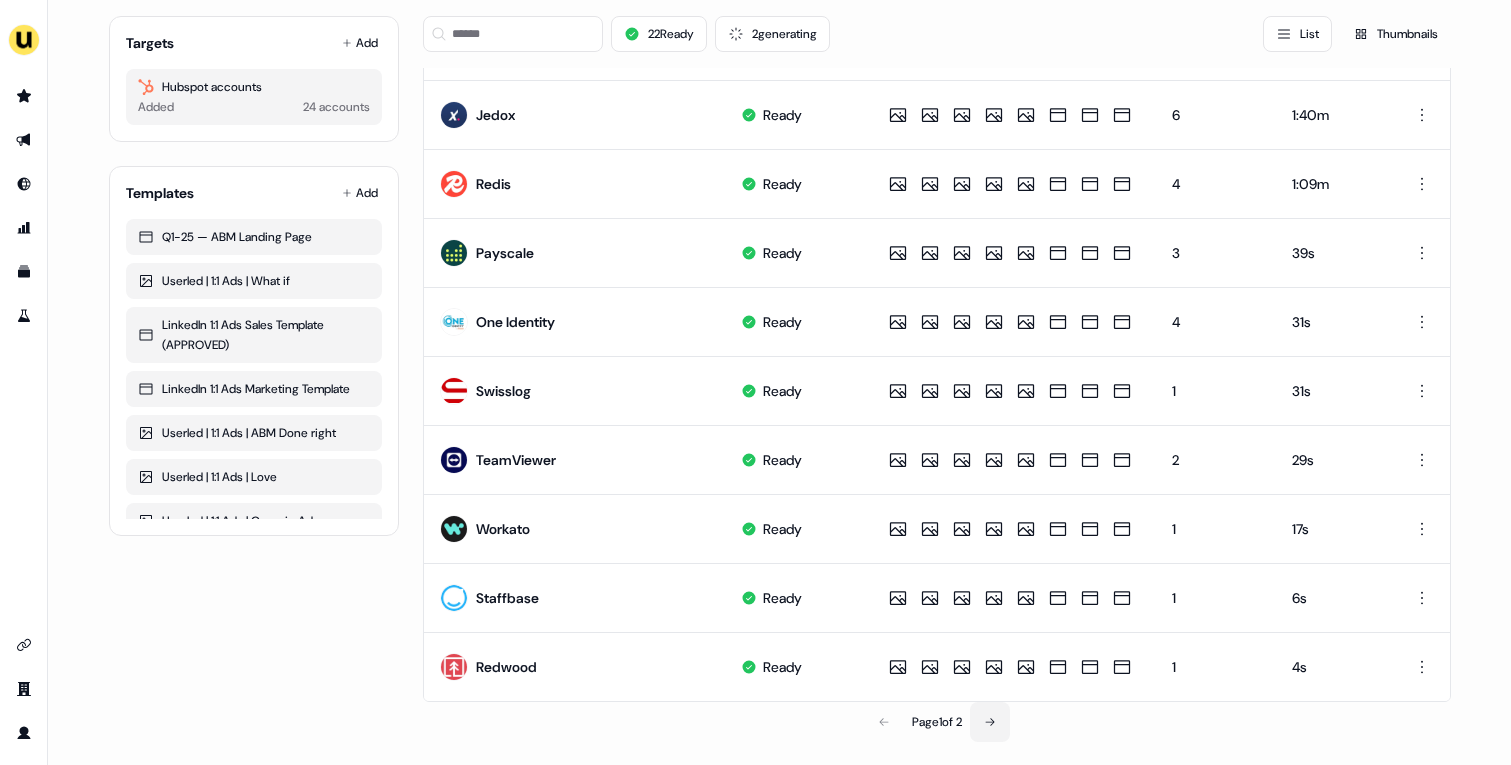 click at bounding box center [990, 722] 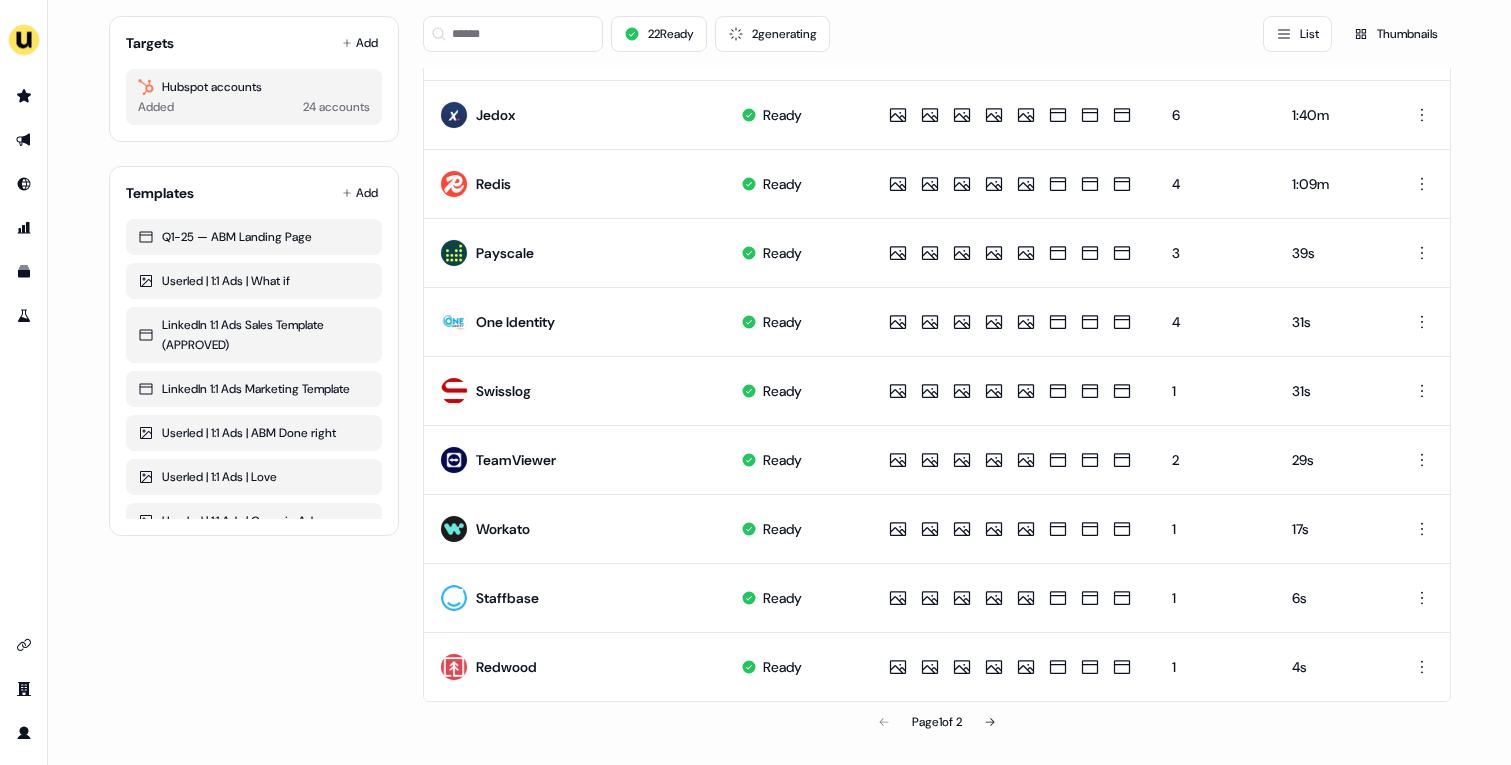 scroll, scrollTop: 0, scrollLeft: 0, axis: both 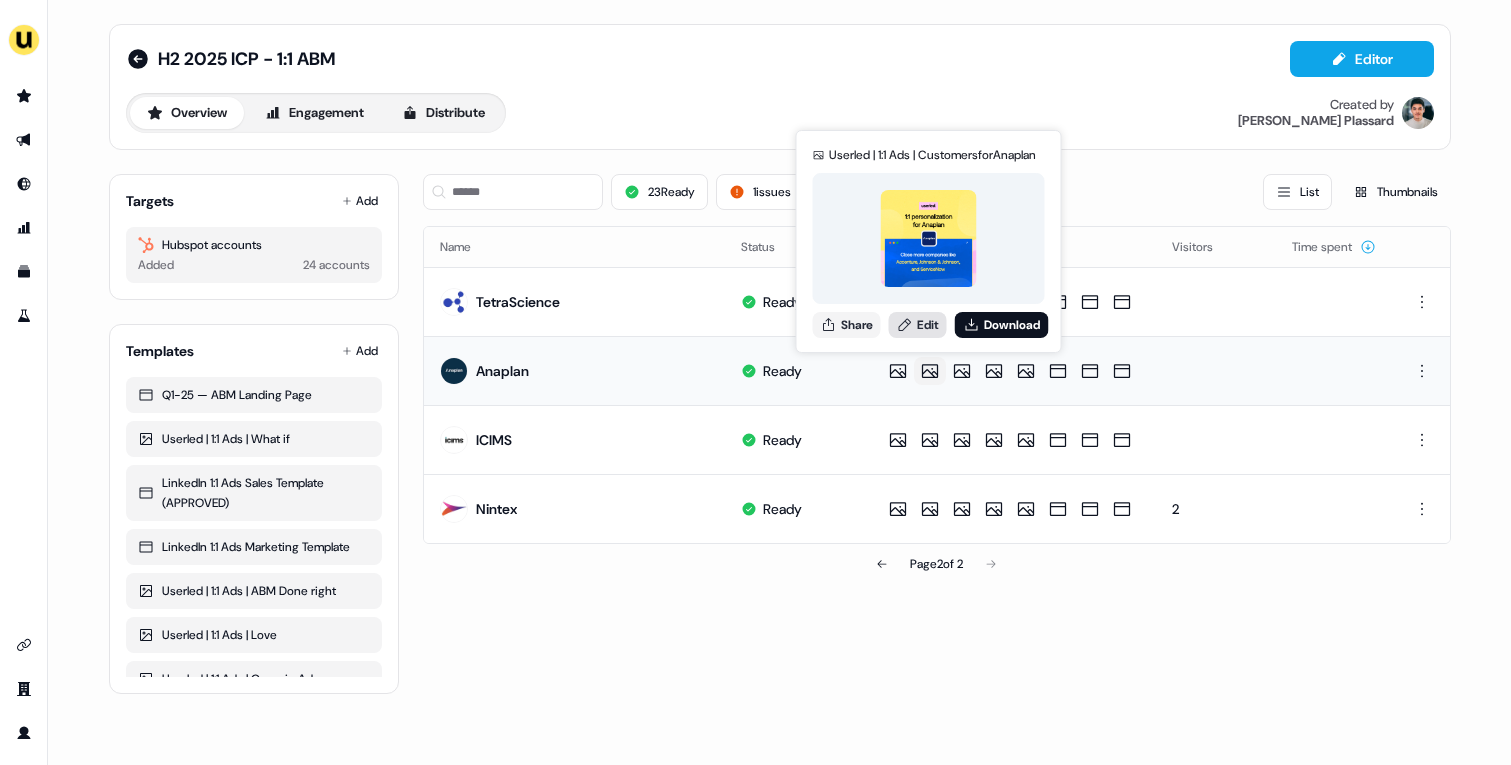 click on "Edit" at bounding box center [918, 325] 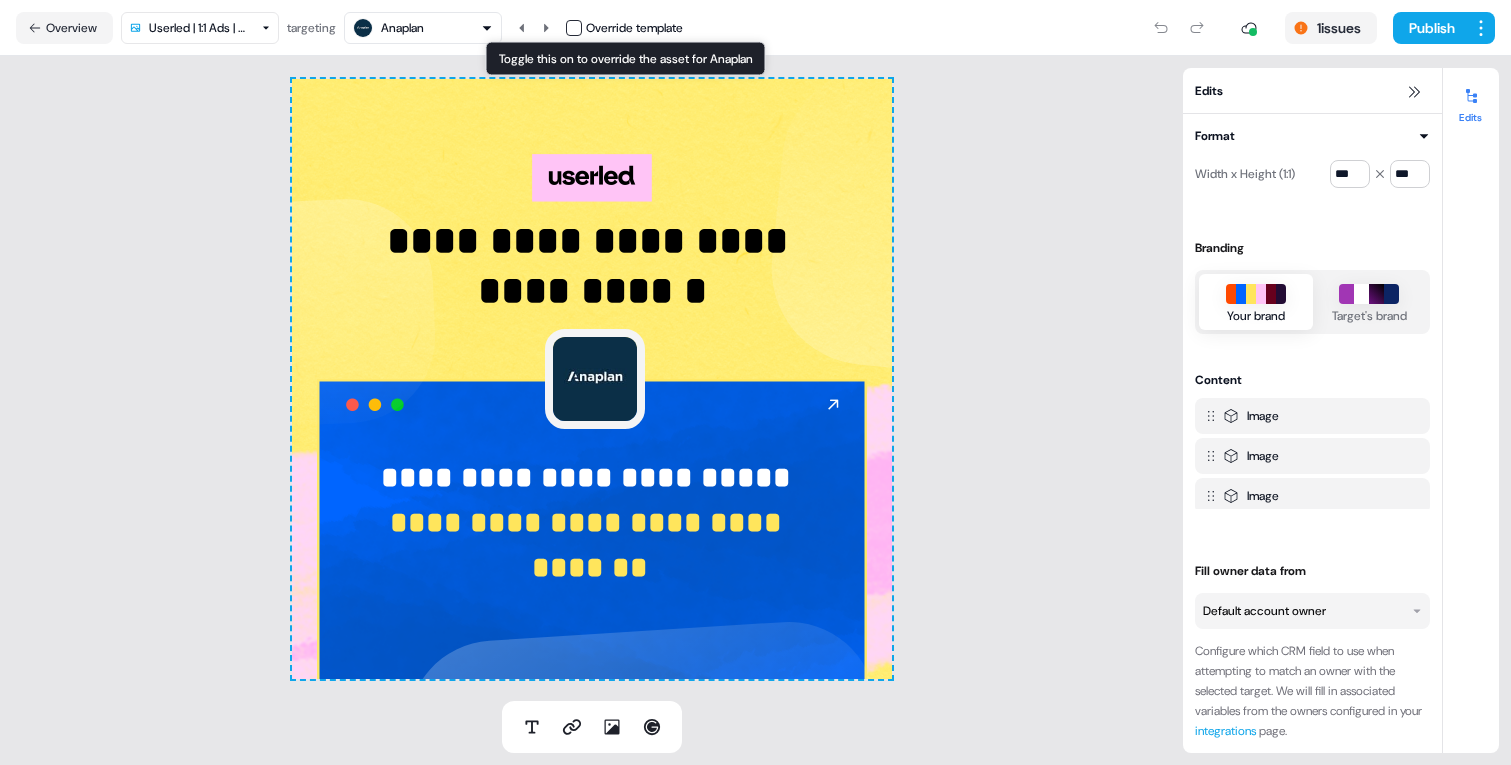 click at bounding box center (574, 28) 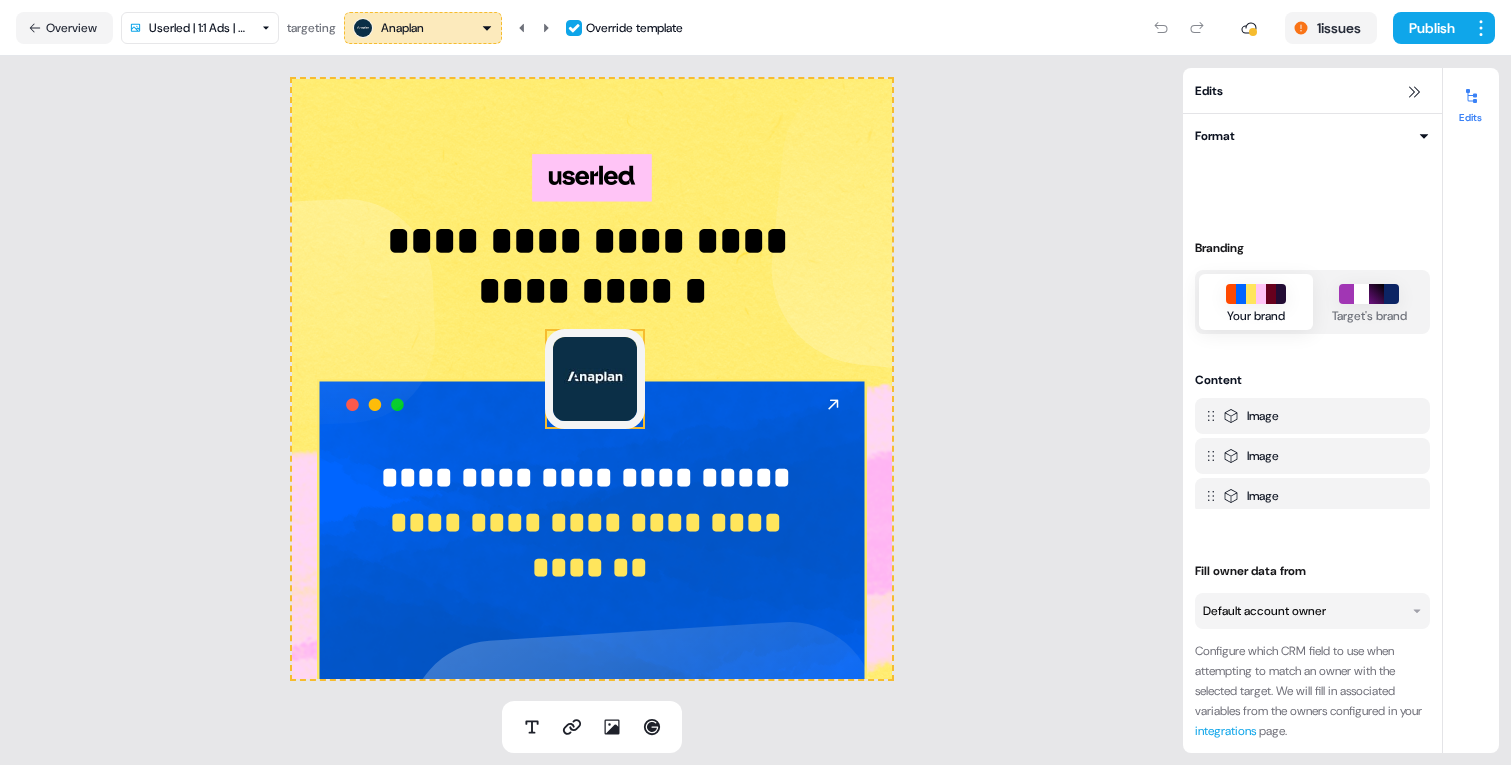 click at bounding box center (595, 379) 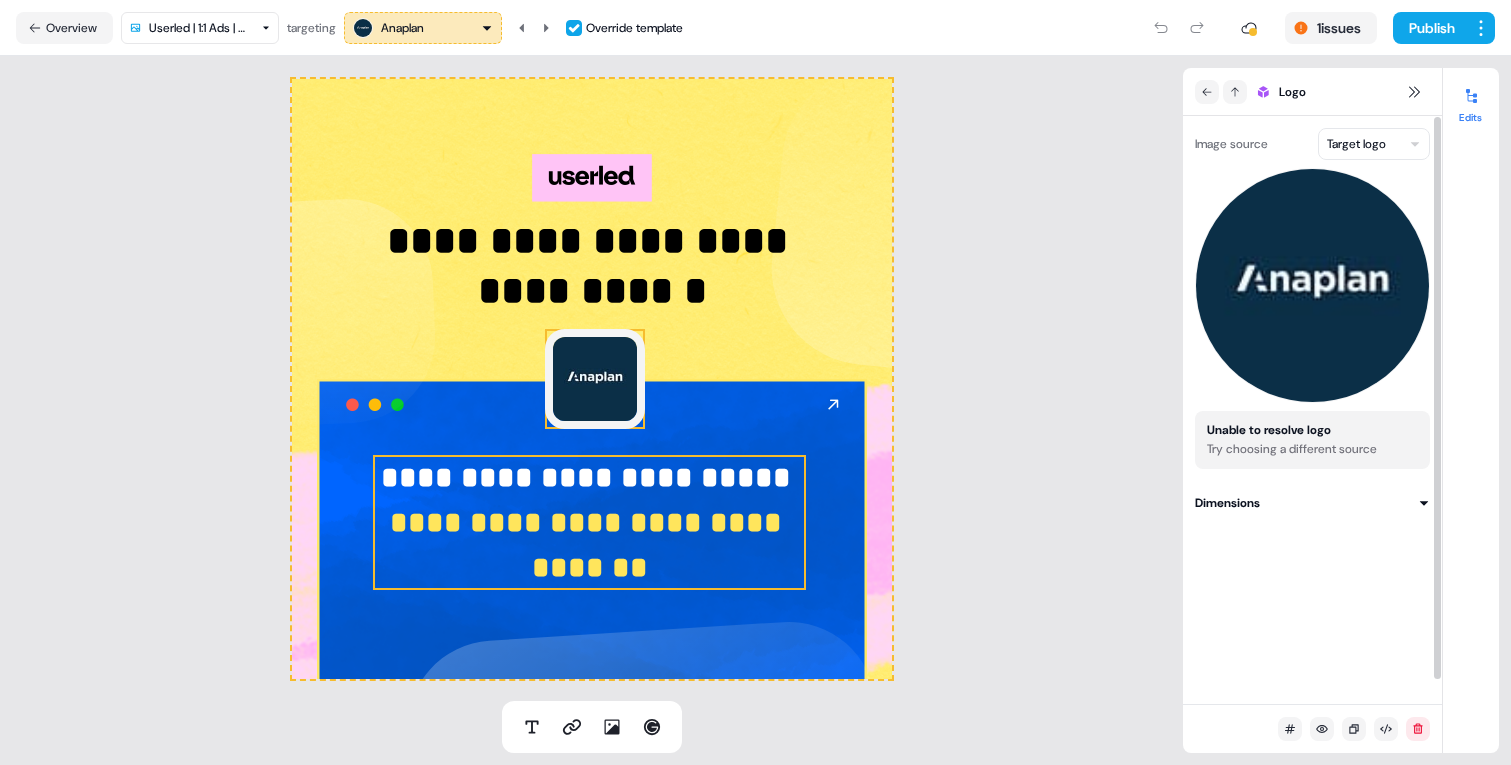 click on "**********" at bounding box center (590, 545) 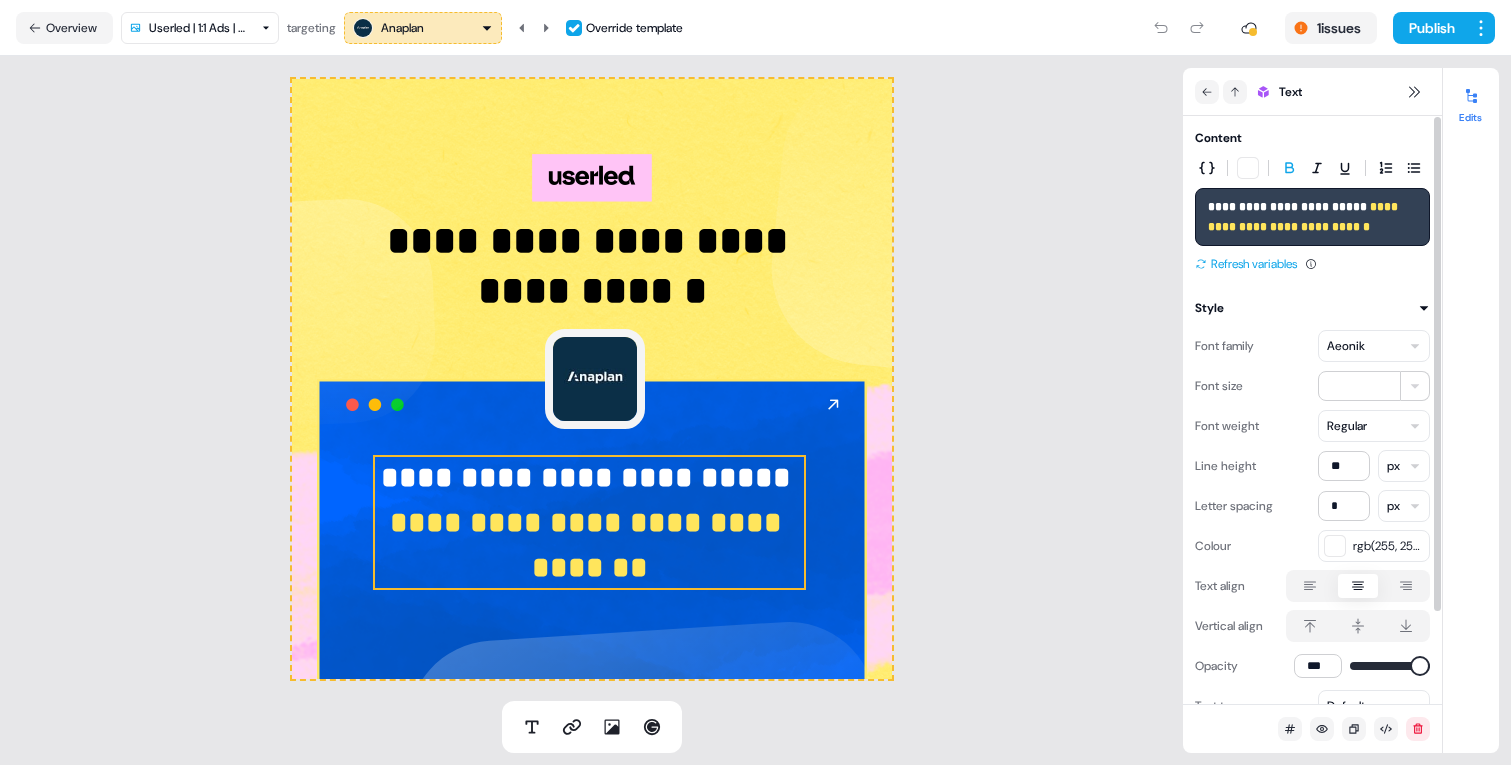 click on "Refresh variables" at bounding box center [1246, 264] 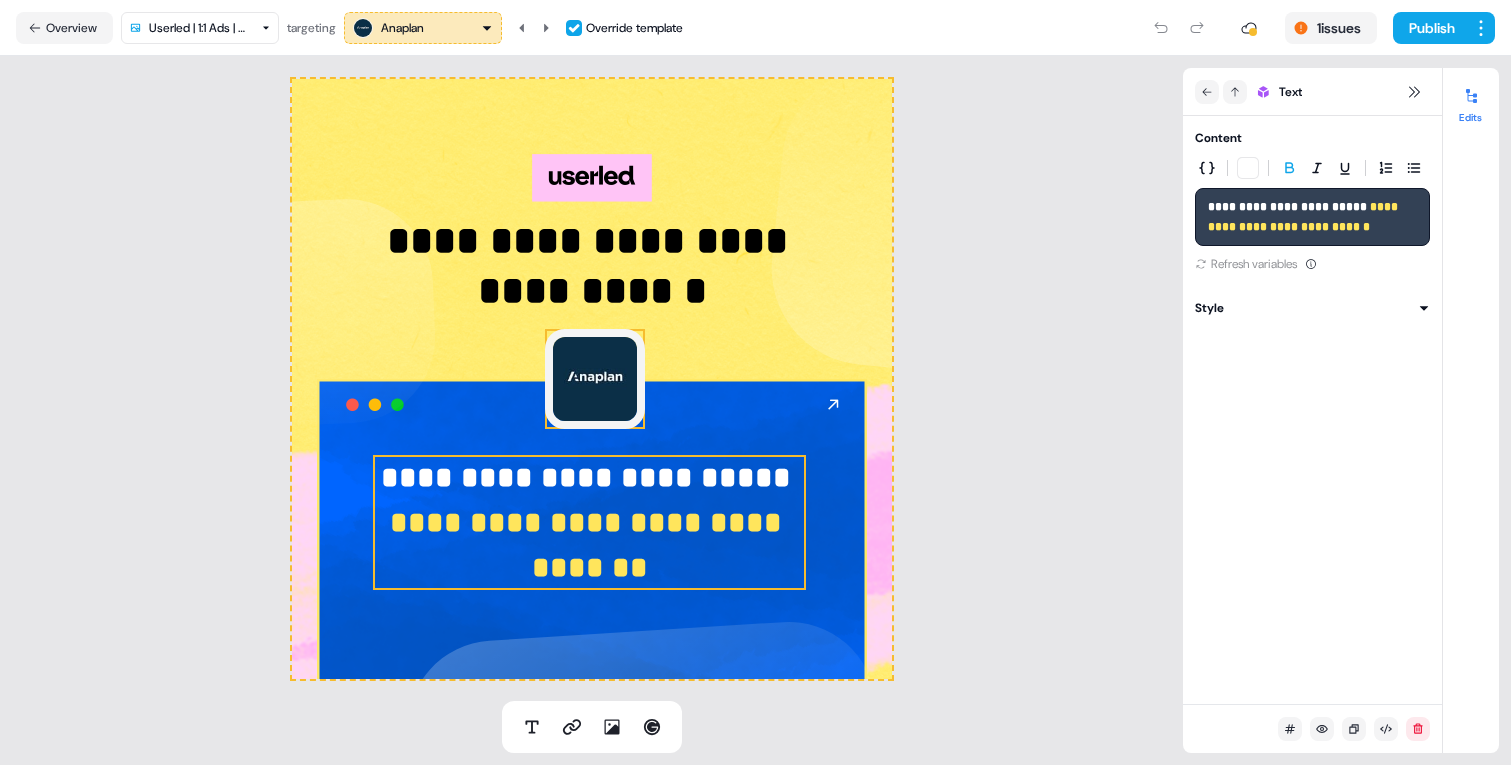 click at bounding box center (595, 379) 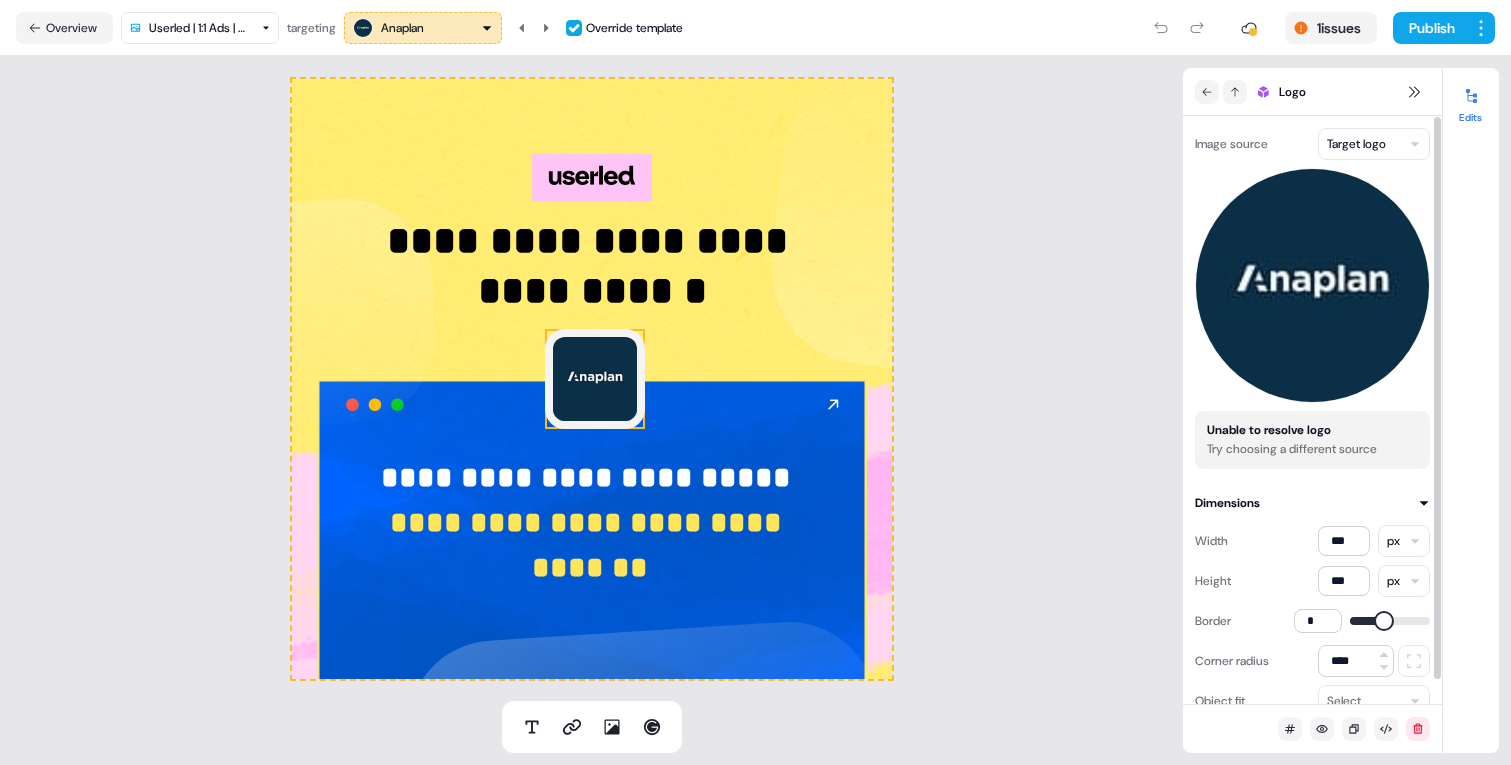 click on "**********" at bounding box center [755, 382] 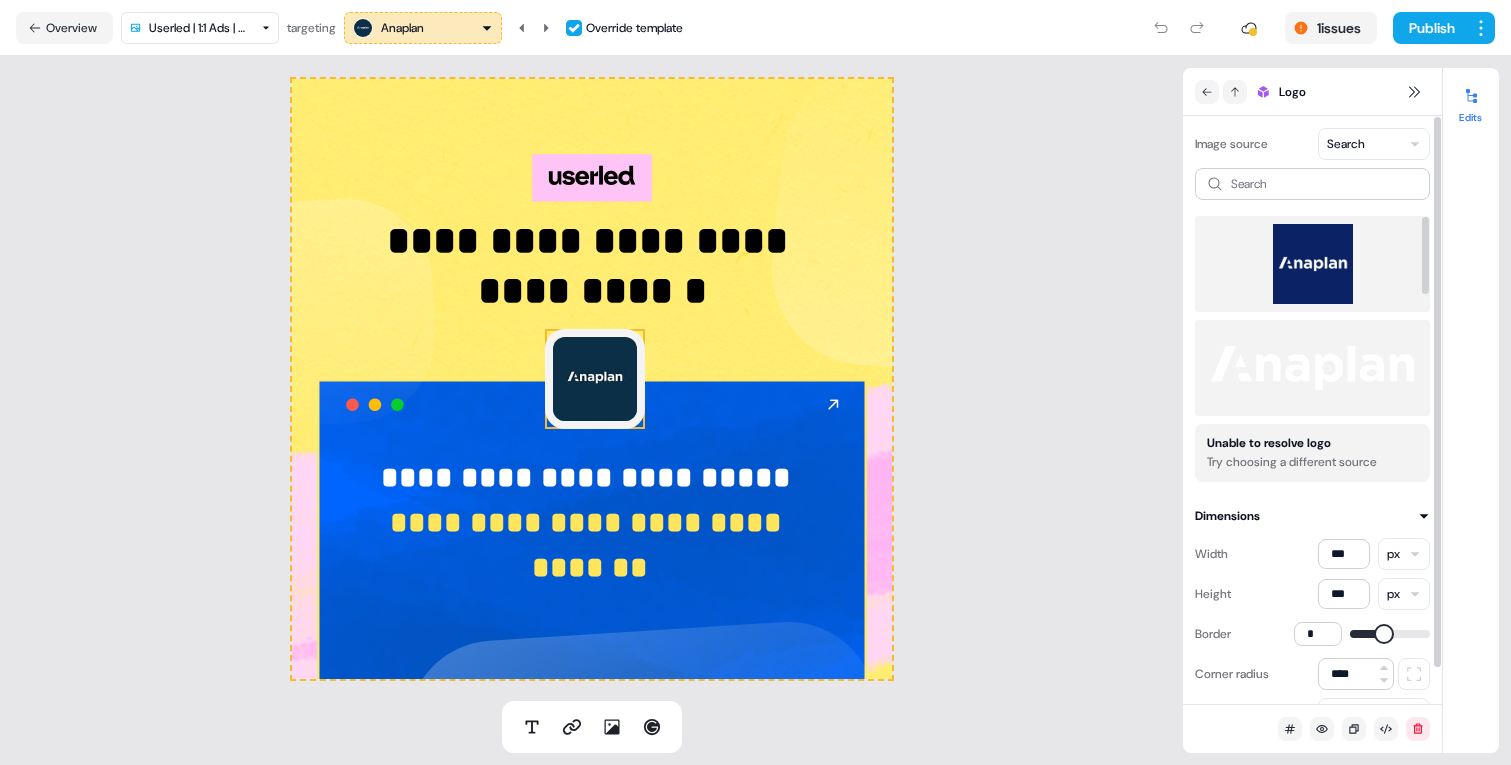 click at bounding box center [1312, 264] 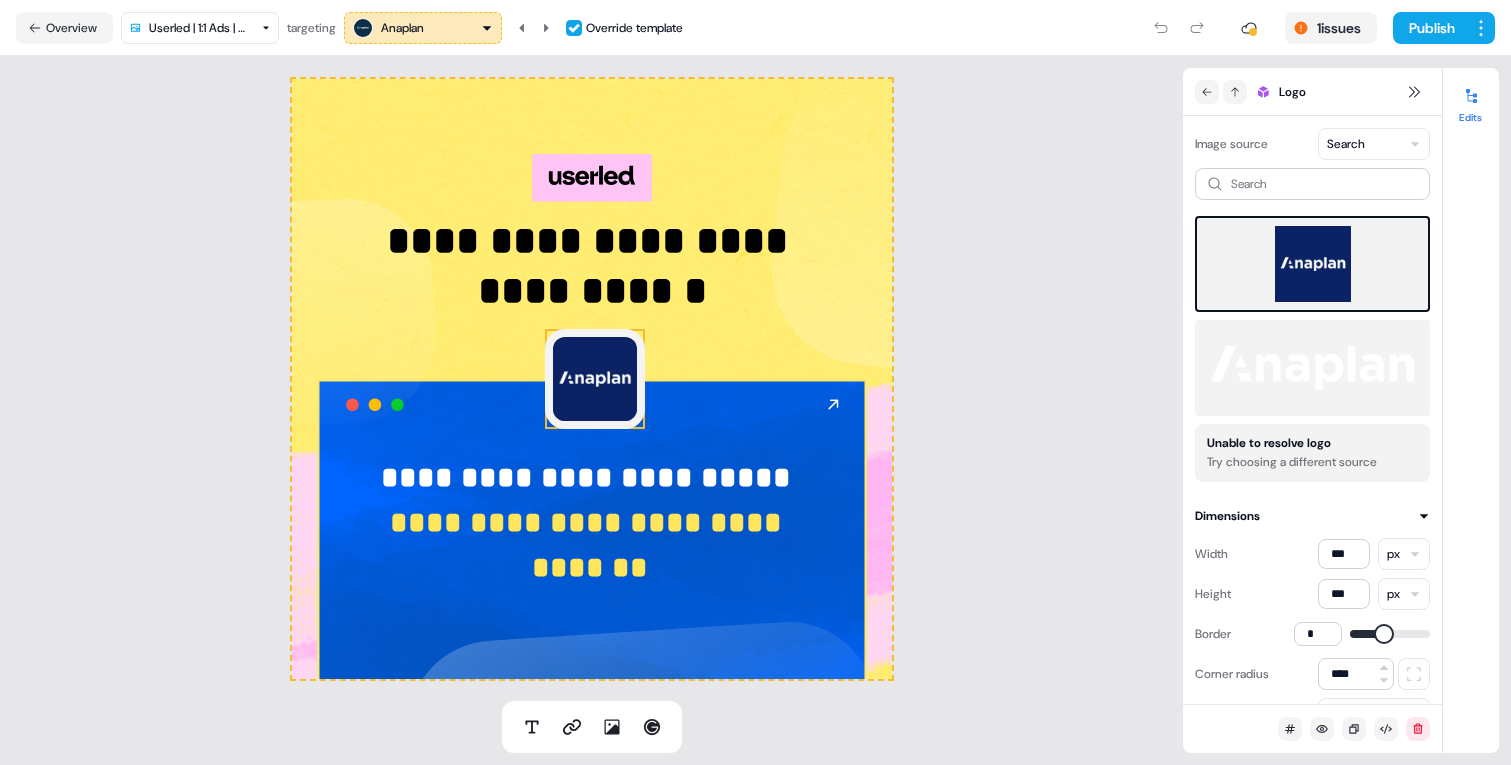 click on "Anaplan" at bounding box center [402, 28] 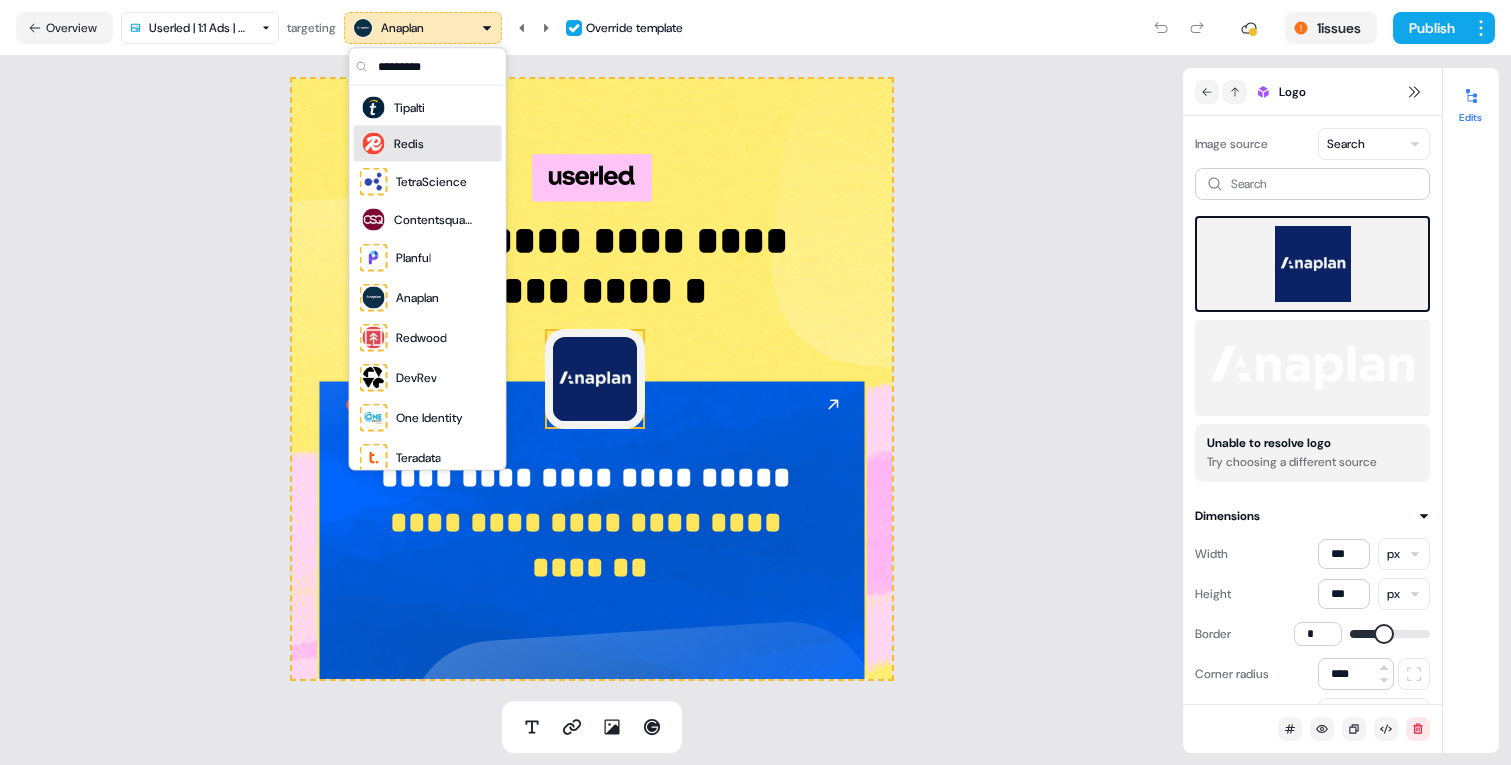 click on "Redis" at bounding box center [428, 144] 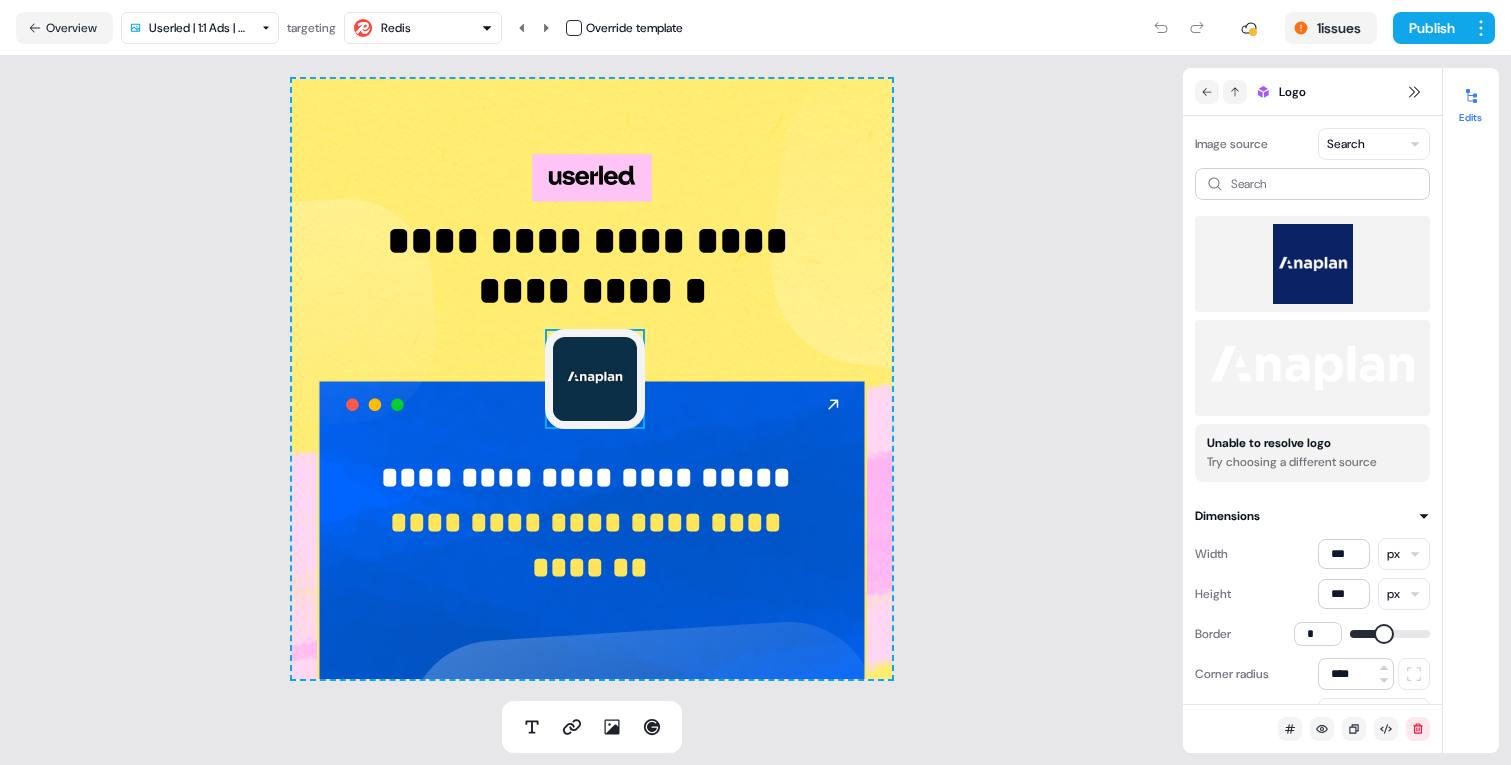 click on "Redis" at bounding box center (423, 28) 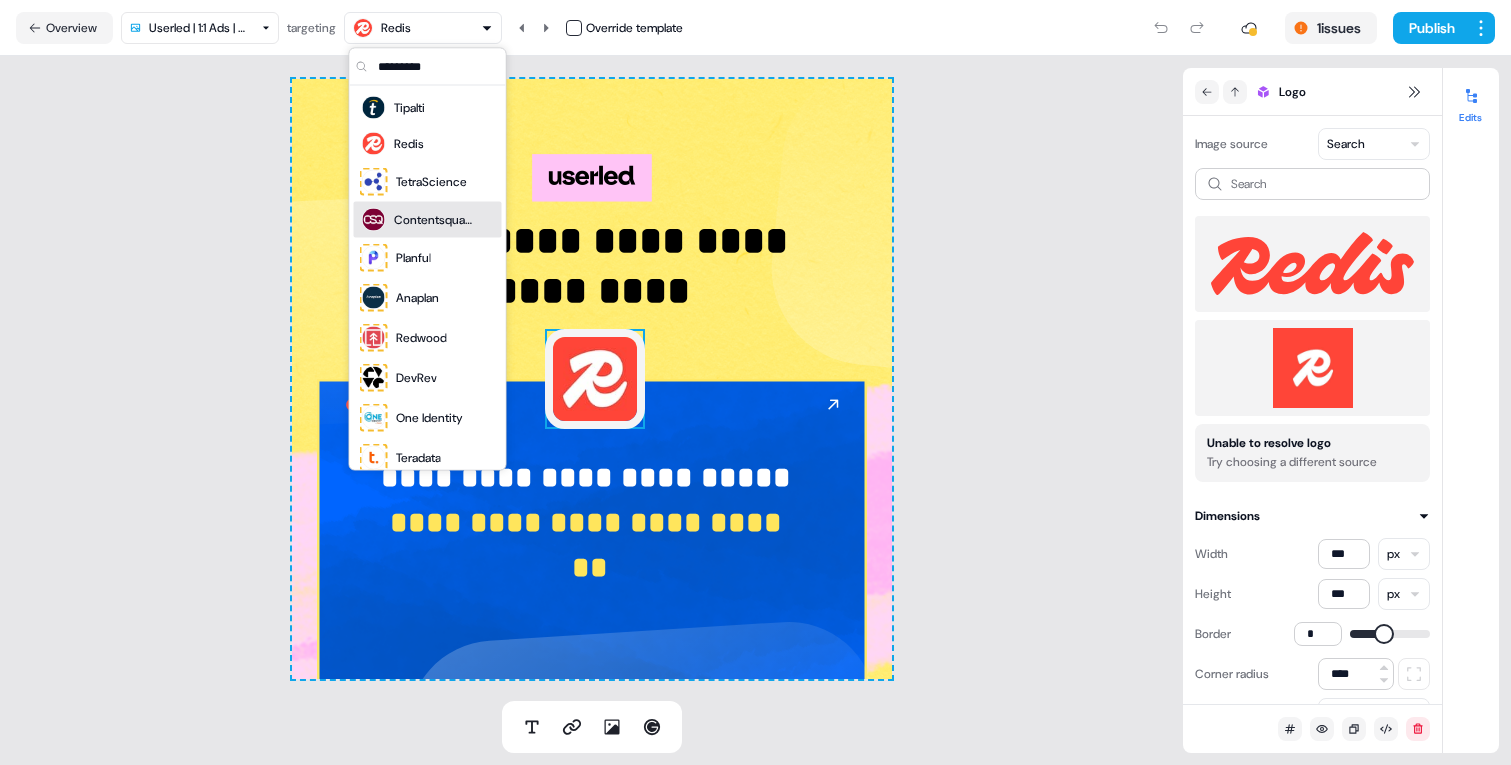 scroll, scrollTop: 22, scrollLeft: 0, axis: vertical 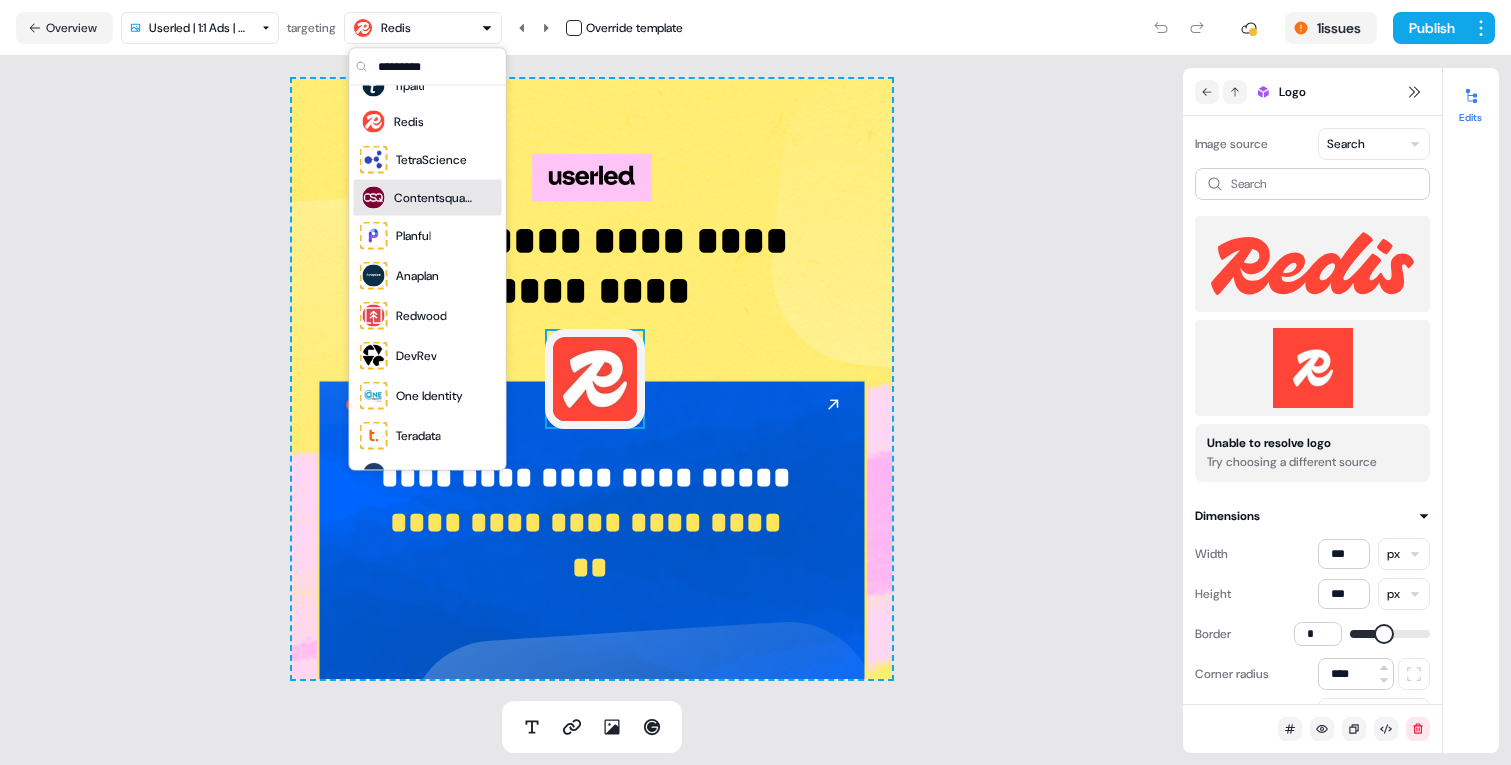 click on "Anaplan" at bounding box center (417, 276) 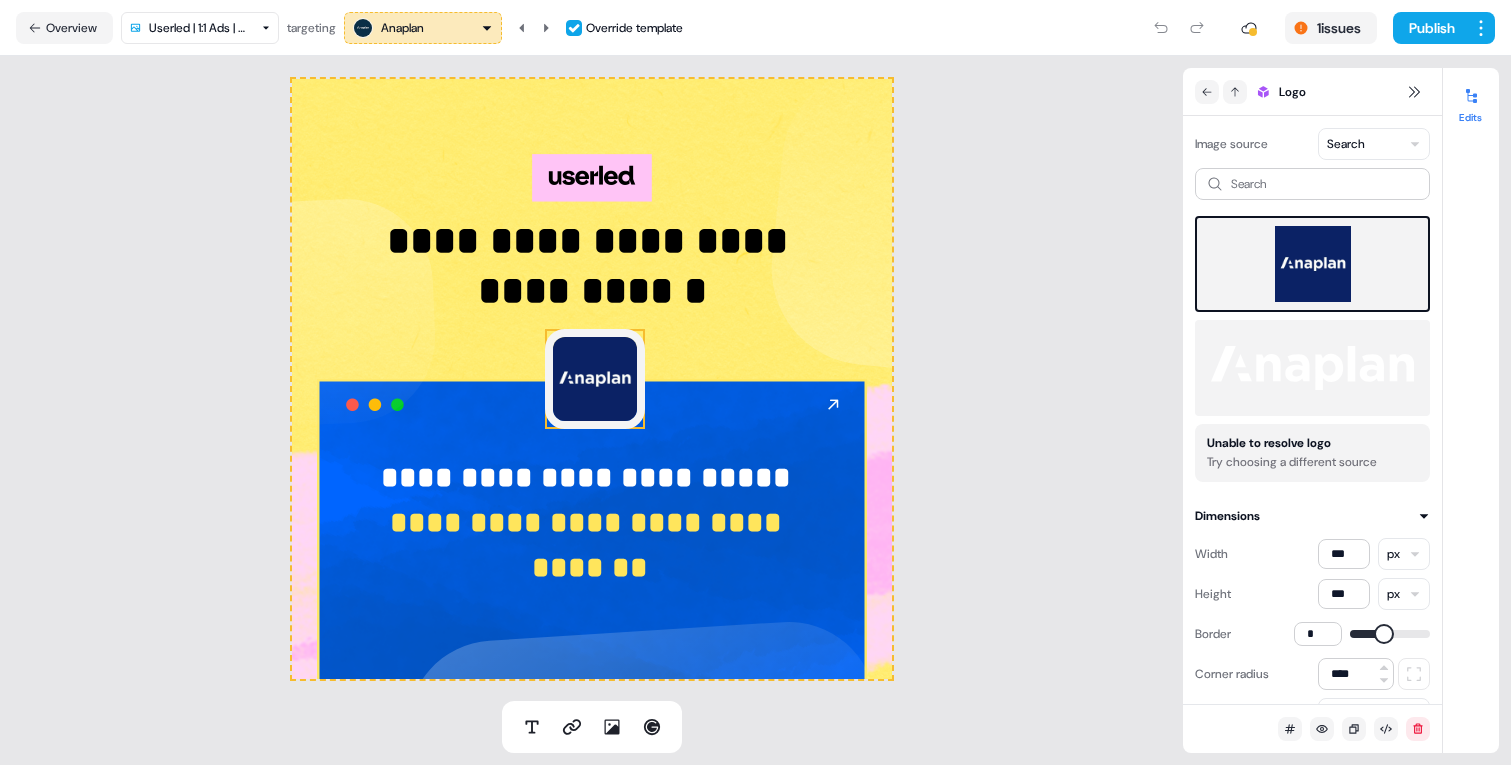 click at bounding box center (574, 28) 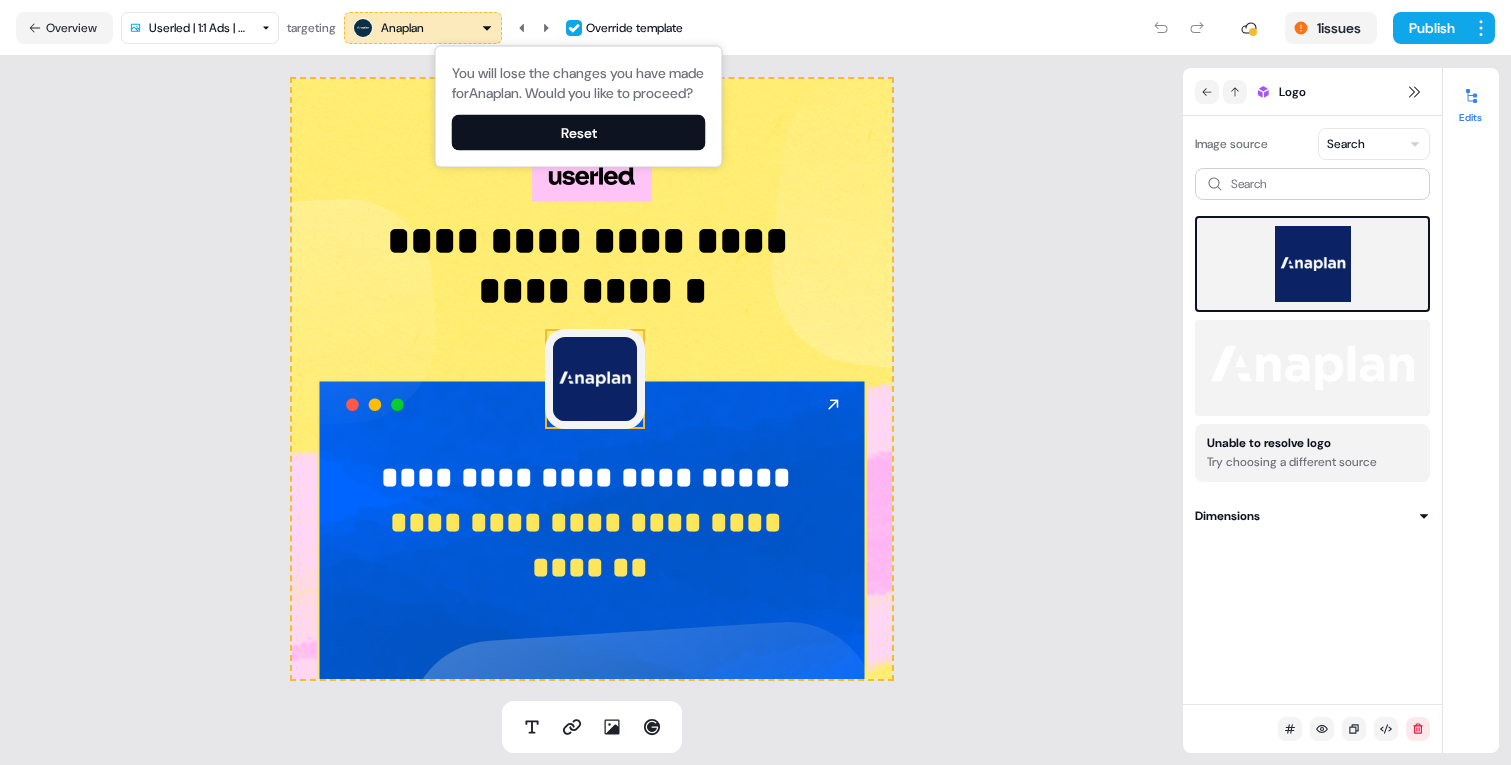 click on "**********" at bounding box center [591, 378] 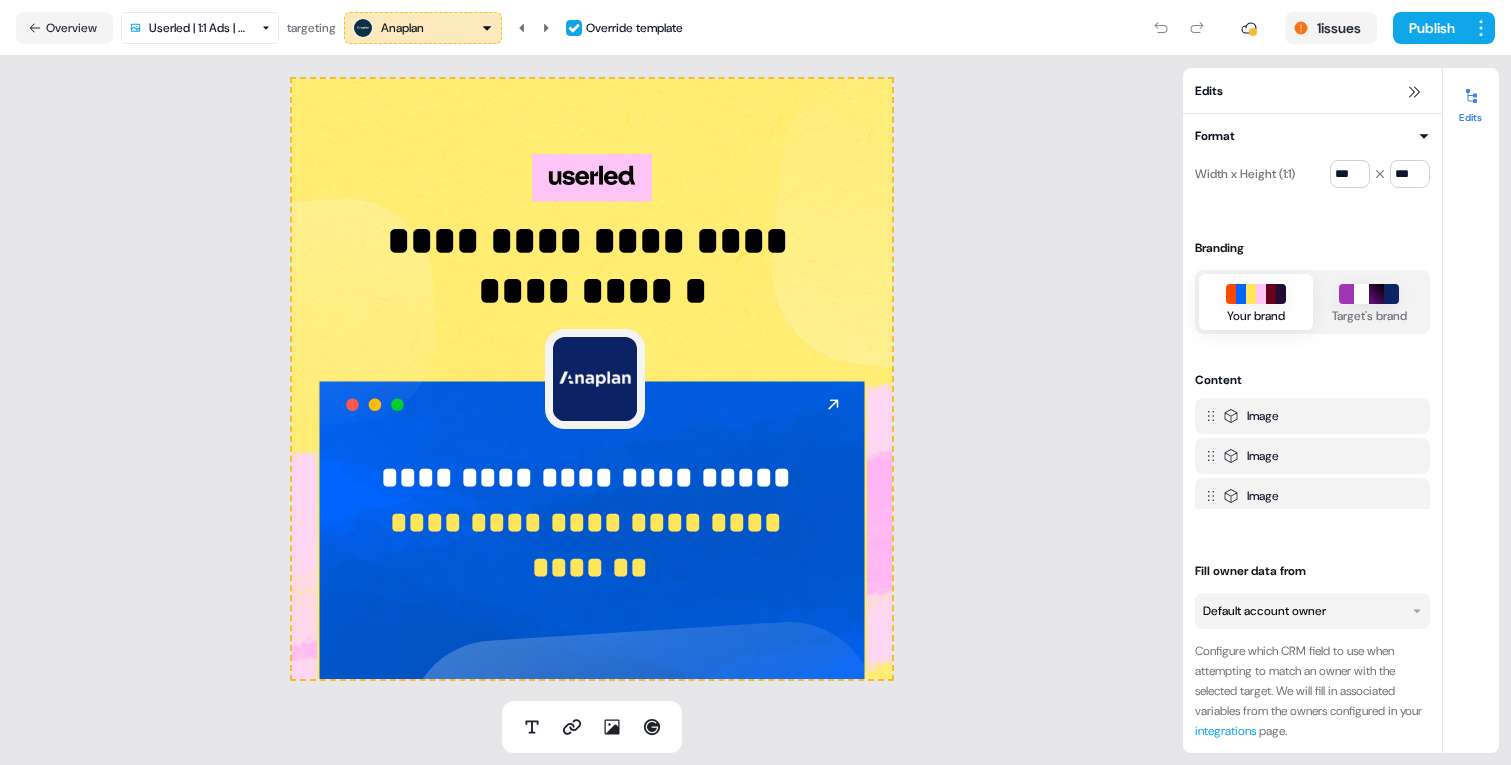 click on "Anaplan" at bounding box center [423, 28] 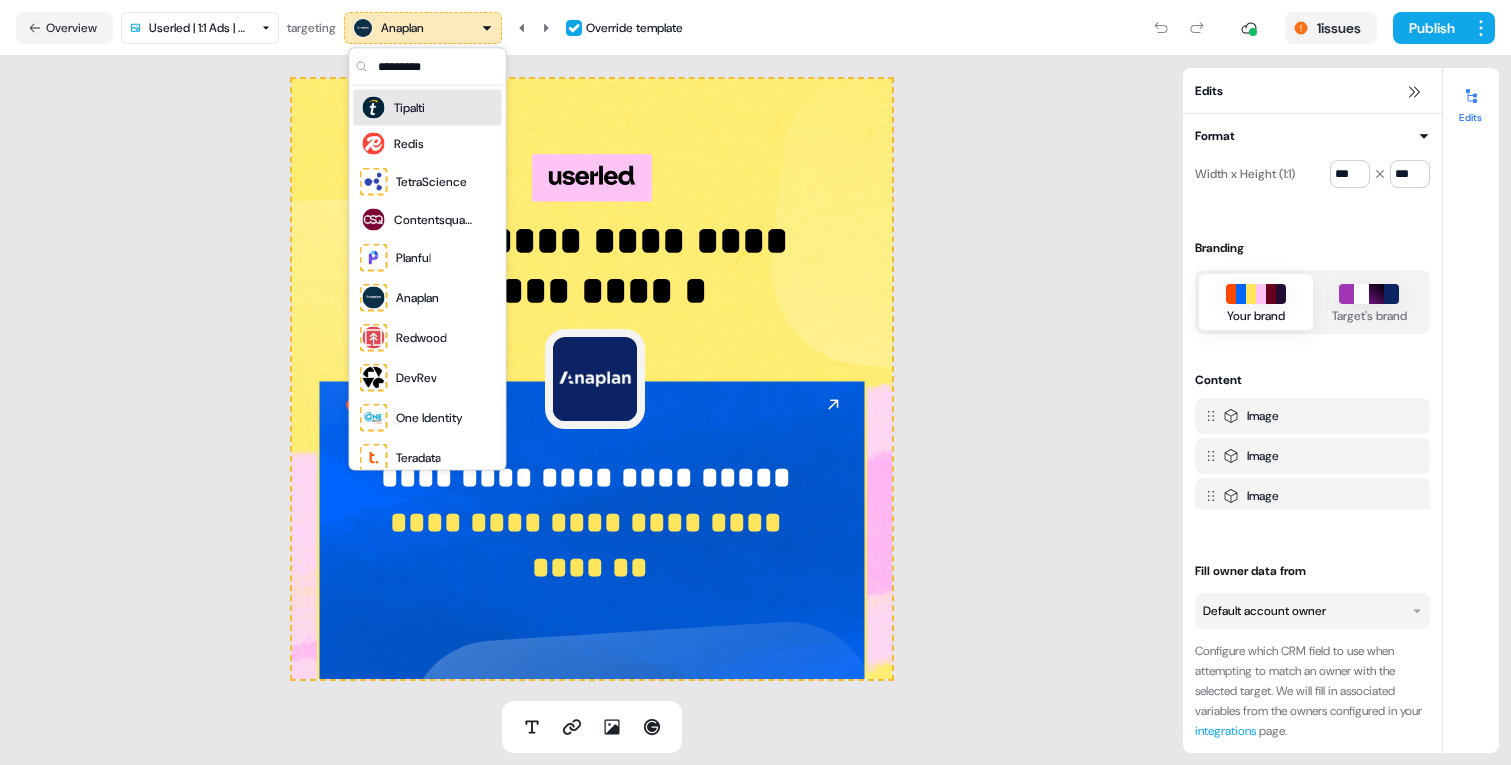 click on "Overview Userled | 1:1 Ads | Customers targeting Anaplan Override template" at bounding box center [349, 28] 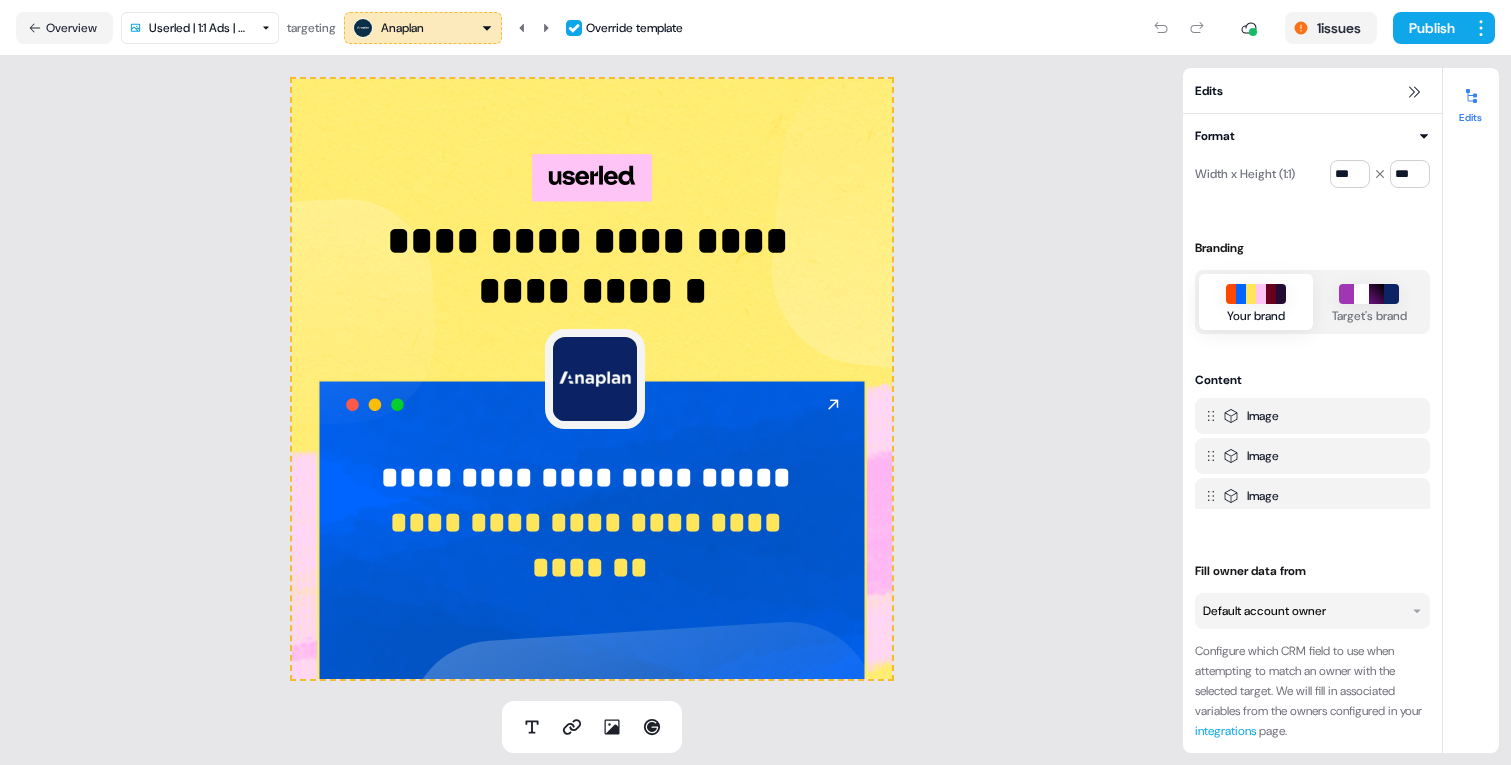 click on "**********" at bounding box center [755, 382] 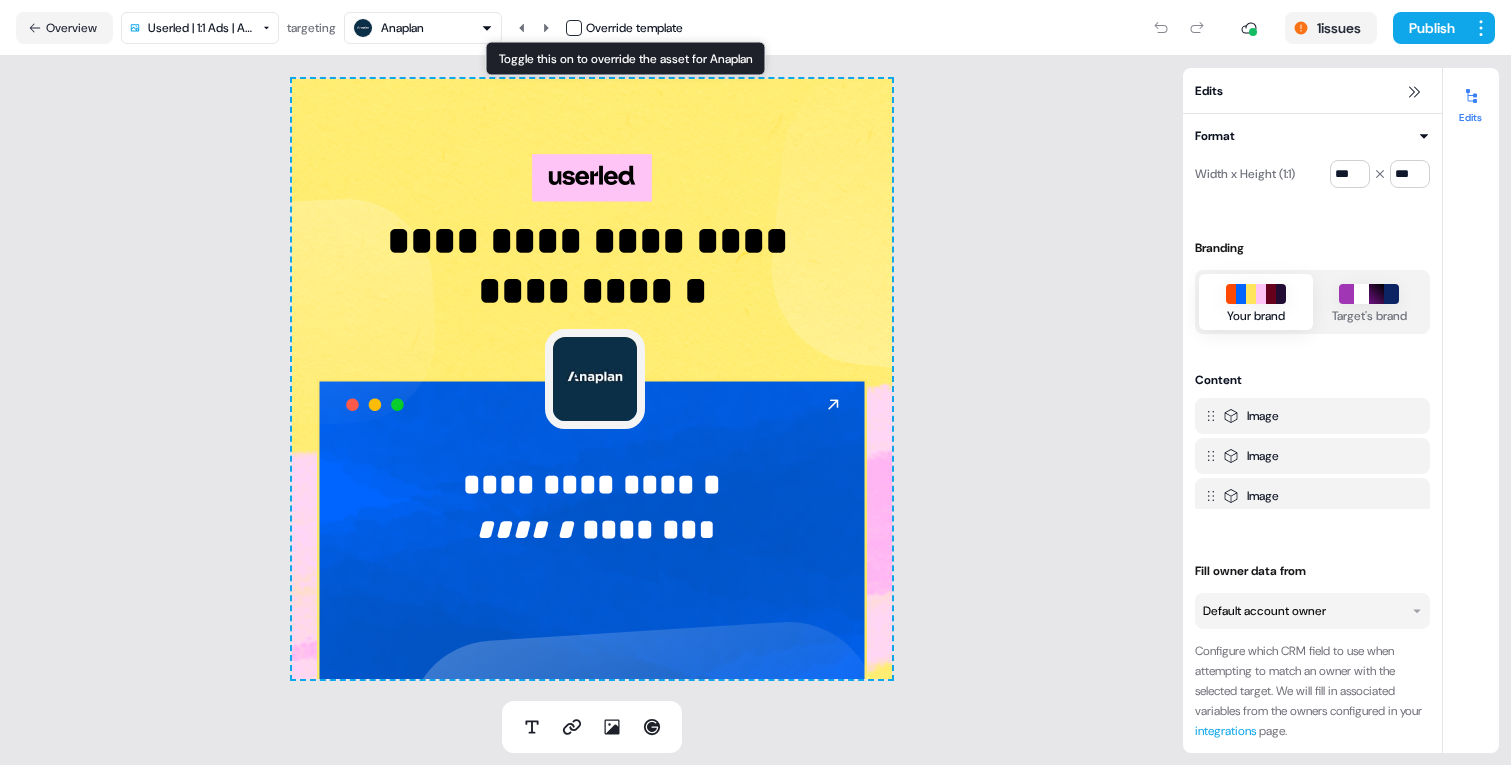 click at bounding box center [574, 28] 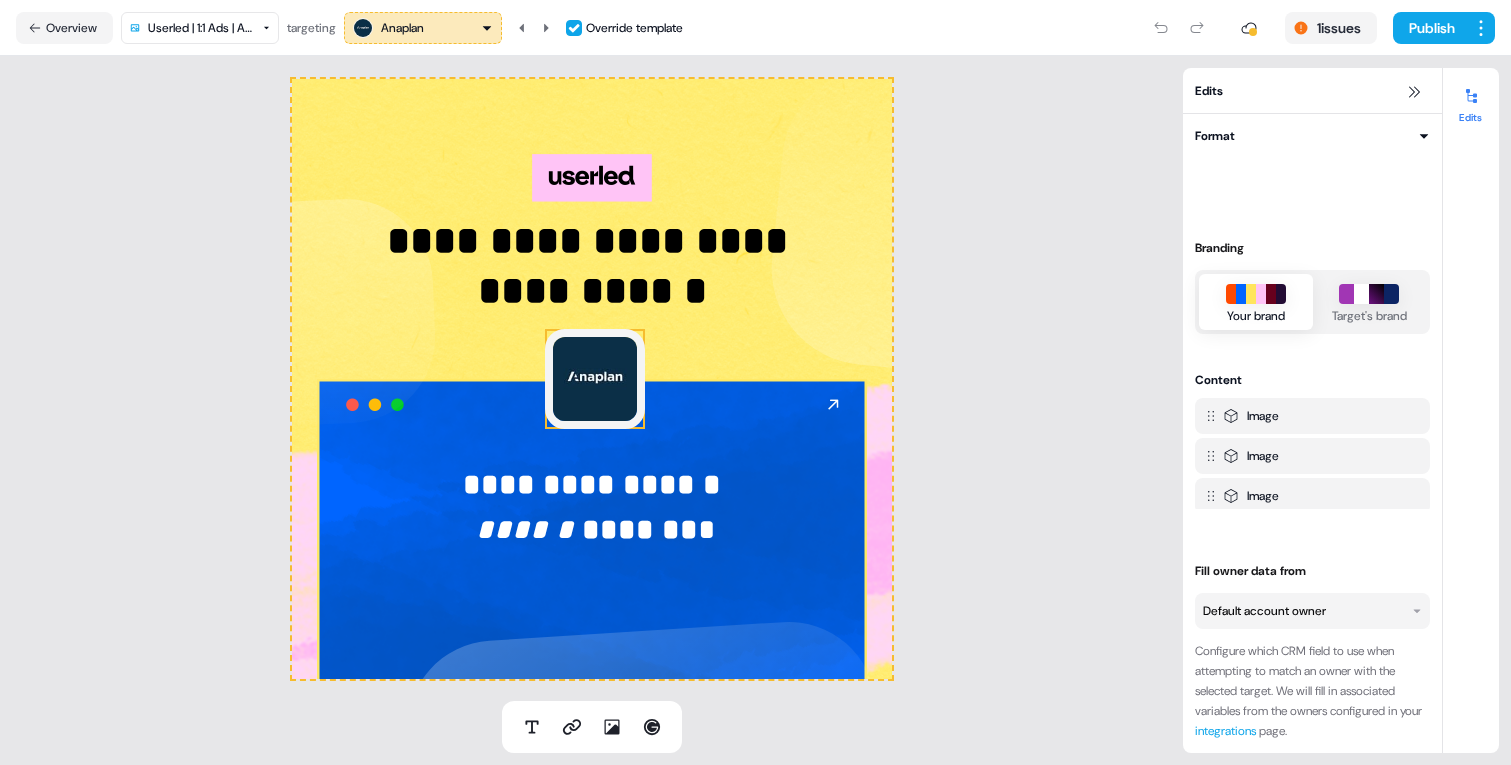 click at bounding box center (595, 379) 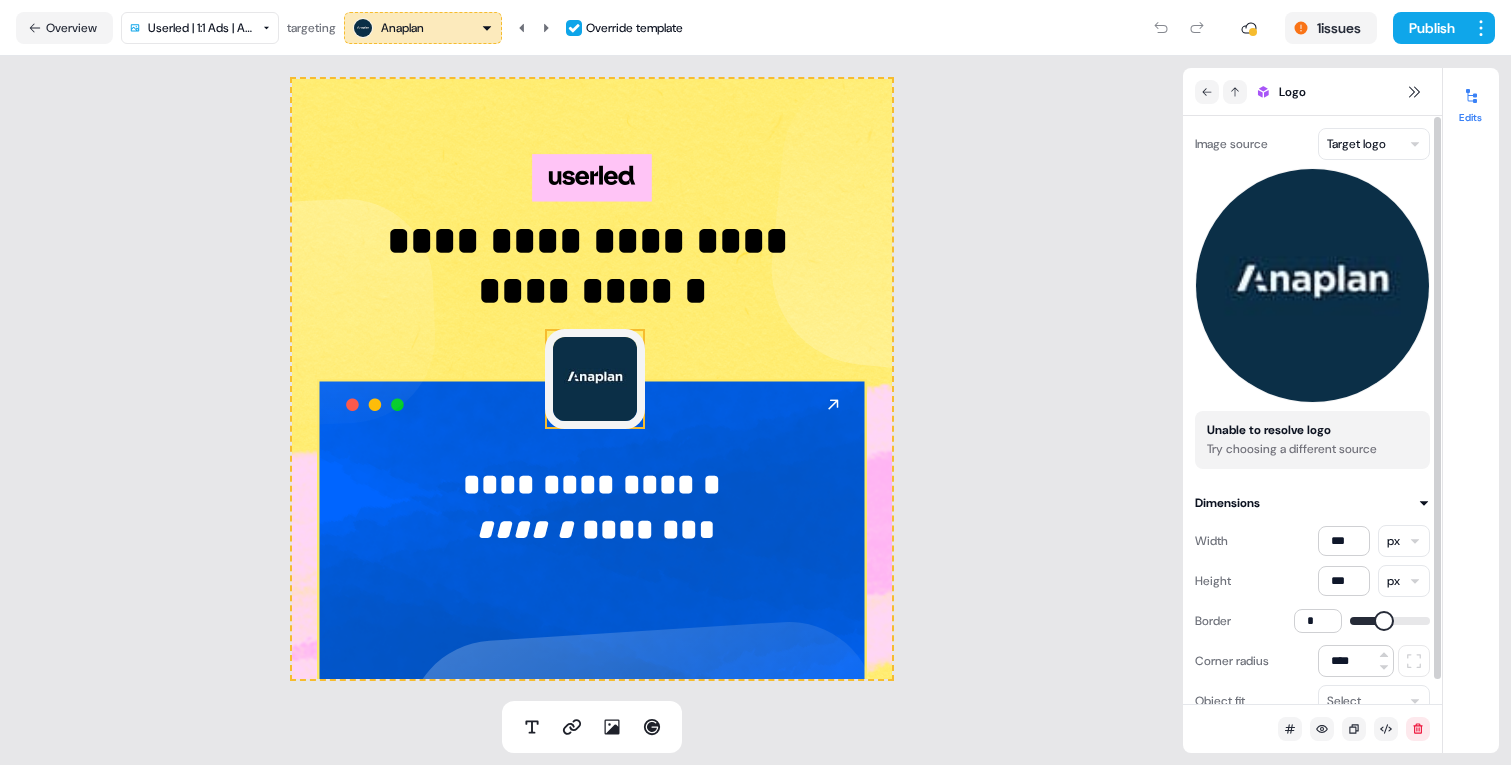 click on "**********" at bounding box center [755, 382] 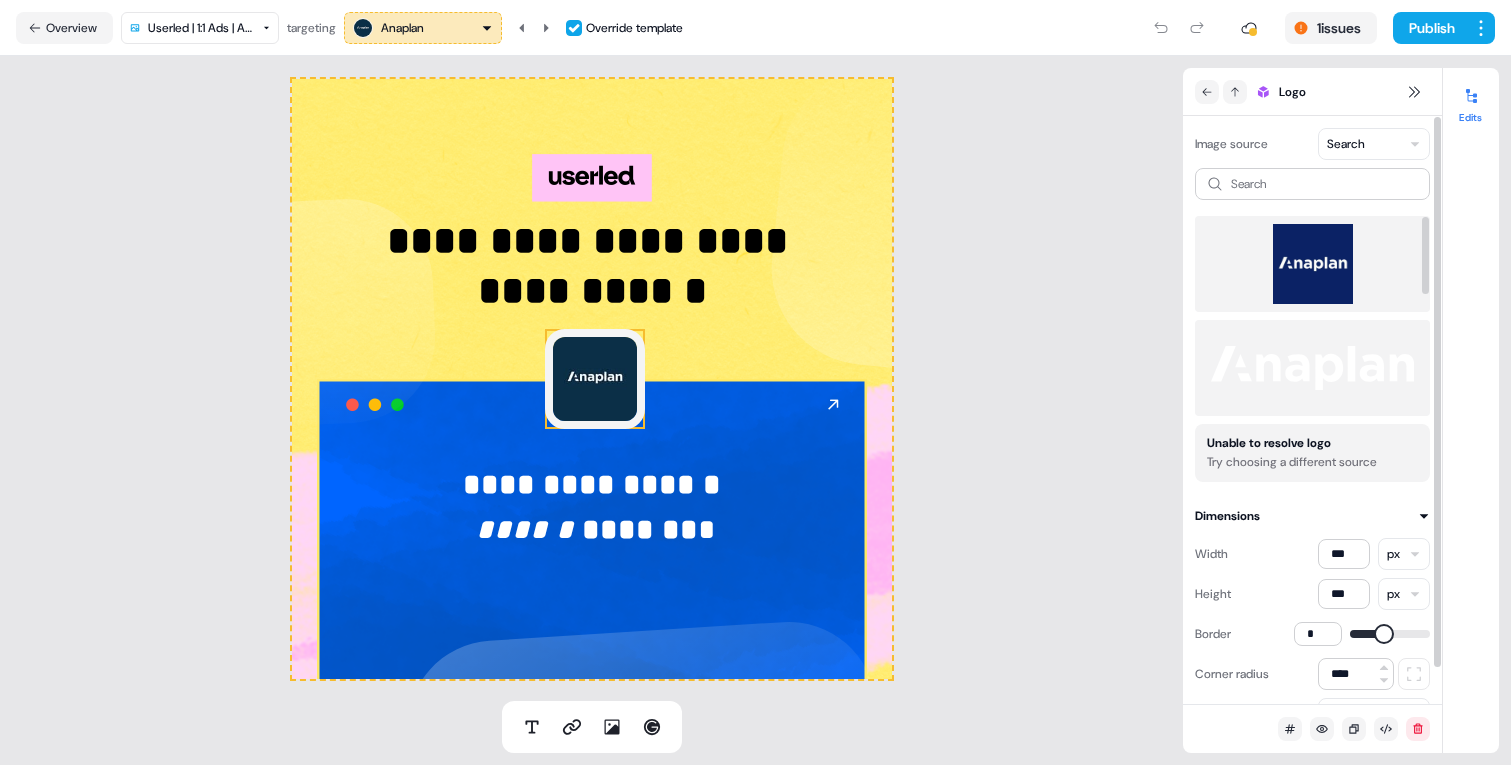 click at bounding box center (1312, 264) 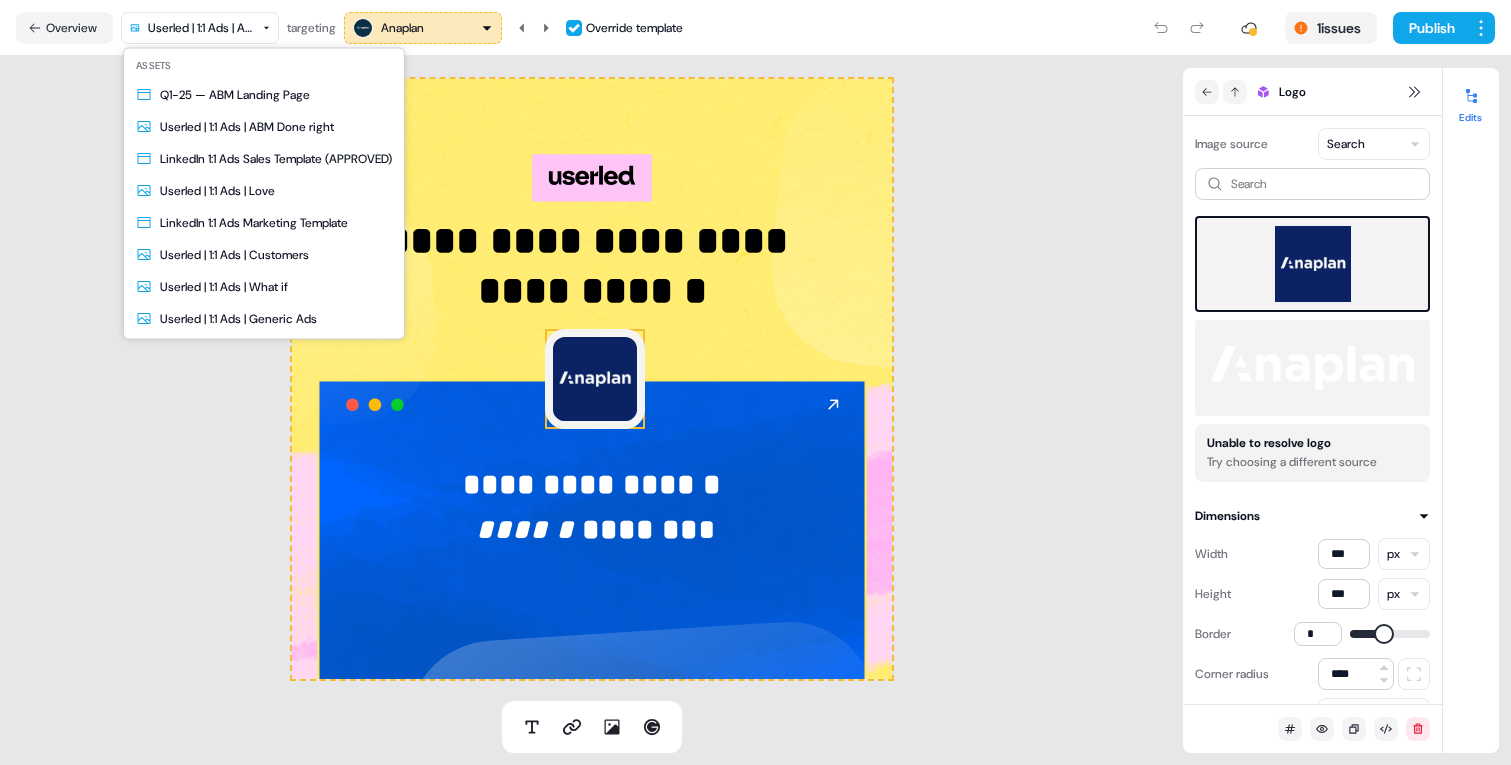 click on "**********" at bounding box center [755, 382] 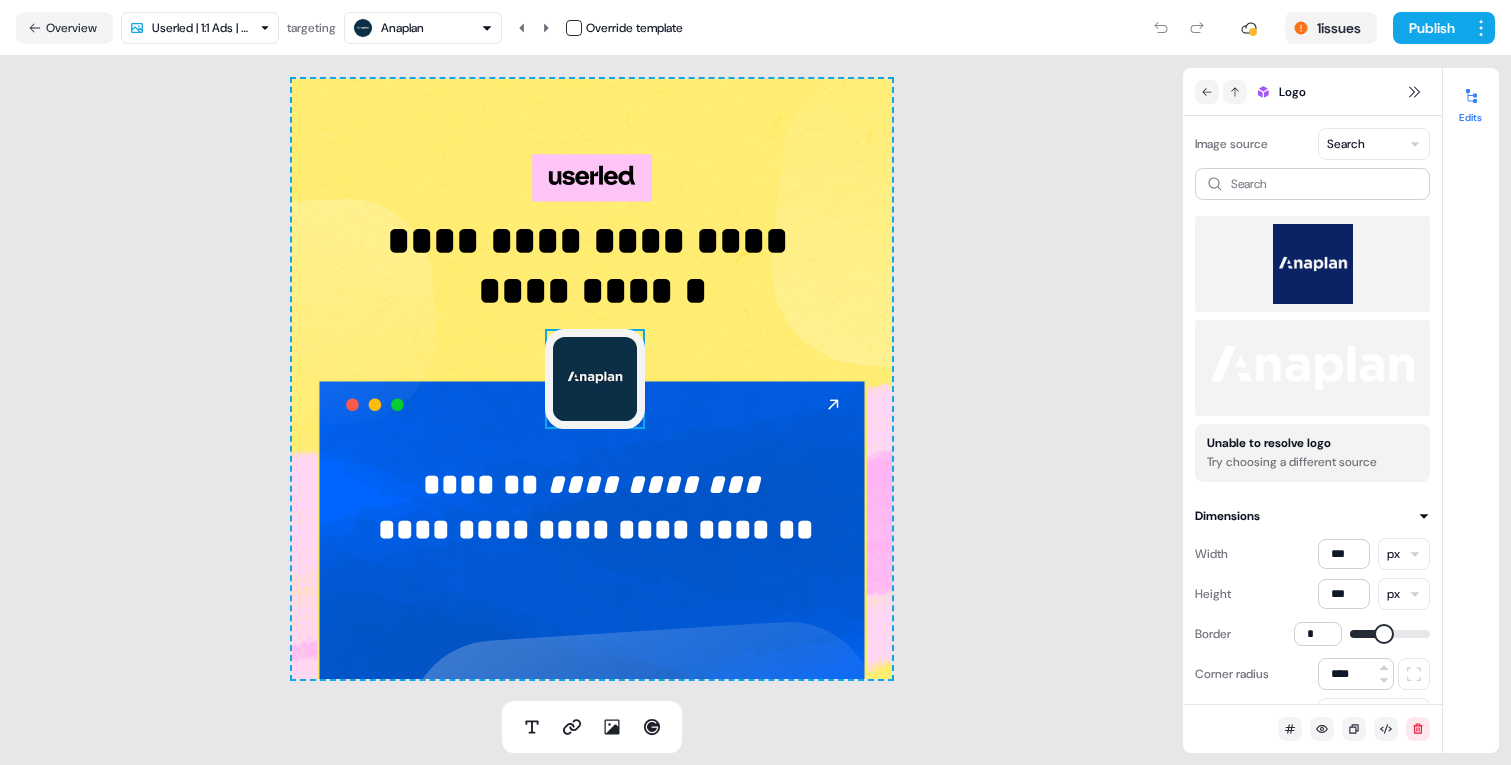 click at bounding box center (574, 28) 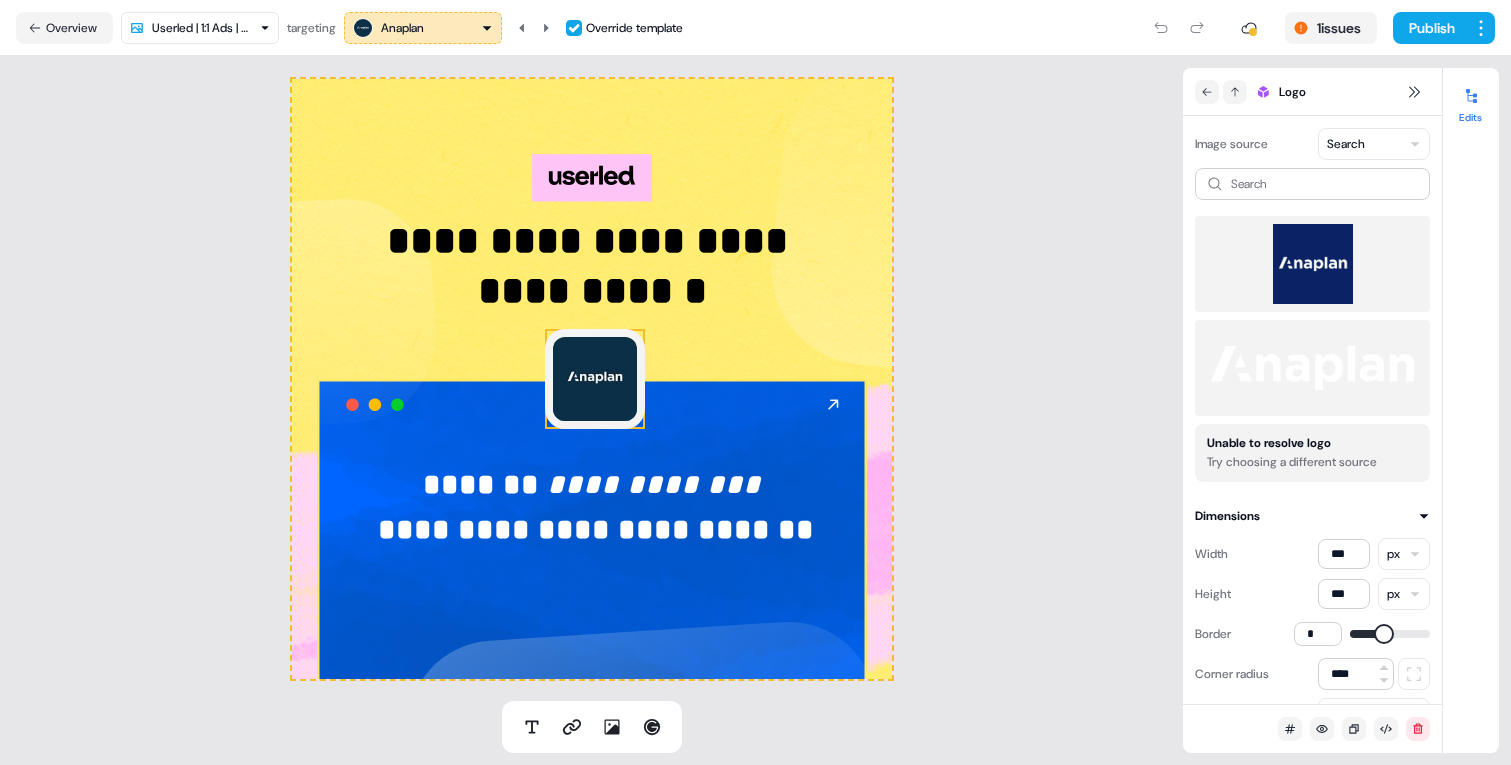 click at bounding box center (595, 379) 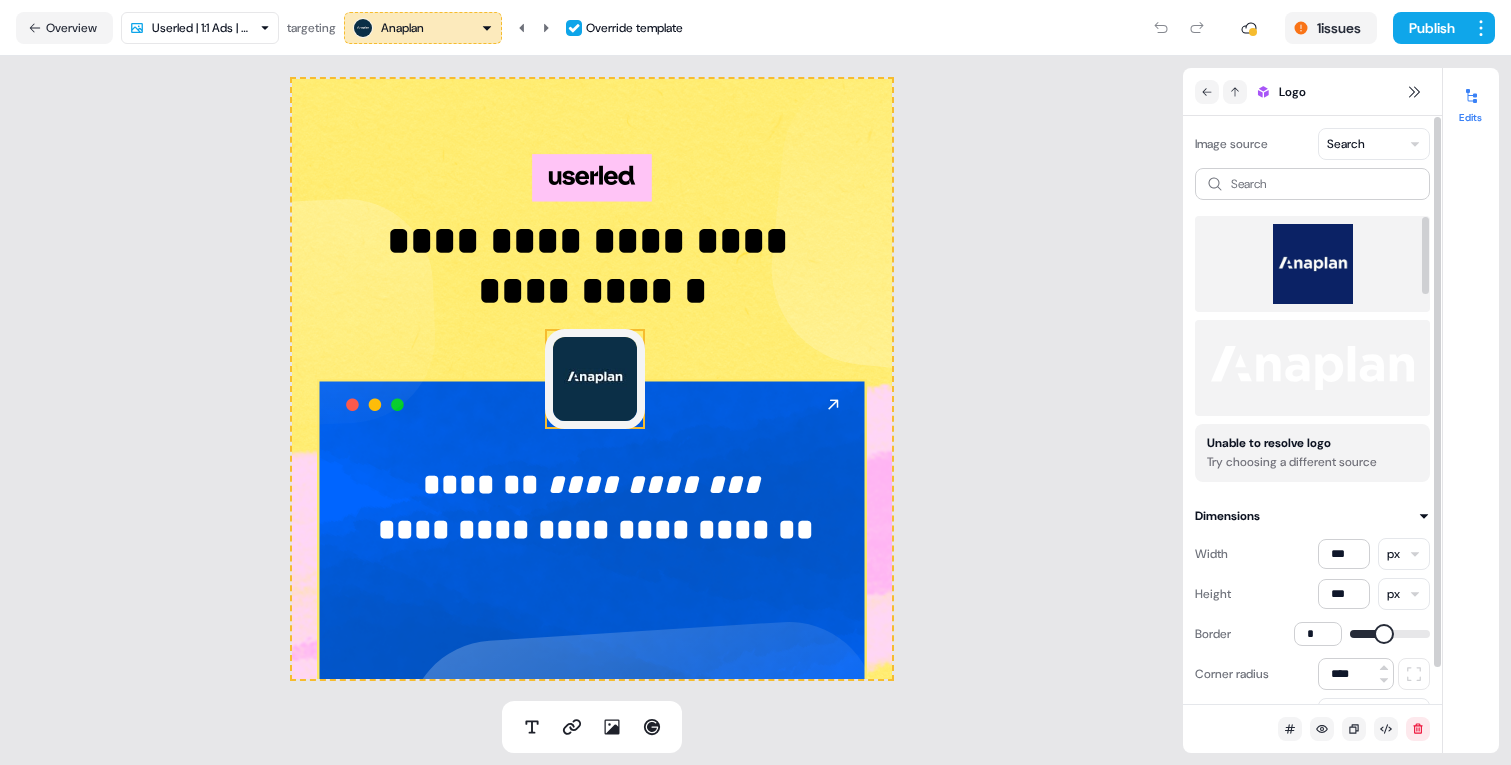 click at bounding box center [1312, 264] 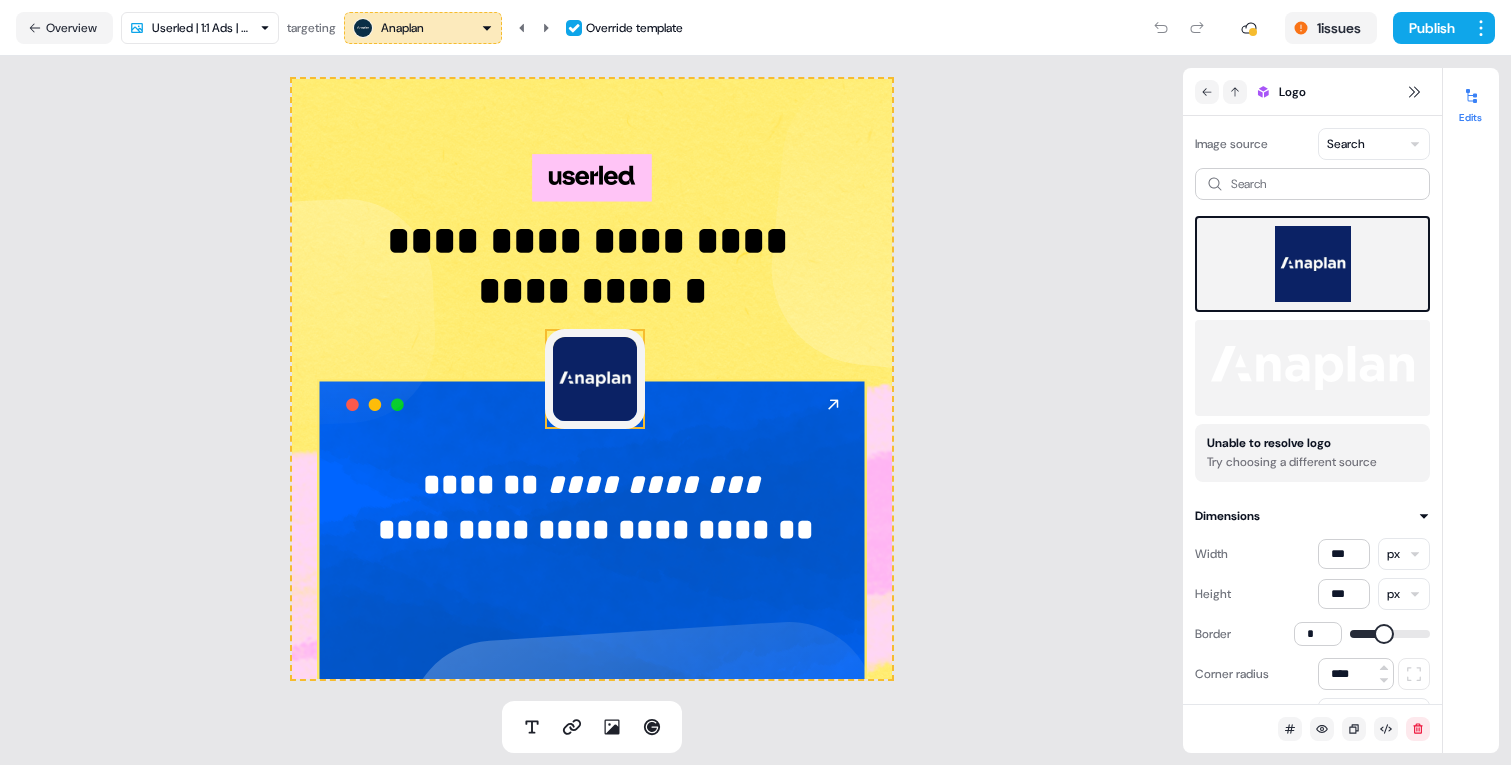 click on "**********" at bounding box center [755, 382] 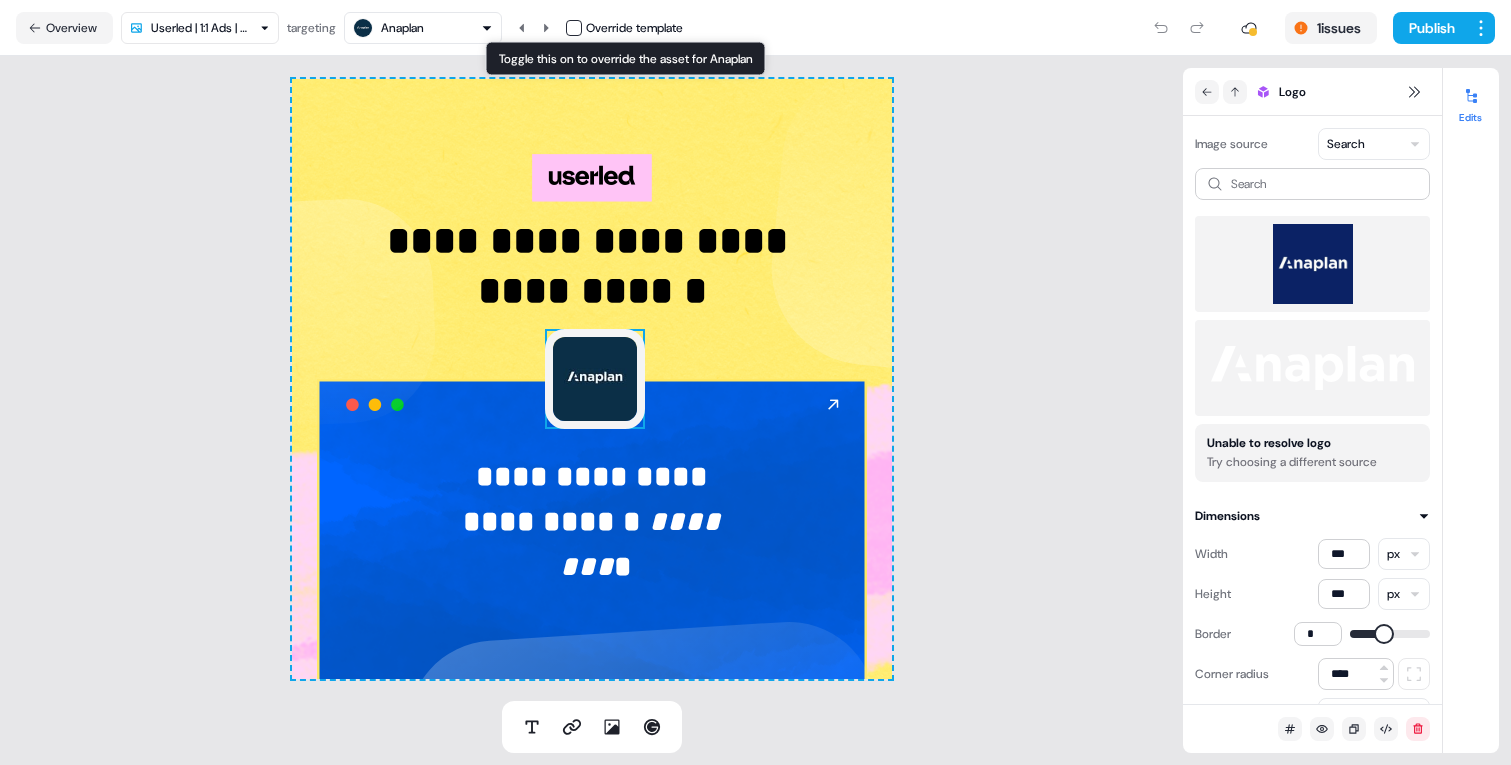 click at bounding box center (574, 28) 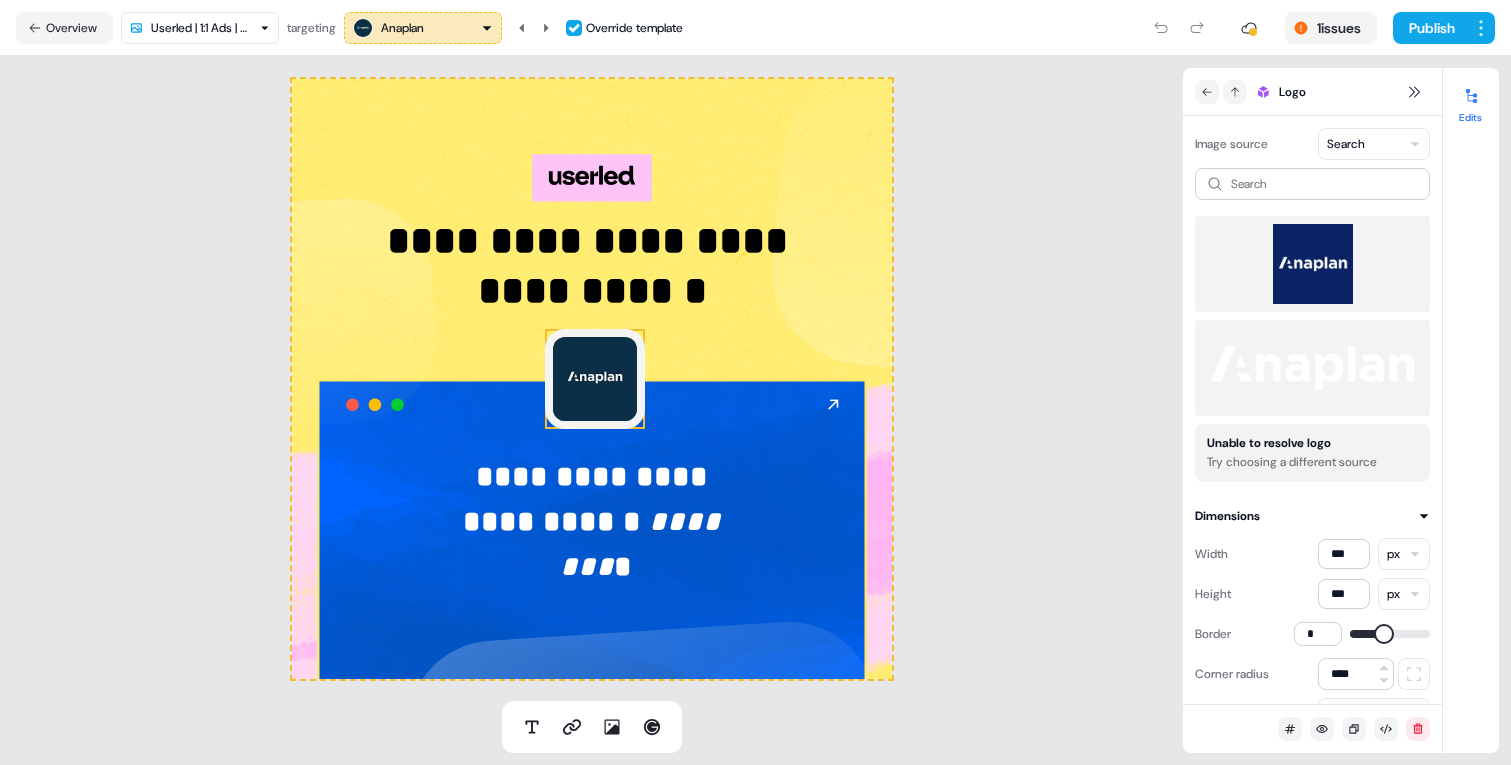 click at bounding box center (595, 379) 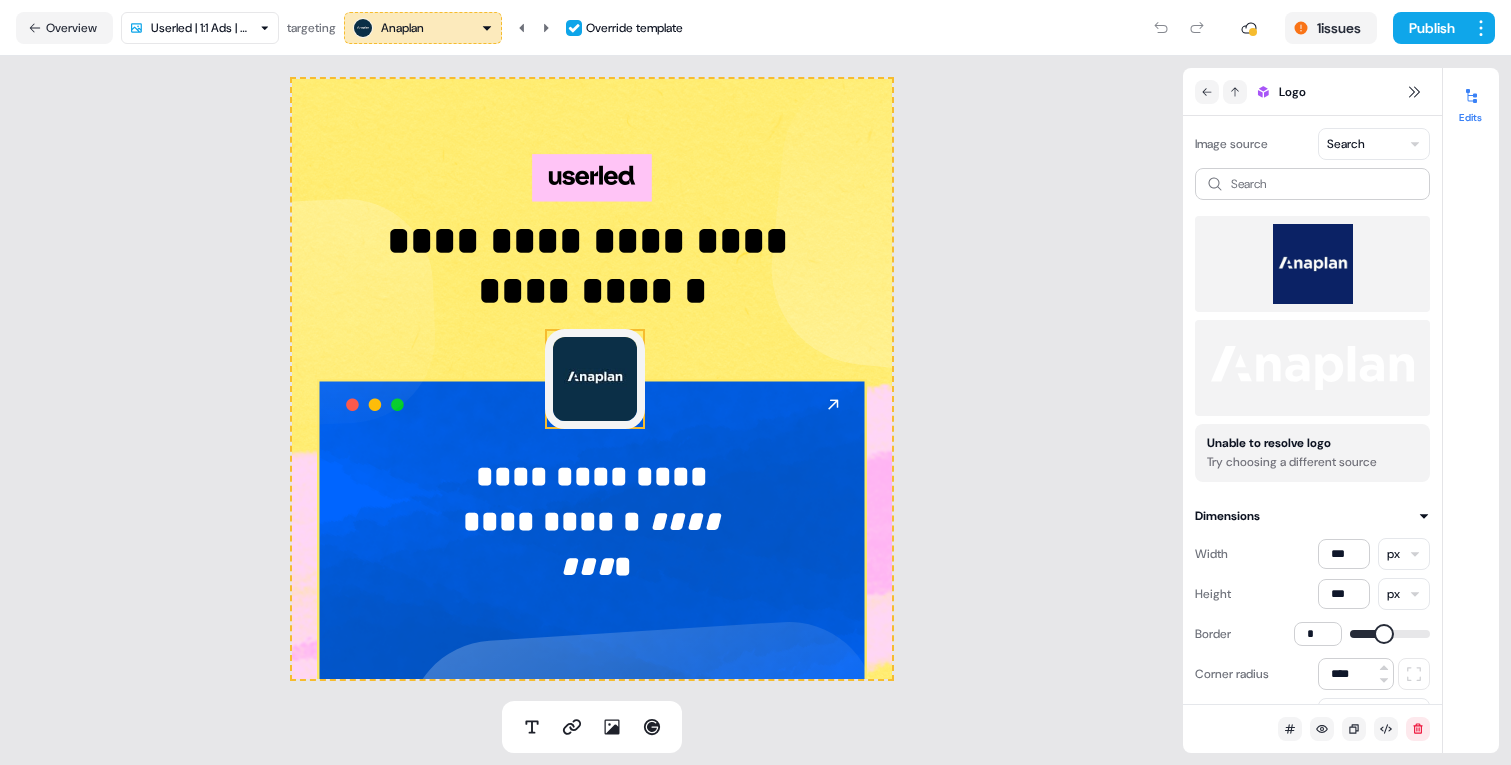 click at bounding box center [1312, 264] 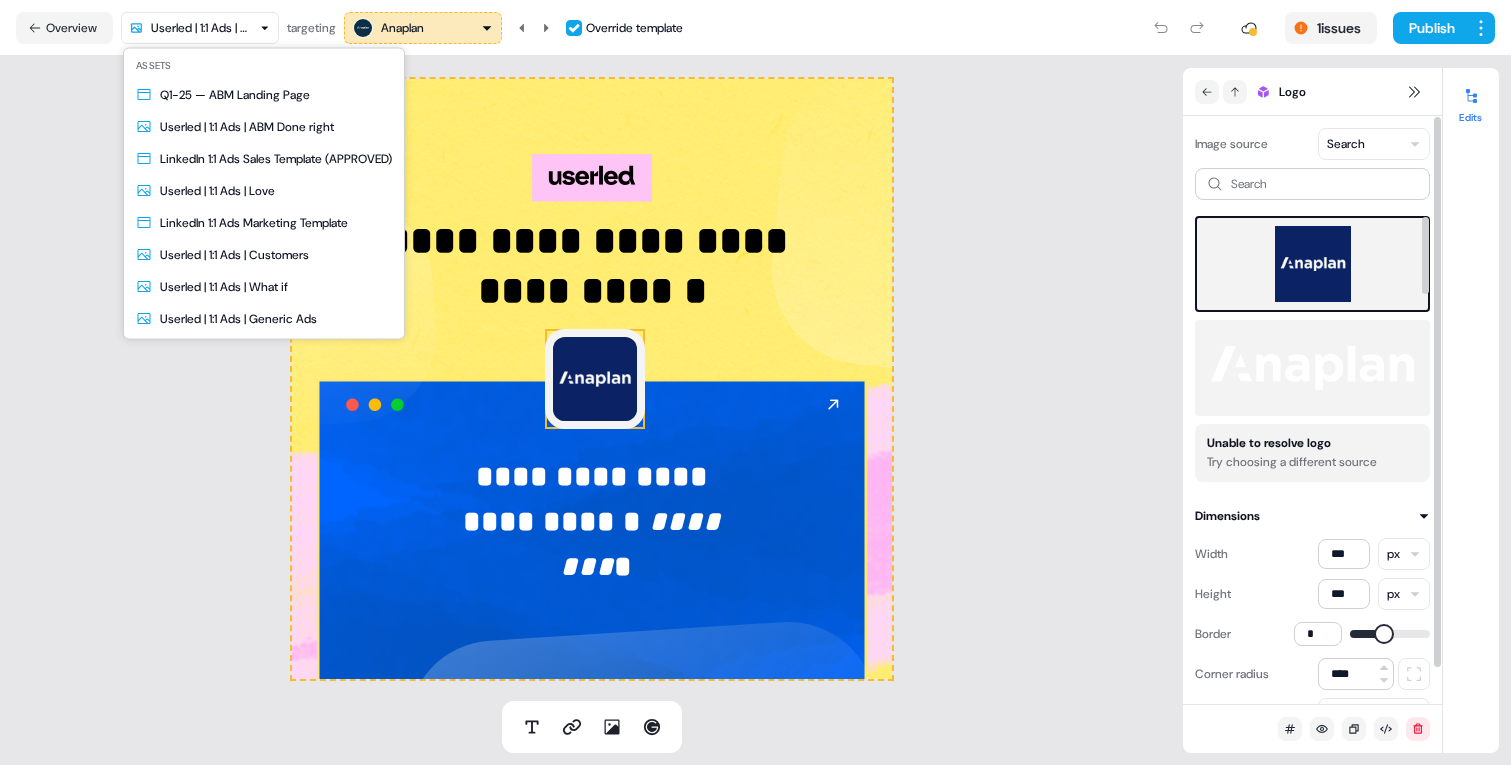 click on "**********" at bounding box center [755, 382] 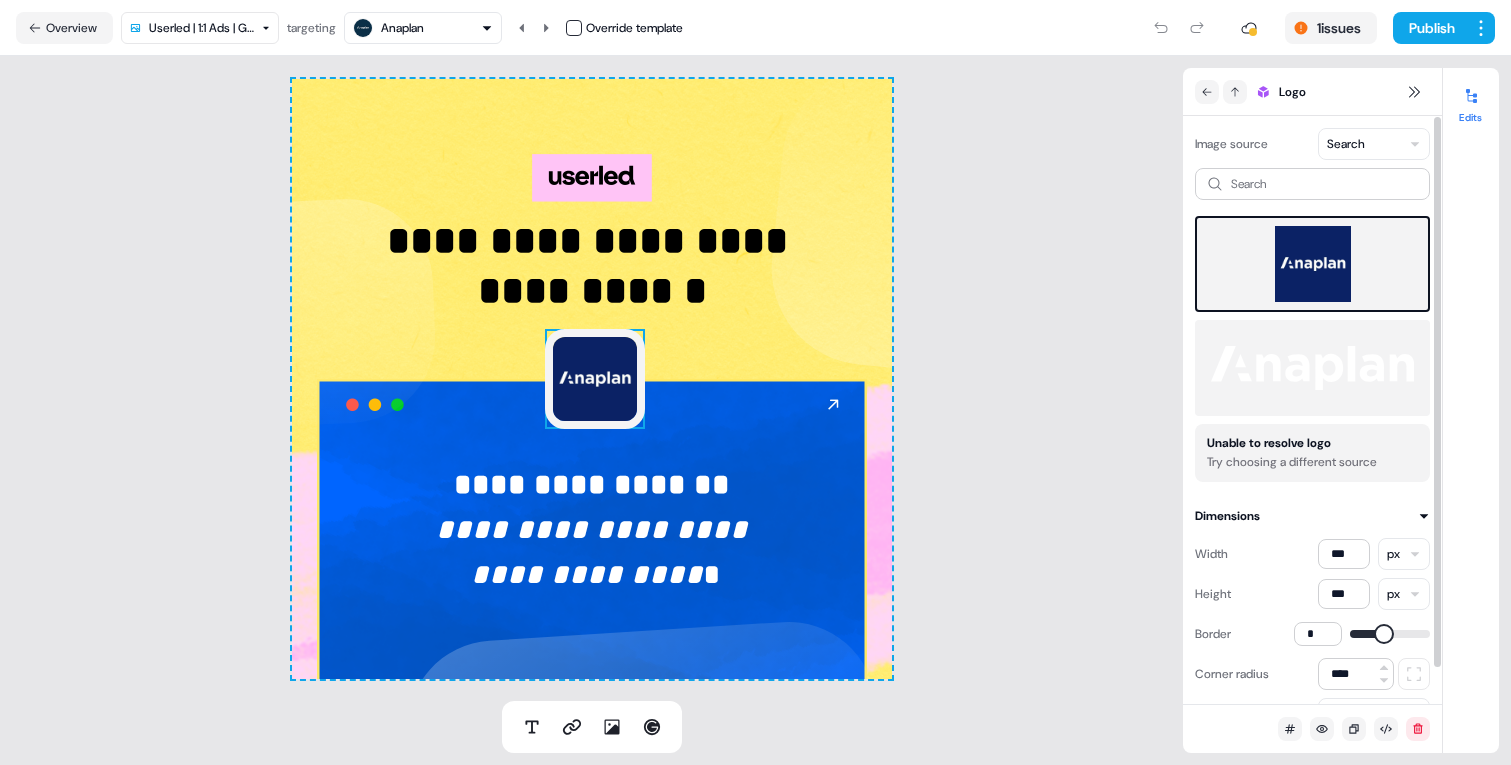 click on "**********" at bounding box center [755, 382] 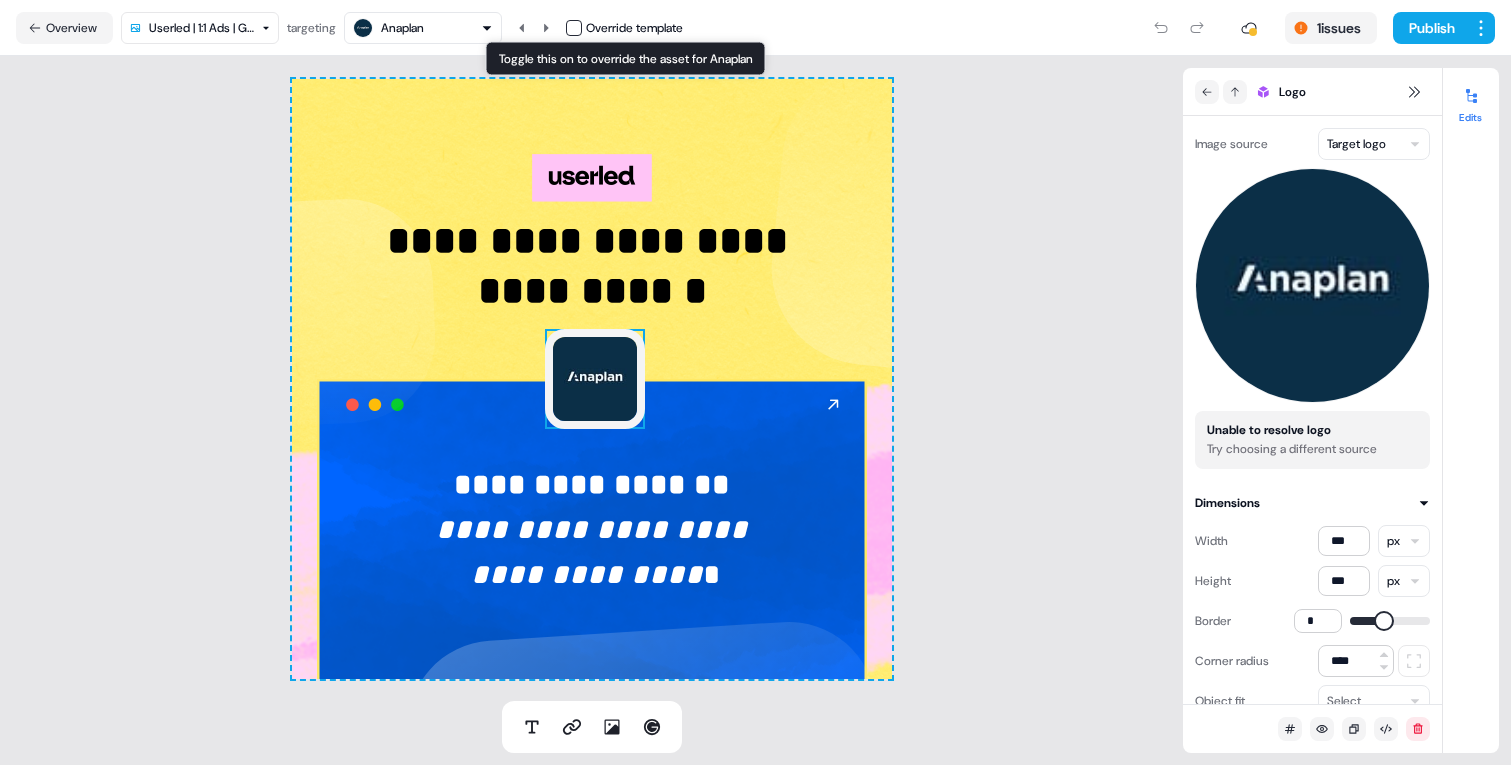 click at bounding box center [574, 28] 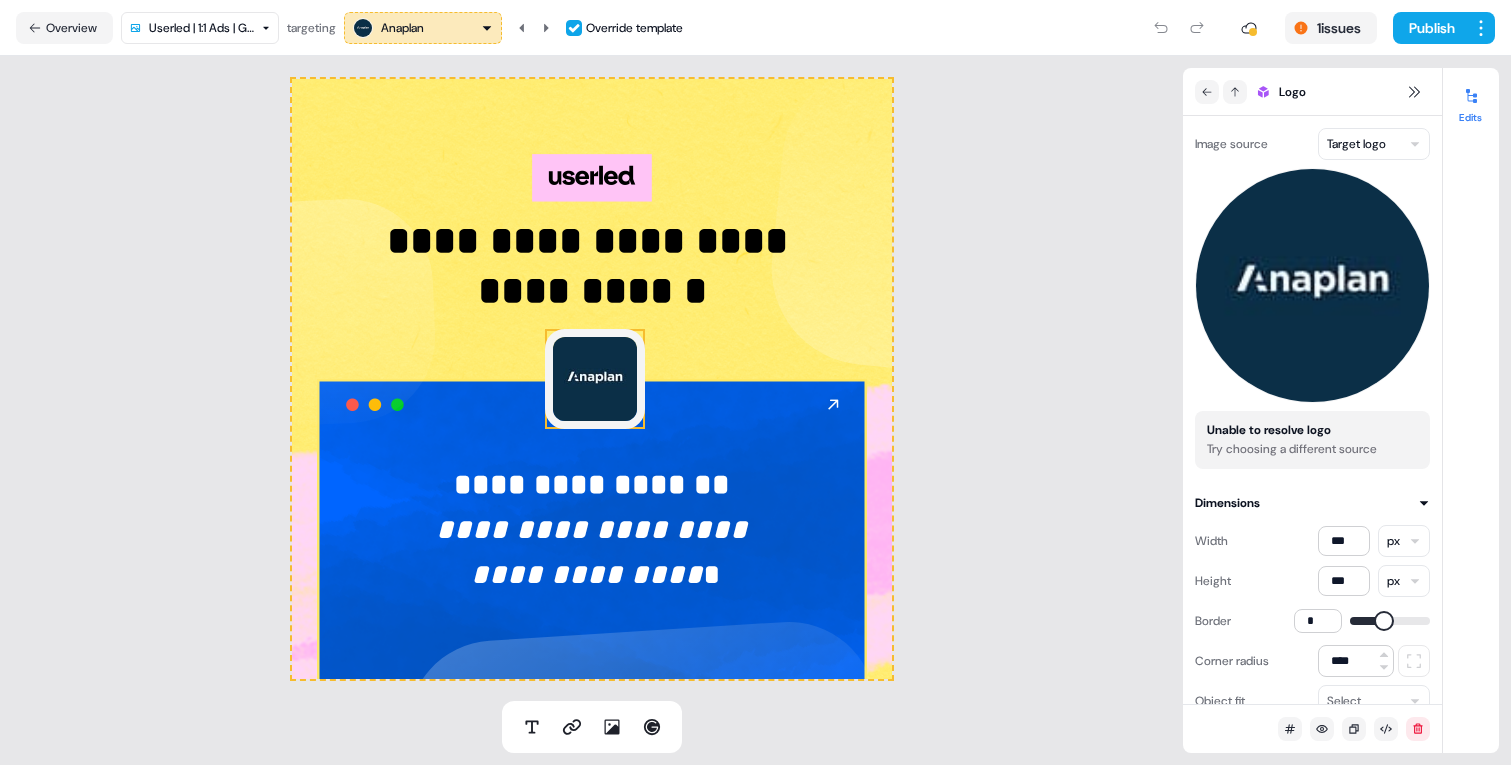 click at bounding box center (595, 379) 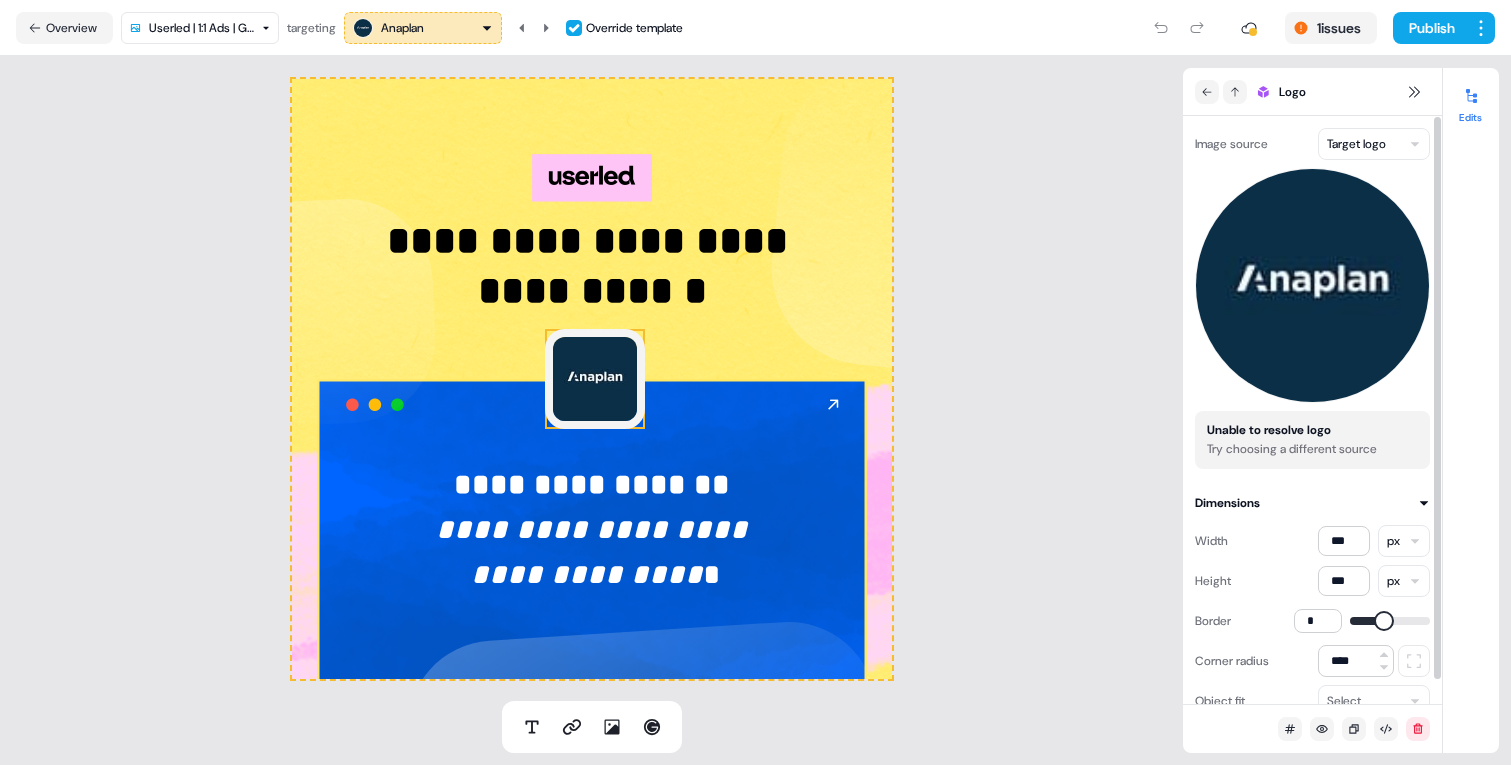 click on "**********" at bounding box center [755, 382] 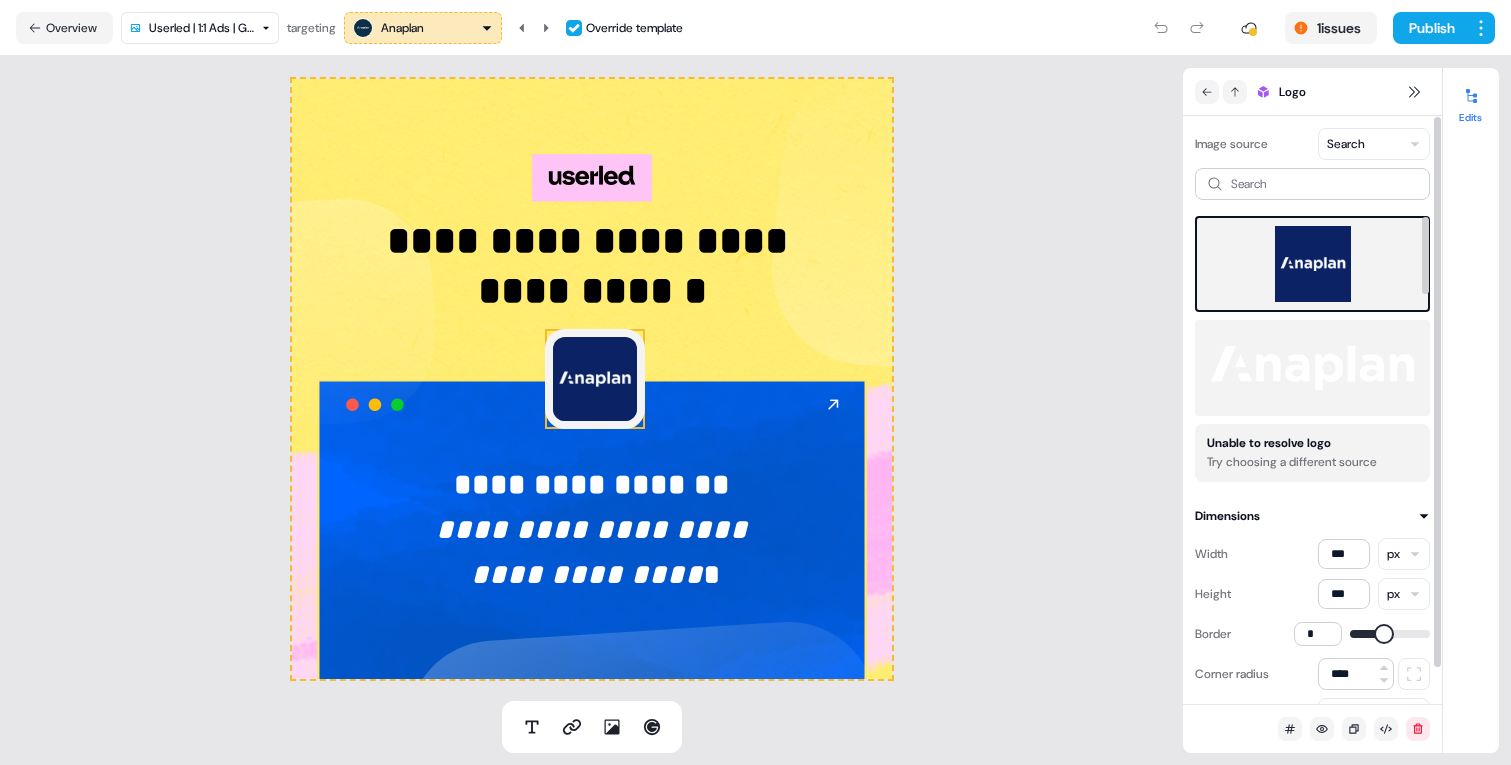 click on "**********" at bounding box center [755, 382] 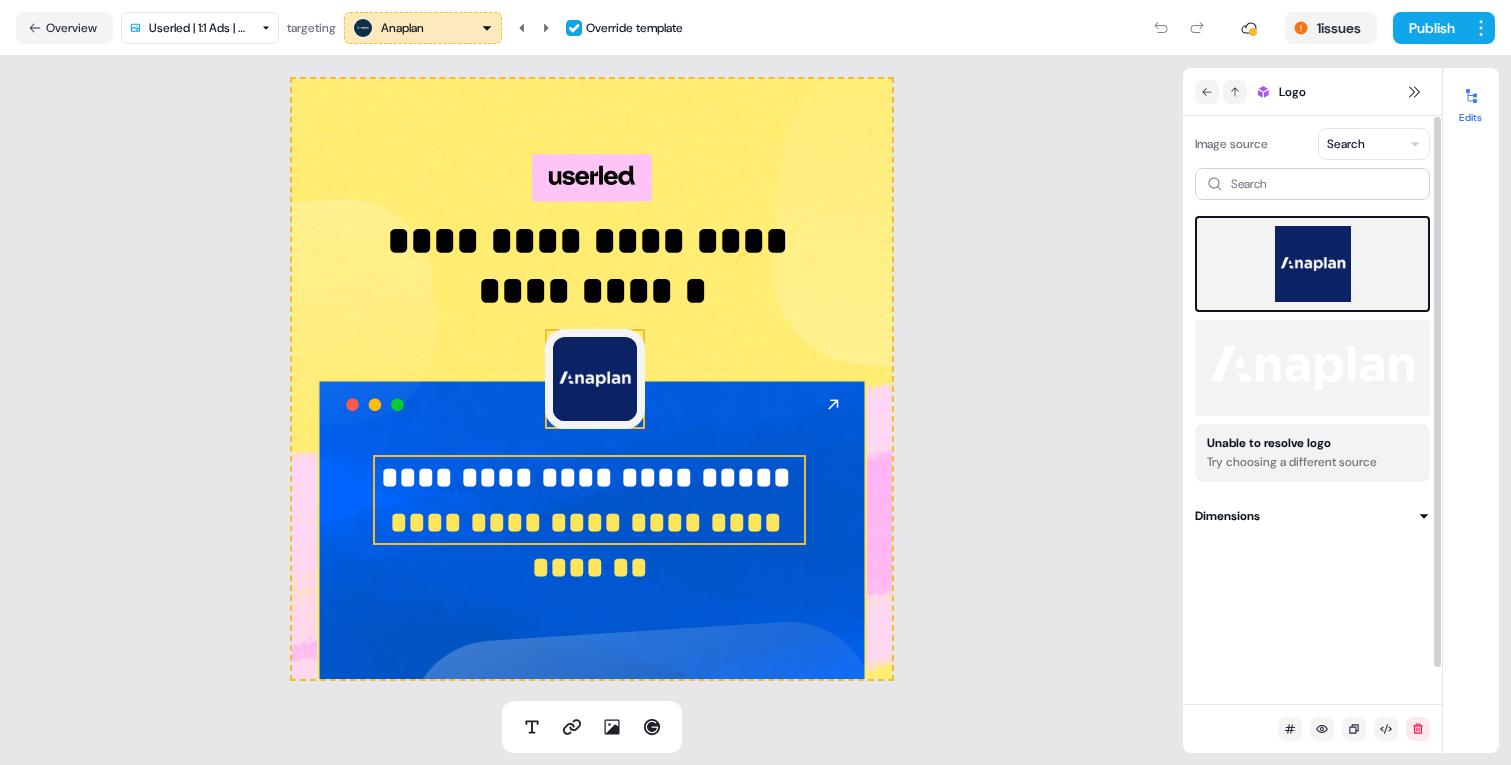 click on "**********" at bounding box center (590, 477) 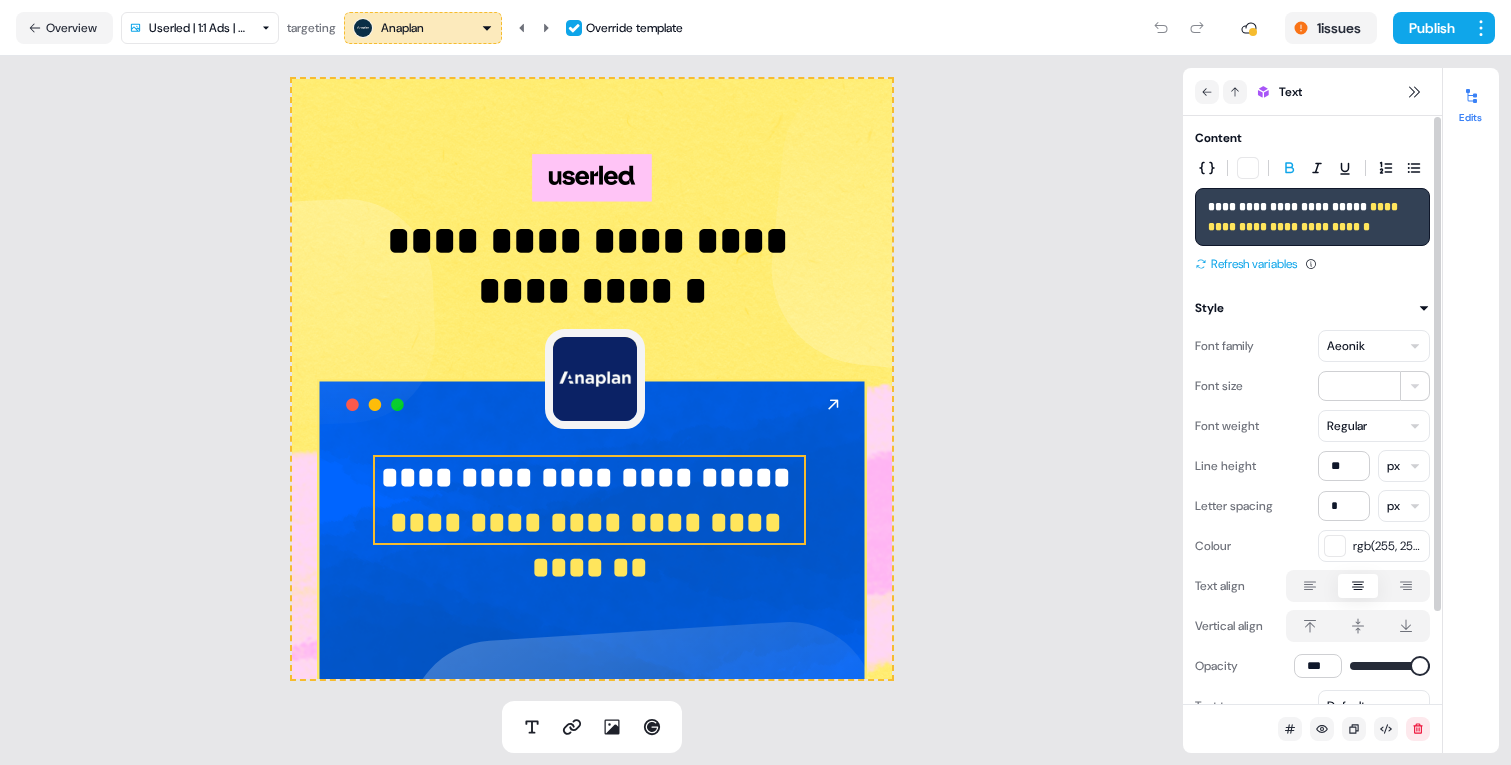 click on "Refresh variables" at bounding box center [1246, 264] 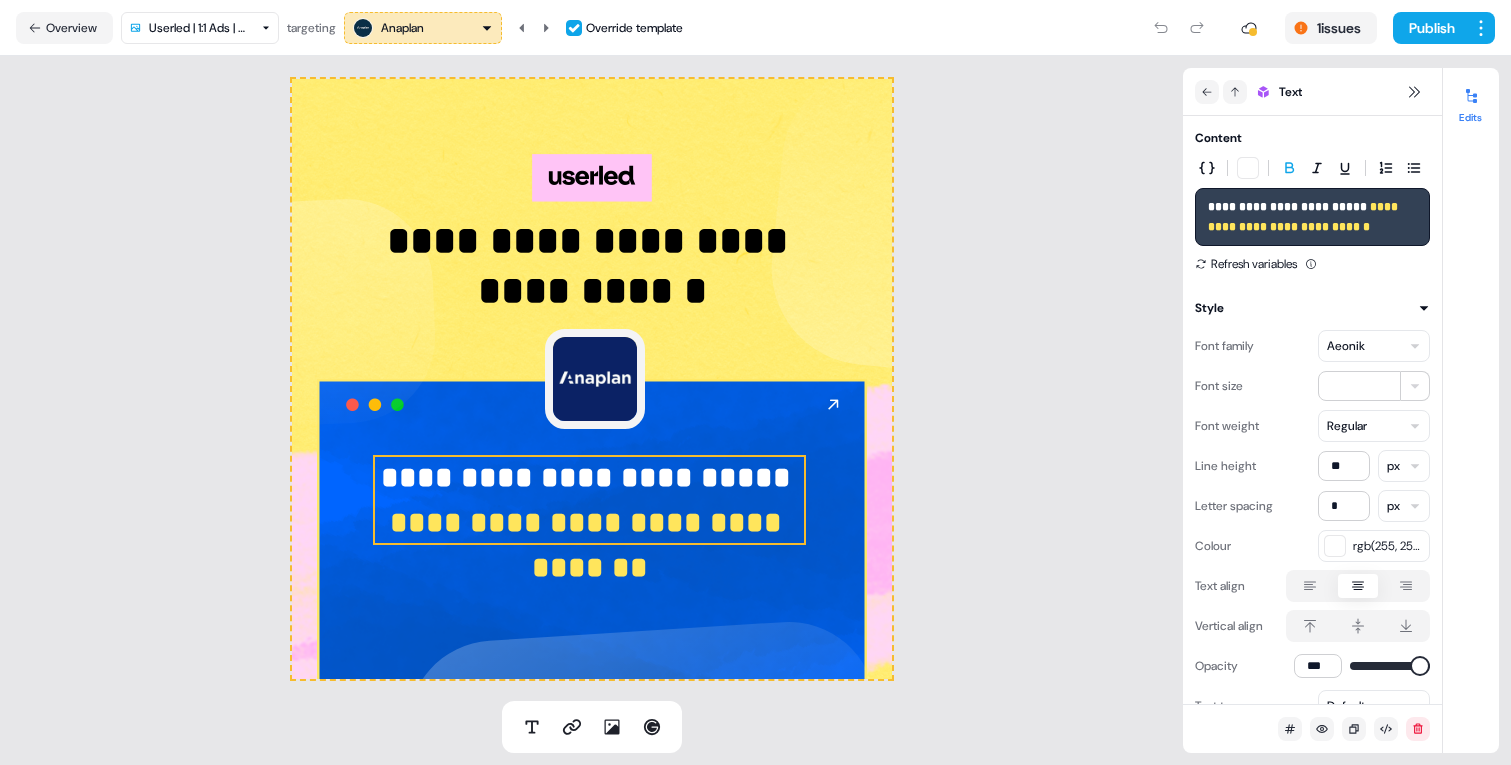 click on "Anaplan" at bounding box center [388, 28] 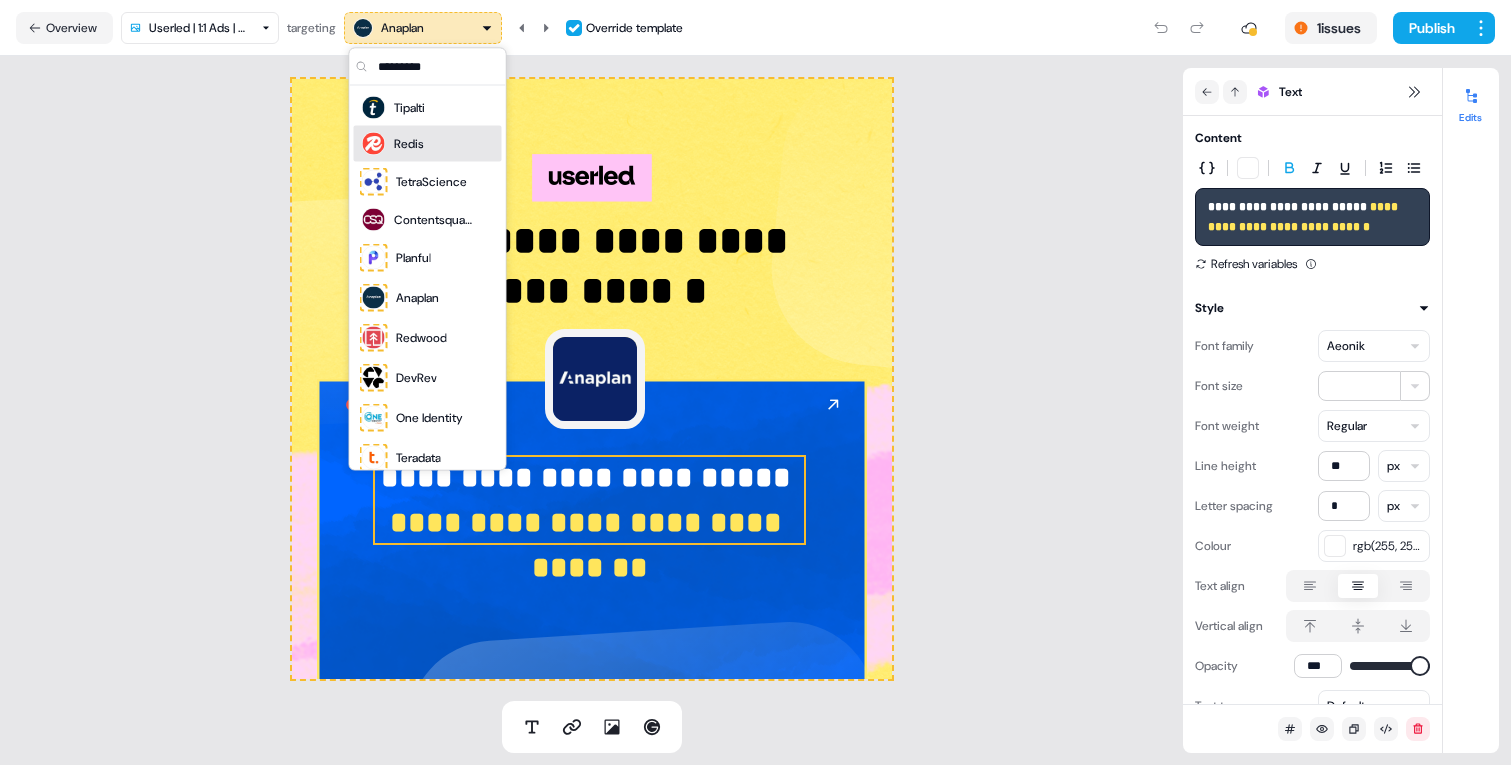 click on "Redis" at bounding box center [409, 144] 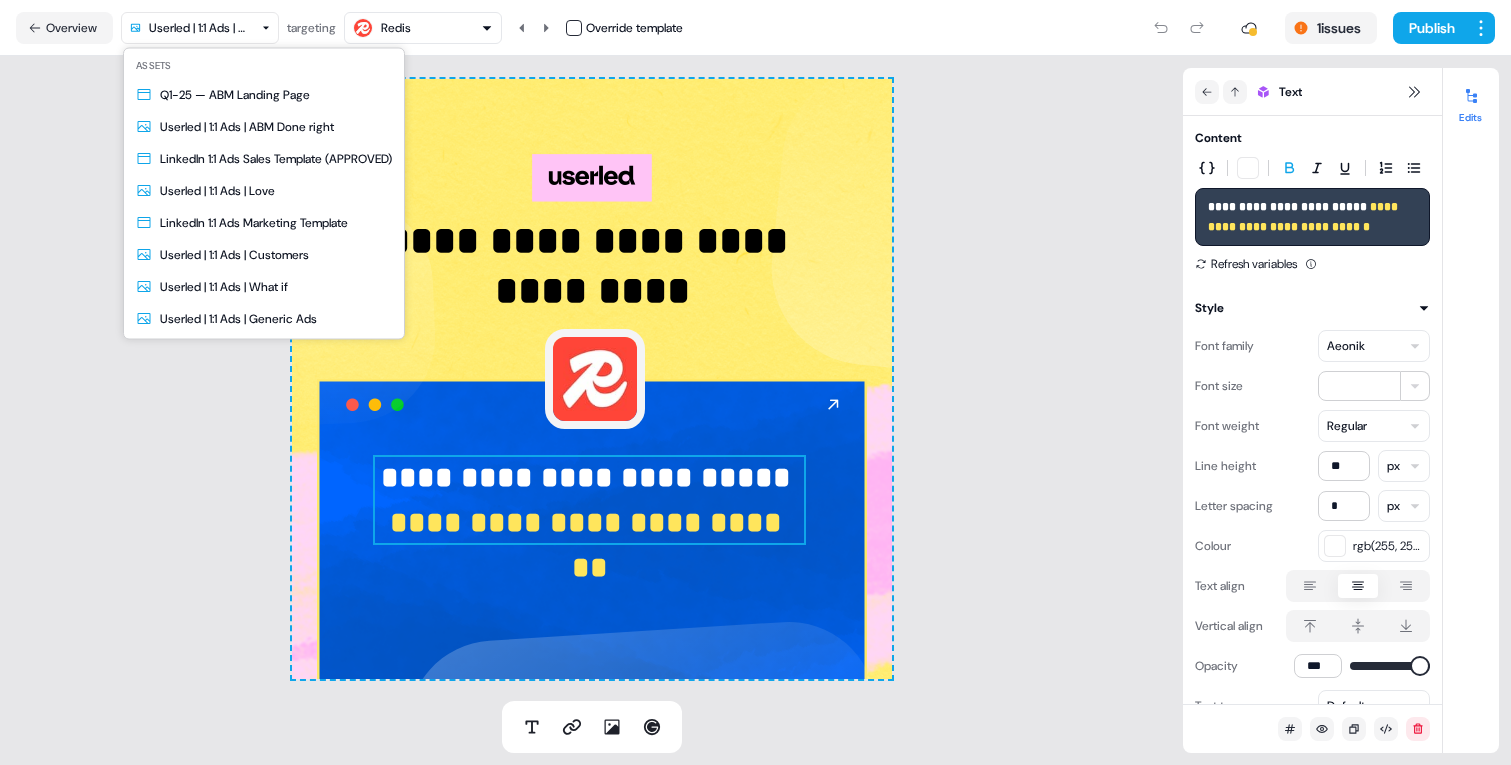 click on "**********" at bounding box center (755, 382) 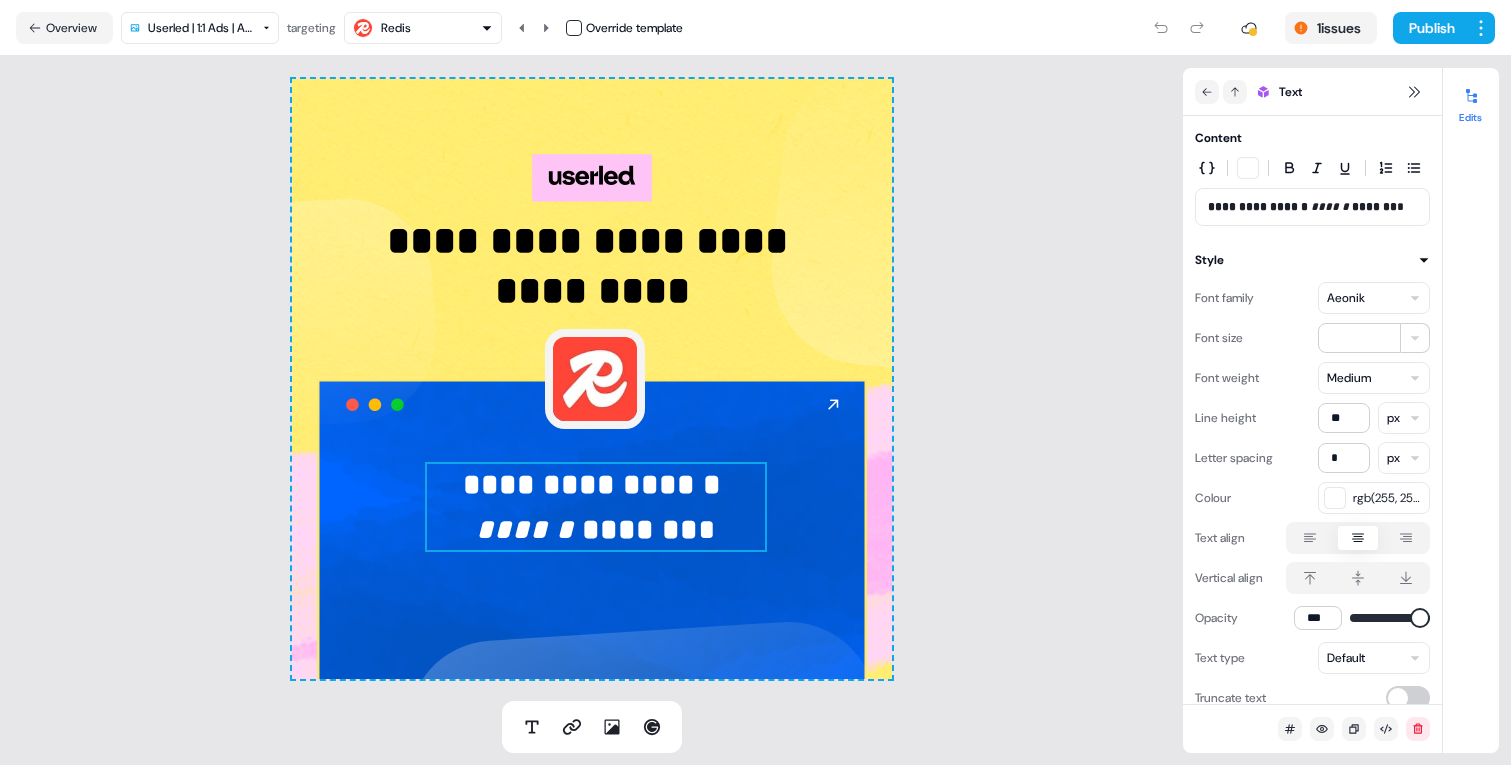 click on "**********" at bounding box center [755, 382] 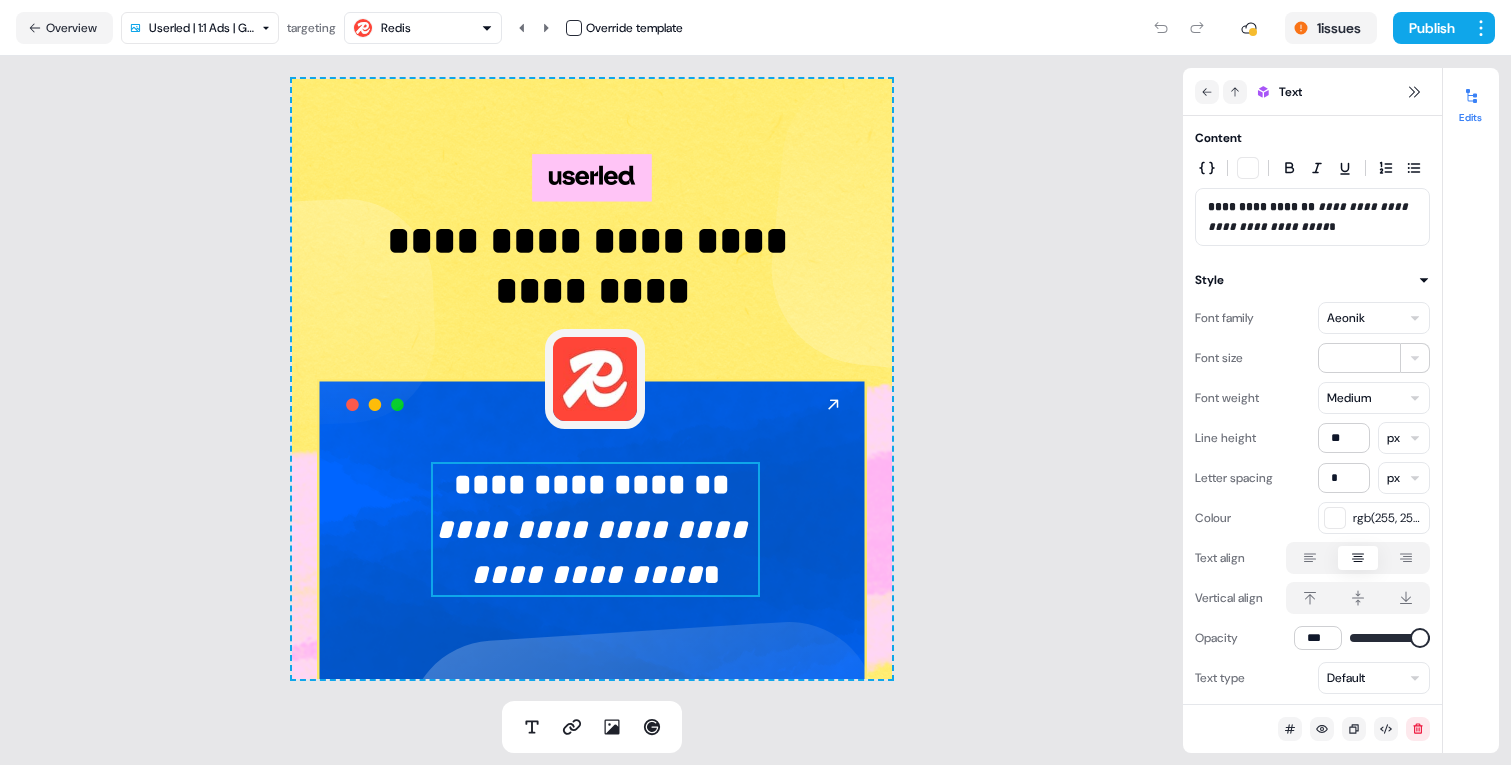 click on "**********" at bounding box center (755, 382) 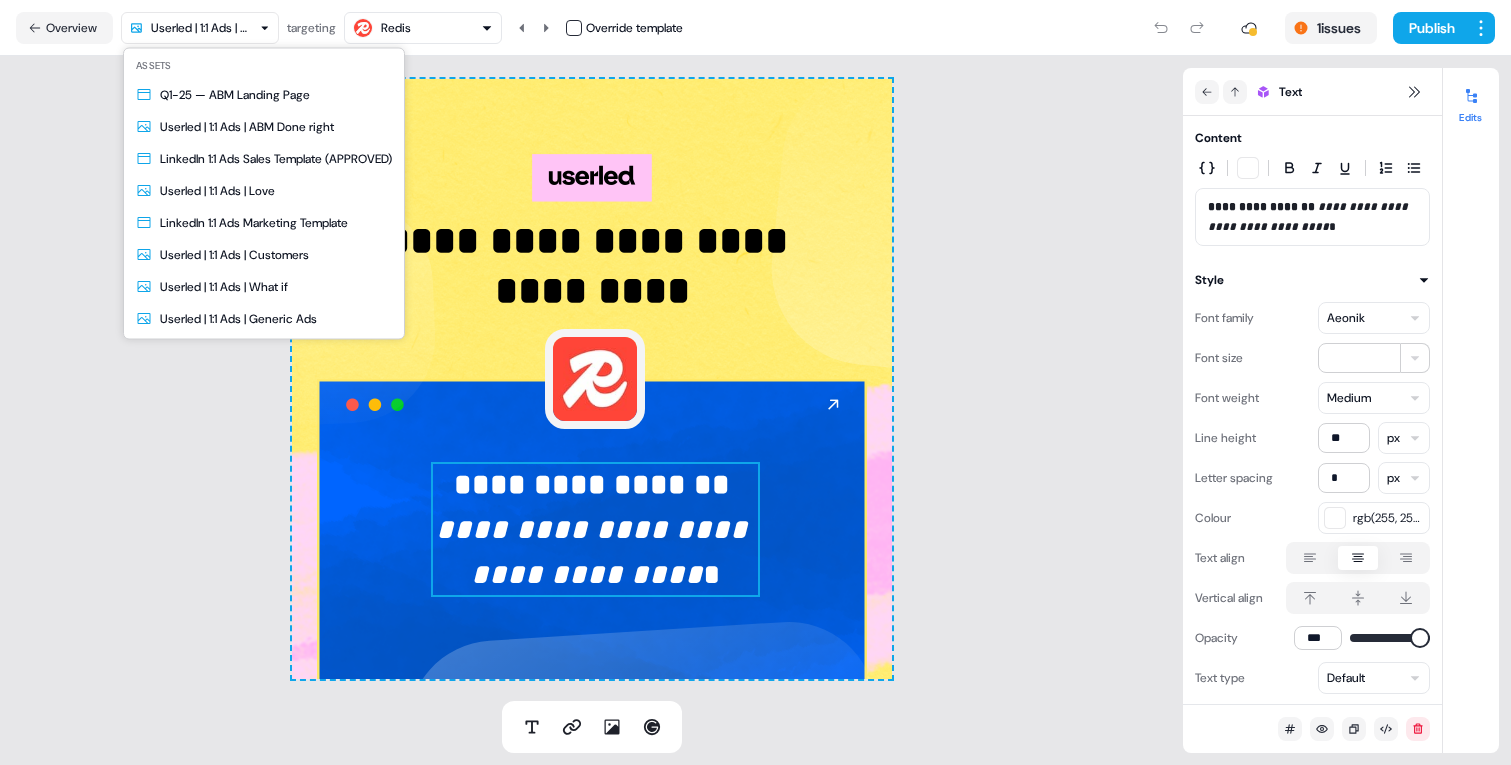 click on "**********" at bounding box center [755, 382] 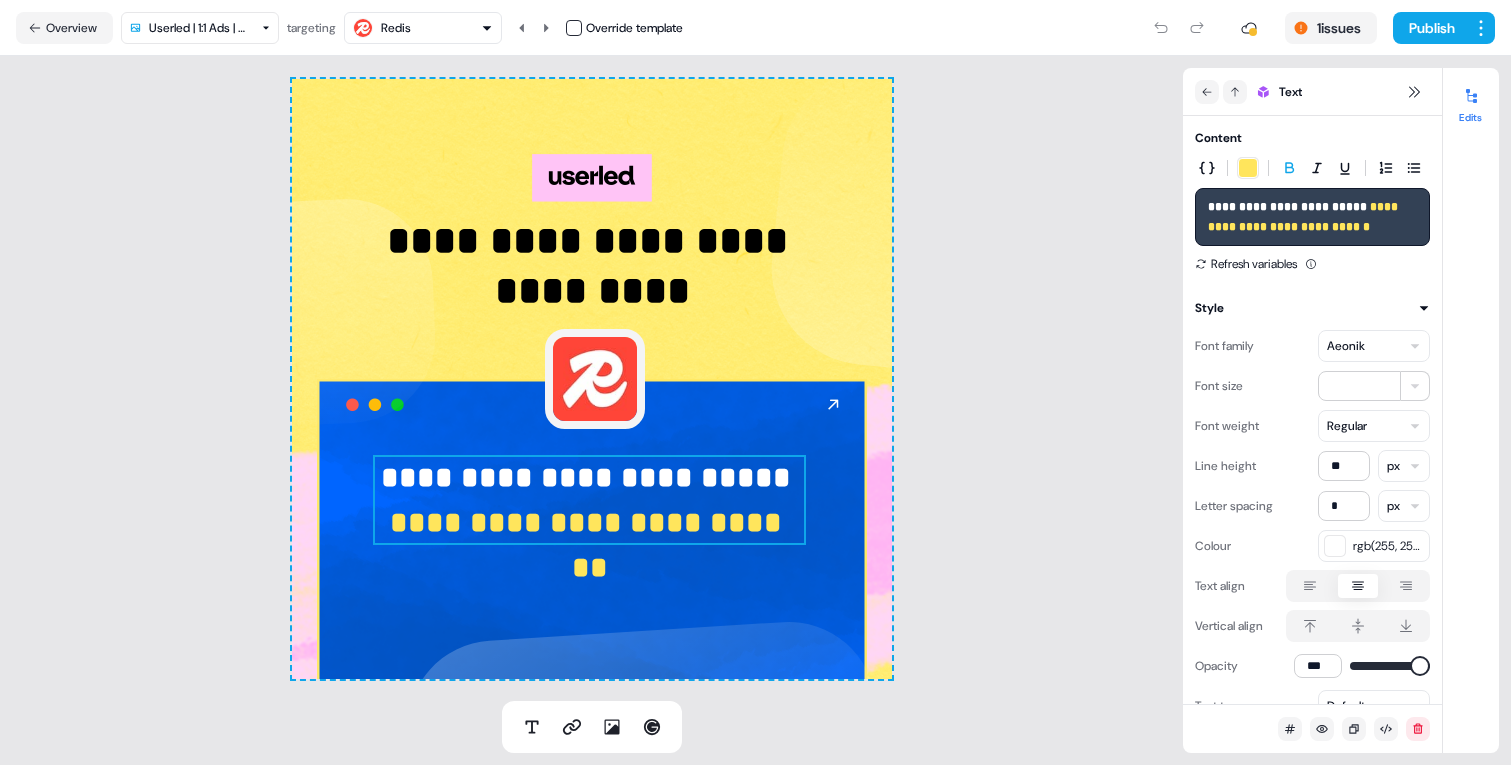 click on "**********" at bounding box center [755, 382] 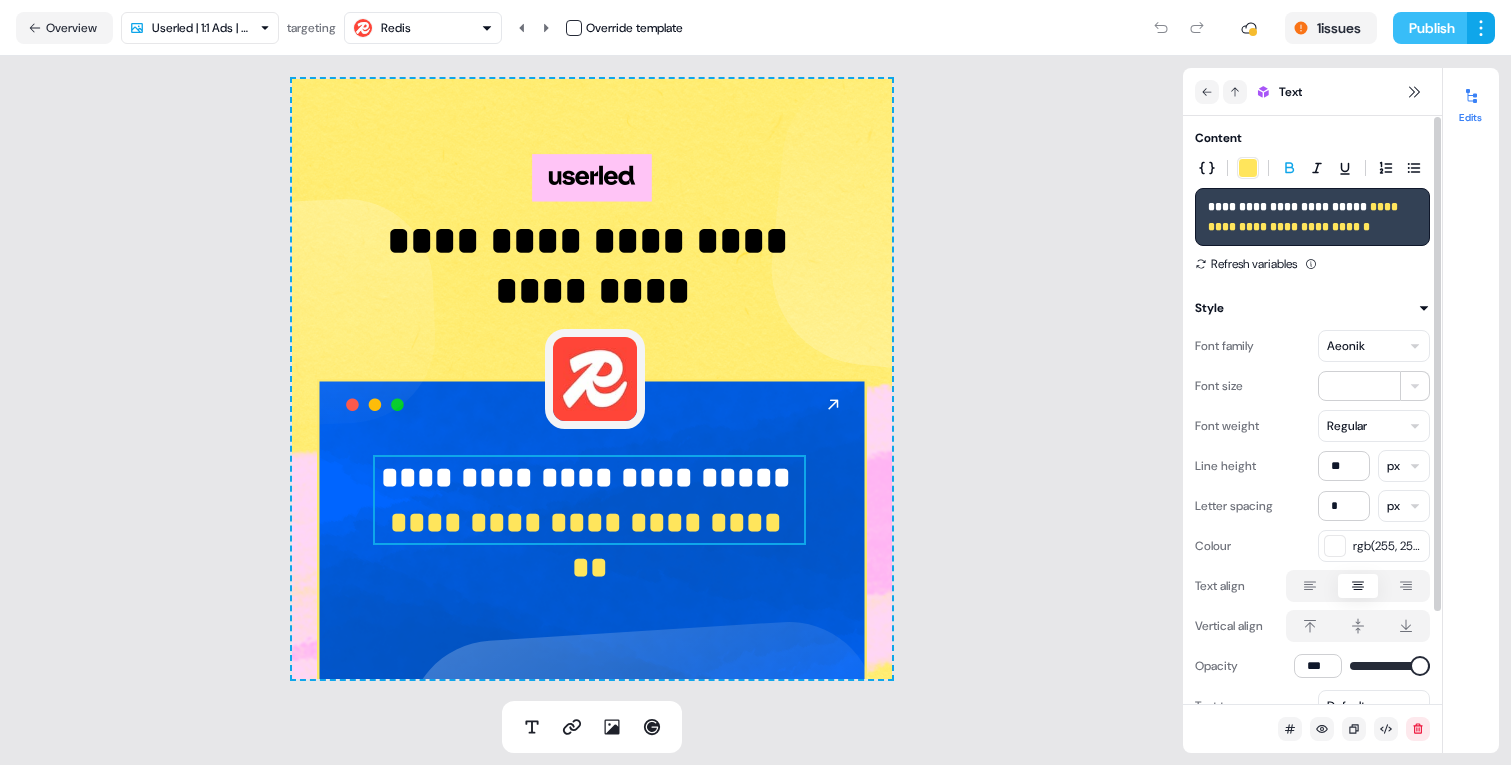 click on "Publish" at bounding box center [1430, 28] 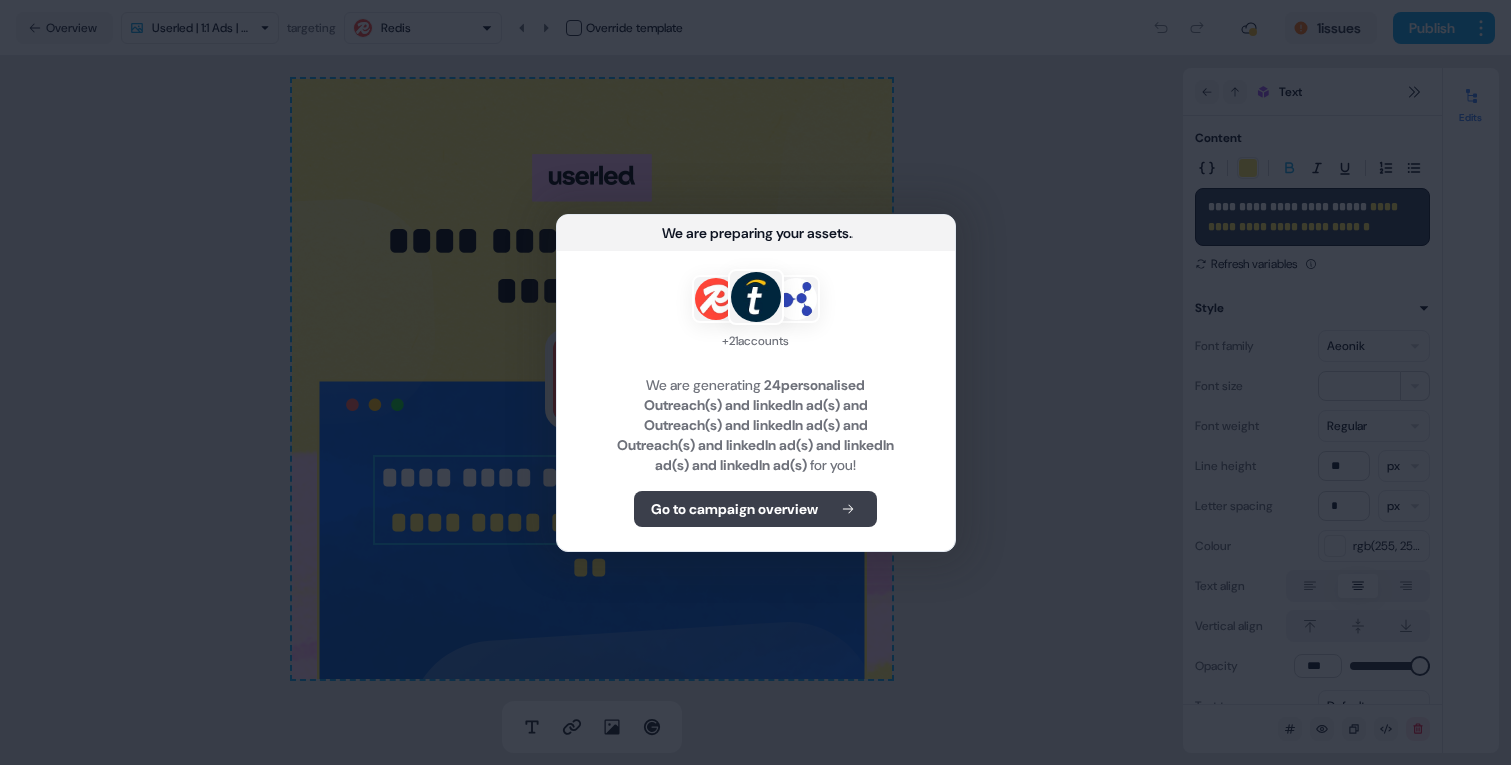 click on "Go to campaign overview" at bounding box center (734, 509) 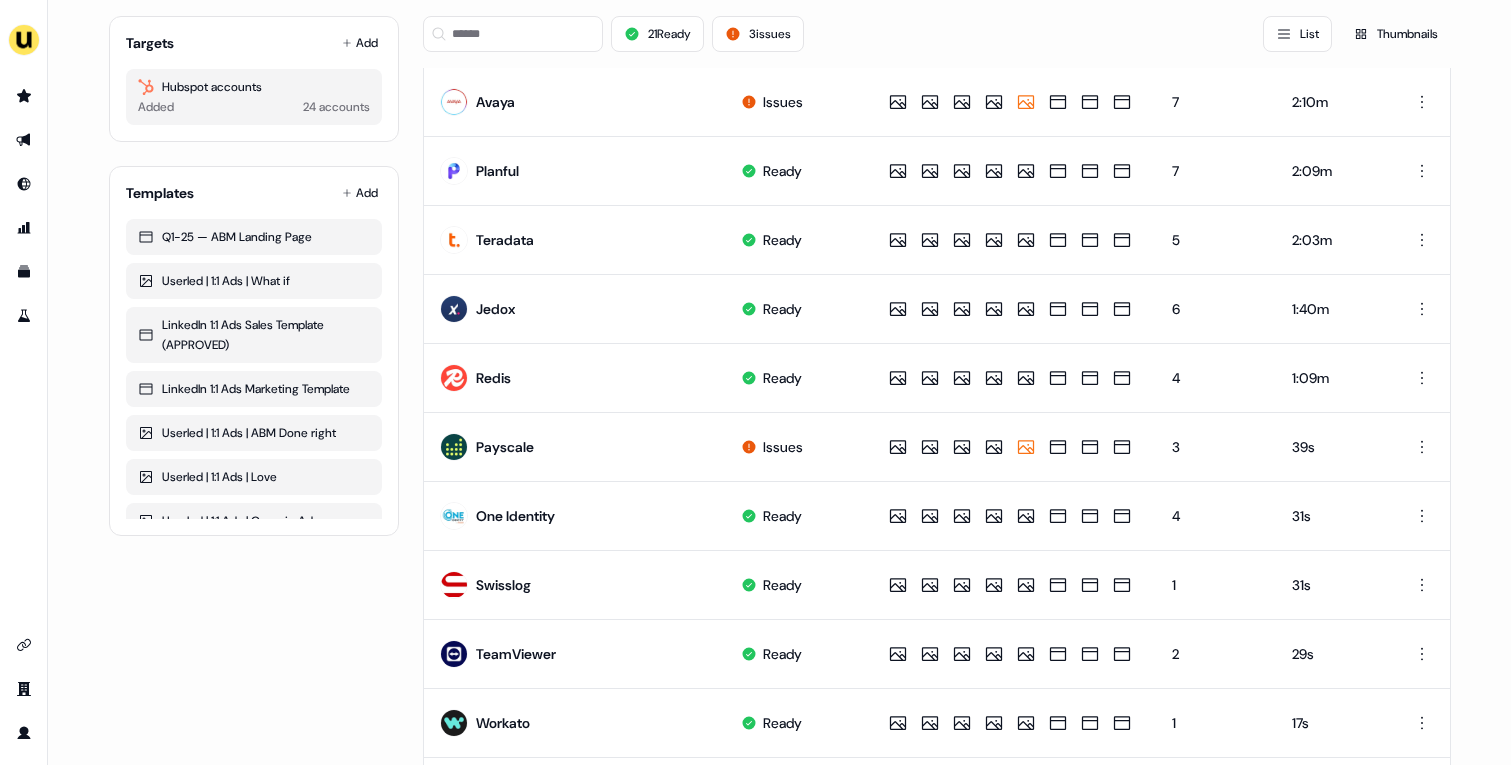 scroll, scrollTop: 946, scrollLeft: 0, axis: vertical 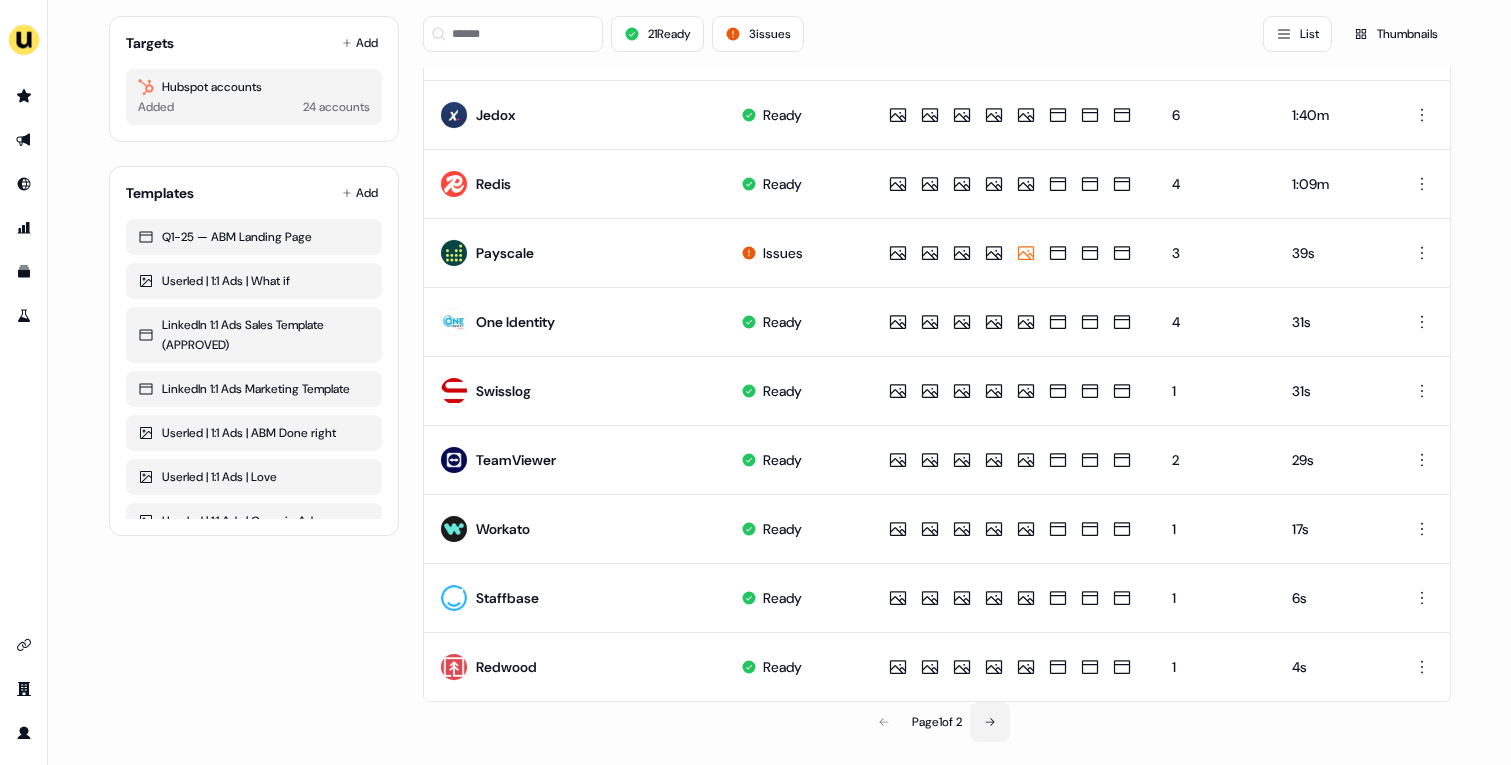 click at bounding box center [990, 722] 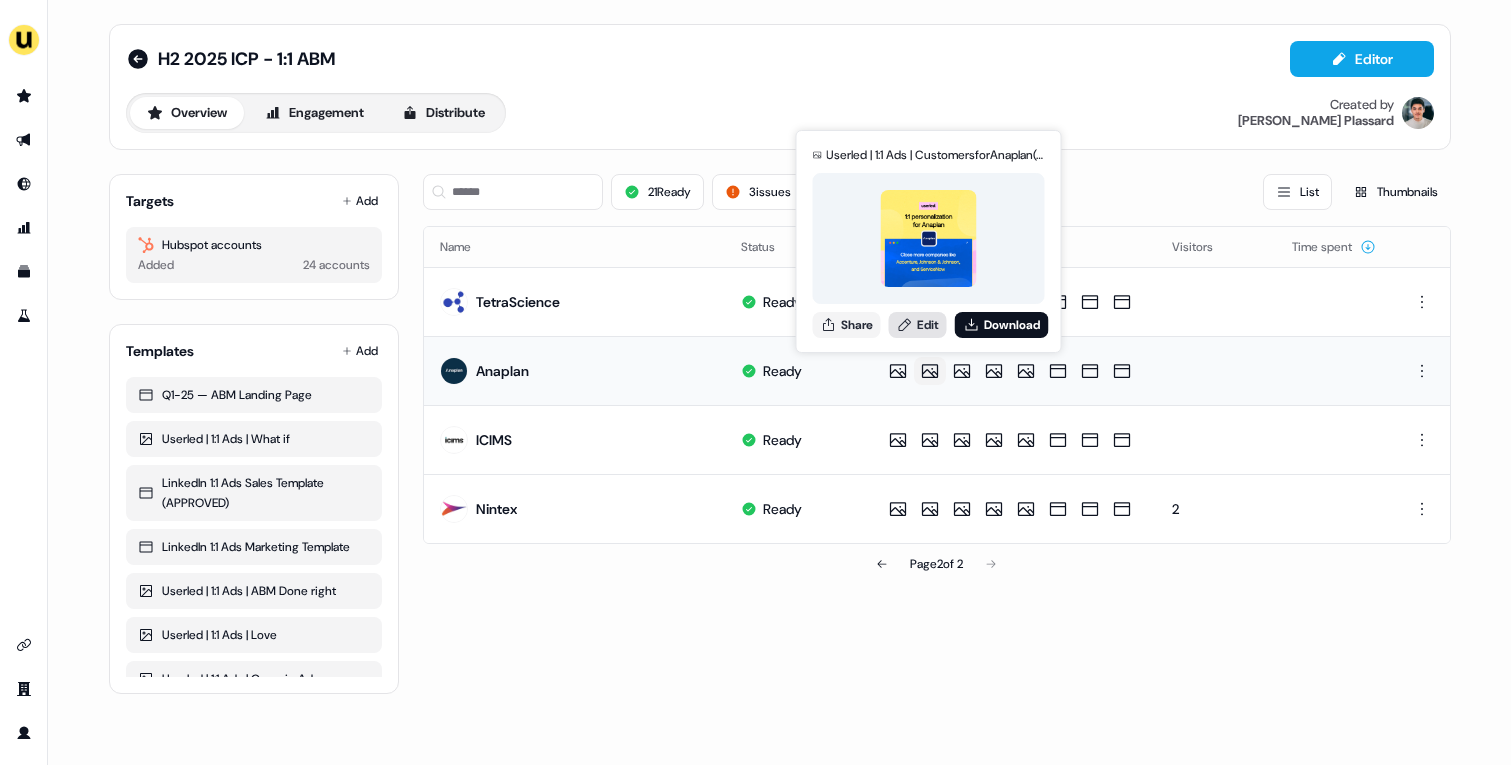 click on "Edit" at bounding box center [918, 325] 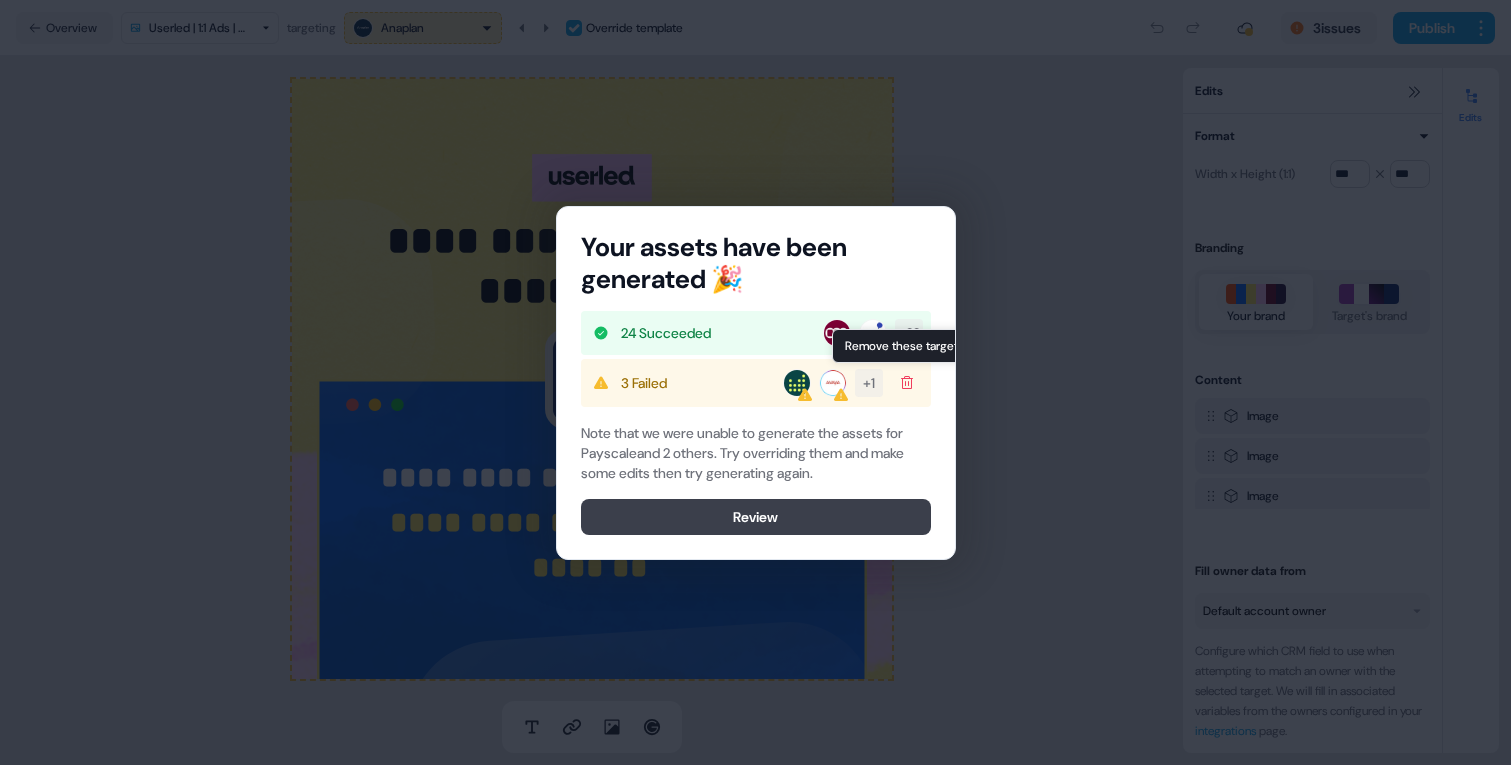 click on "Review" at bounding box center [756, 517] 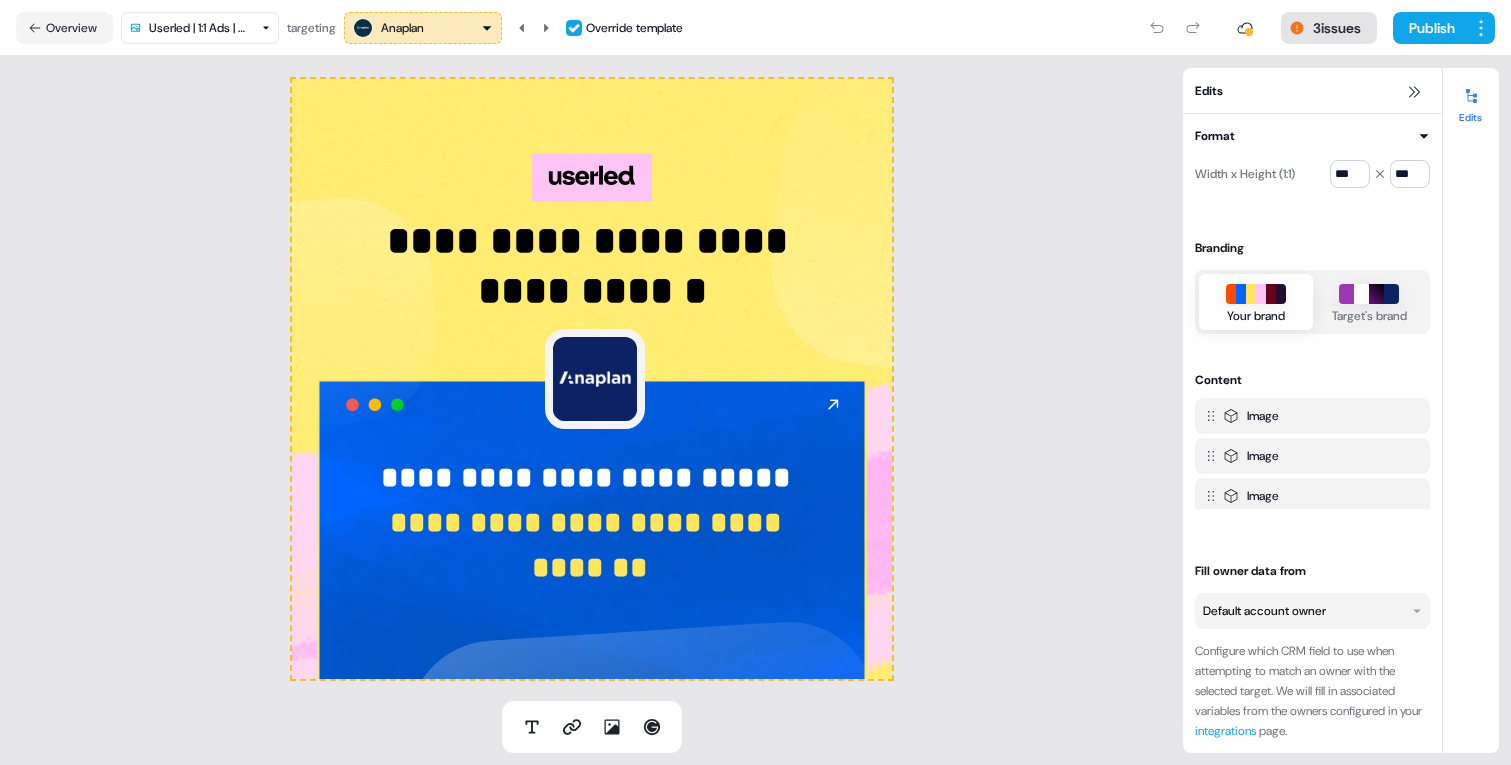 click on "3  issues" at bounding box center (1329, 28) 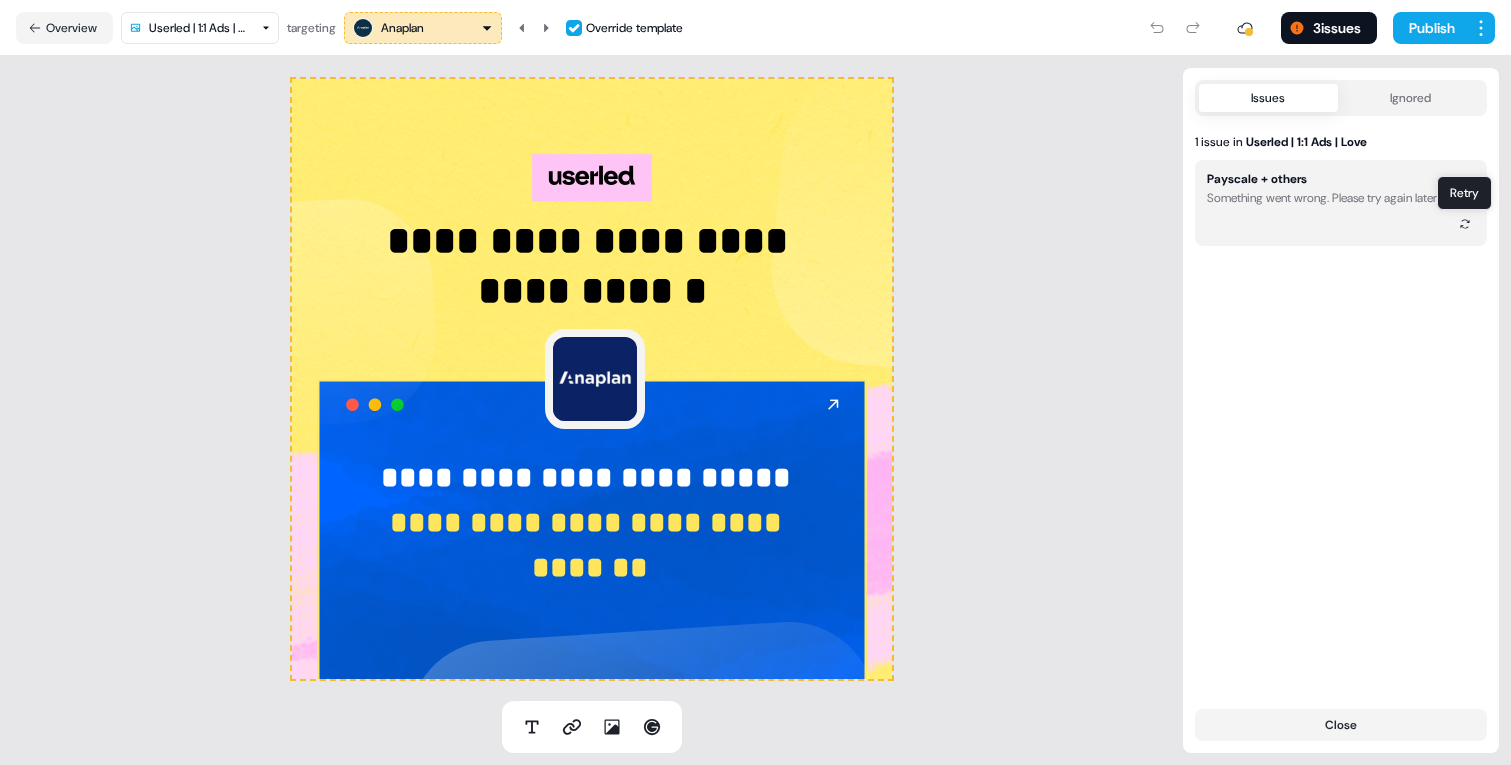 click 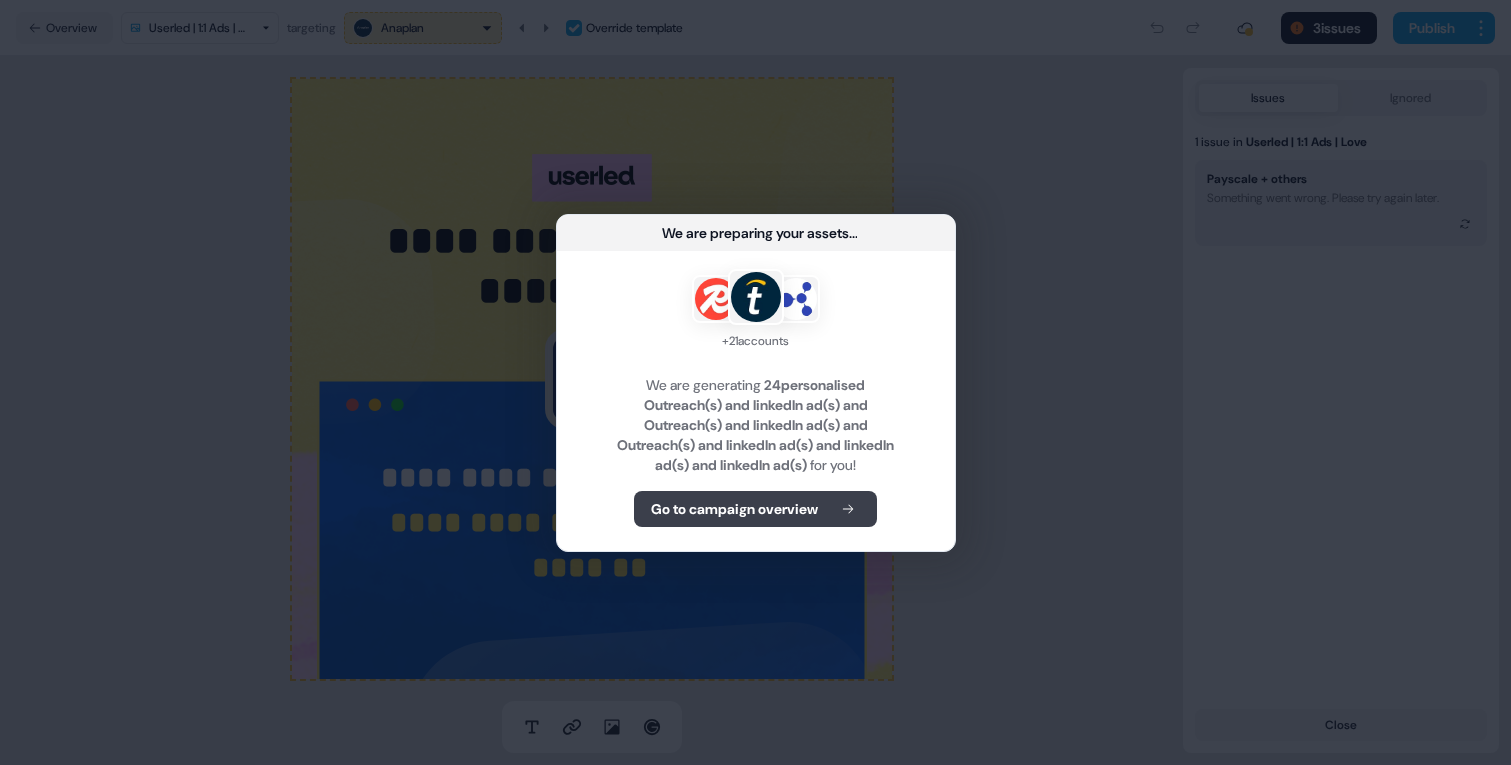 click on "Go to campaign overview" at bounding box center (734, 509) 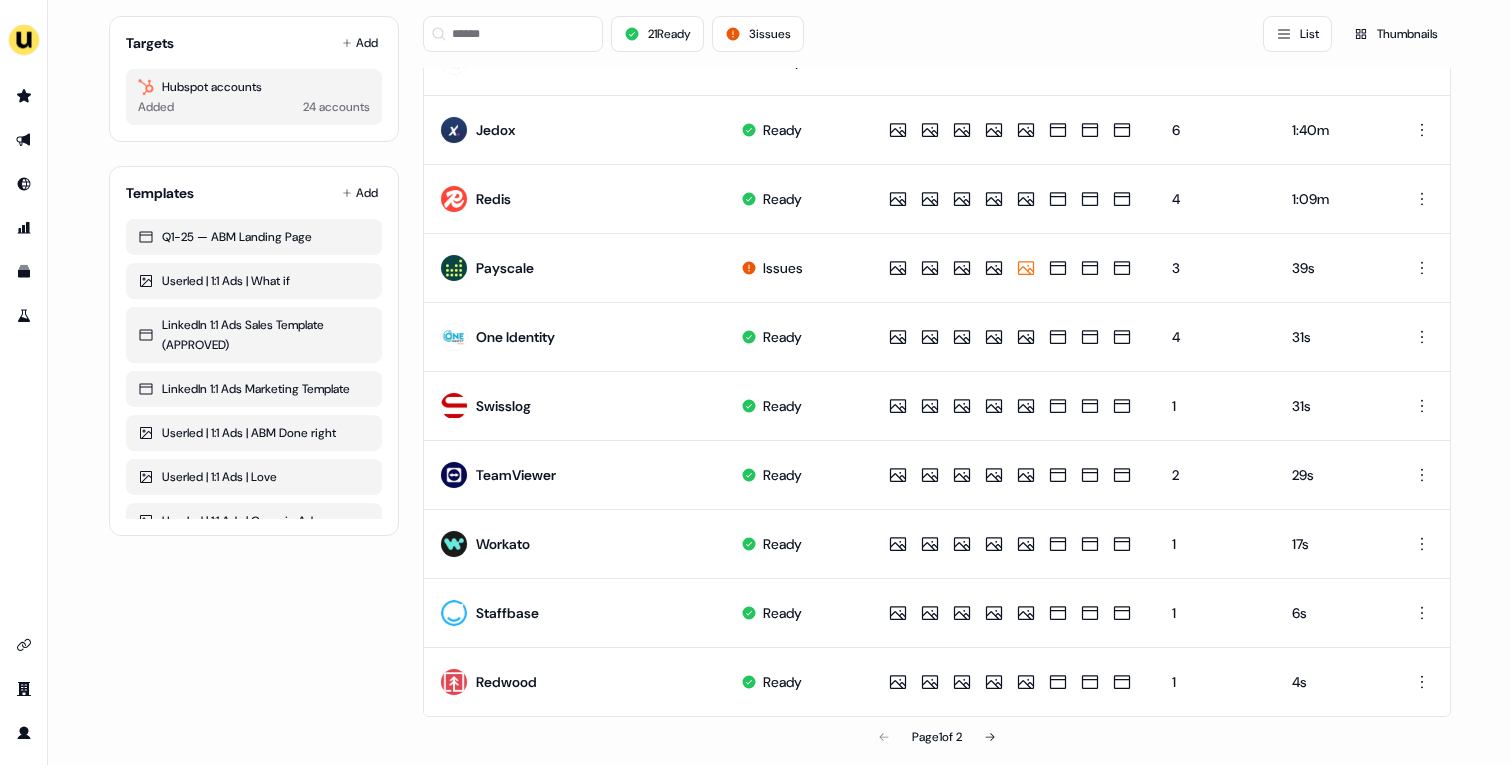 scroll, scrollTop: 946, scrollLeft: 0, axis: vertical 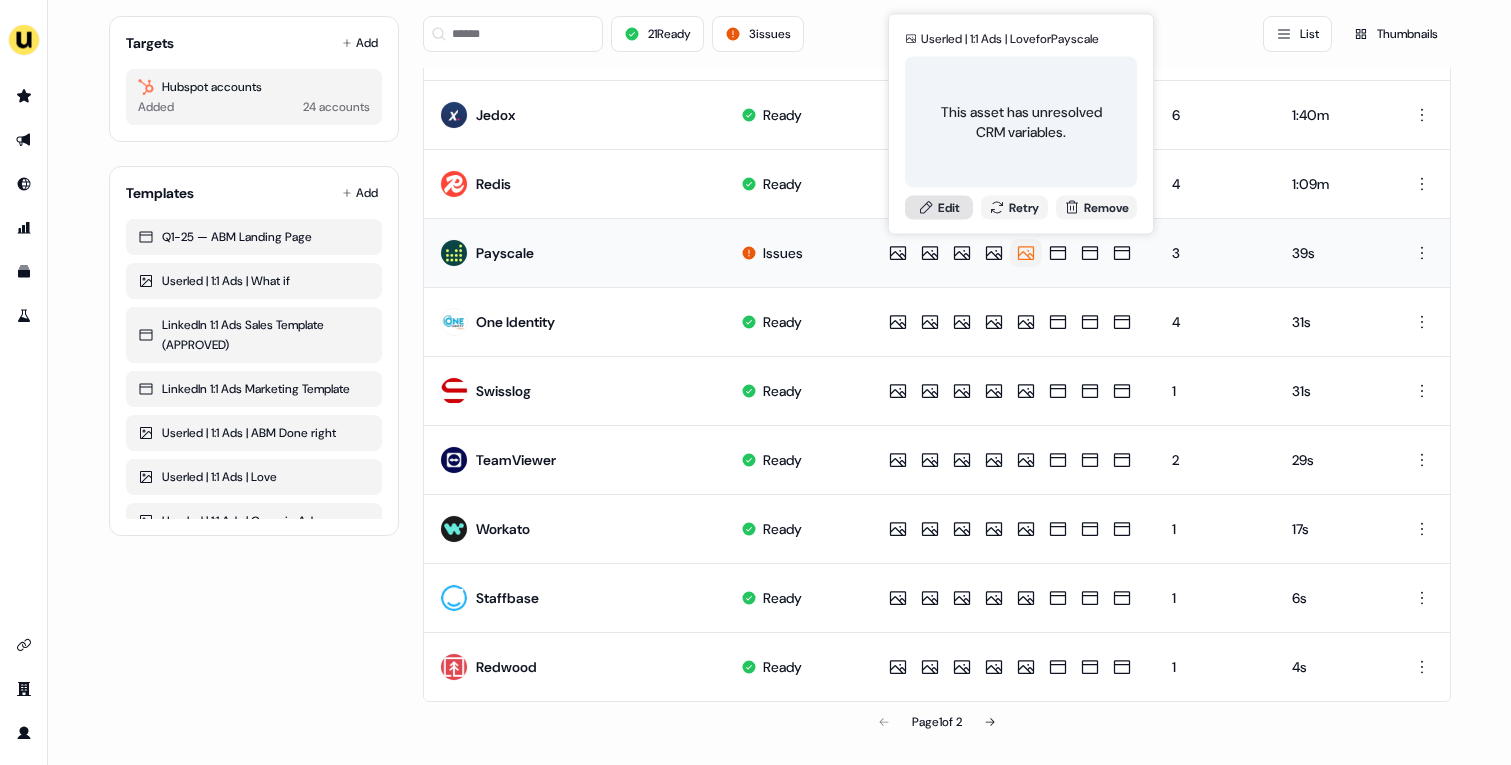 click on "Edit" at bounding box center (939, 207) 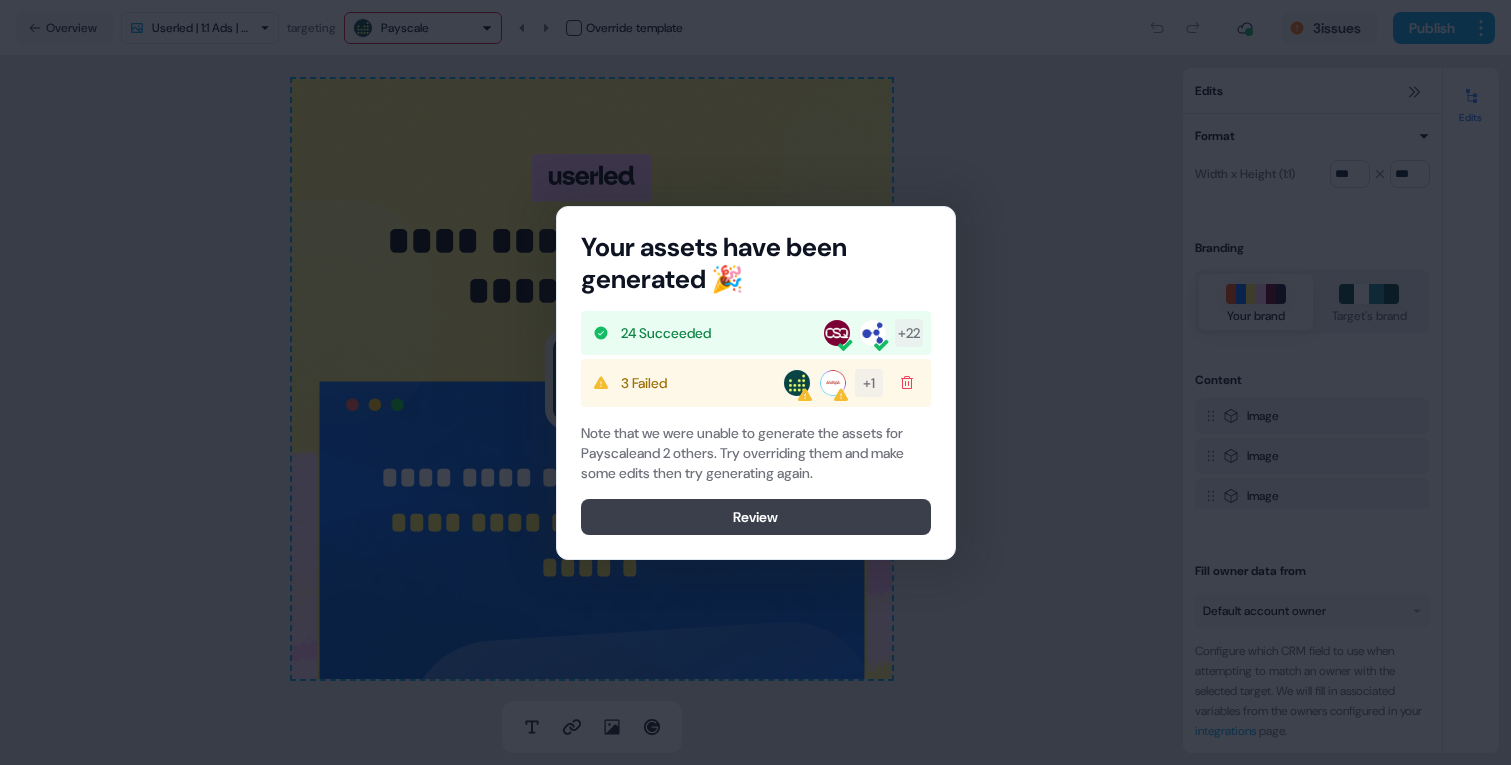 click on "Review" at bounding box center (756, 517) 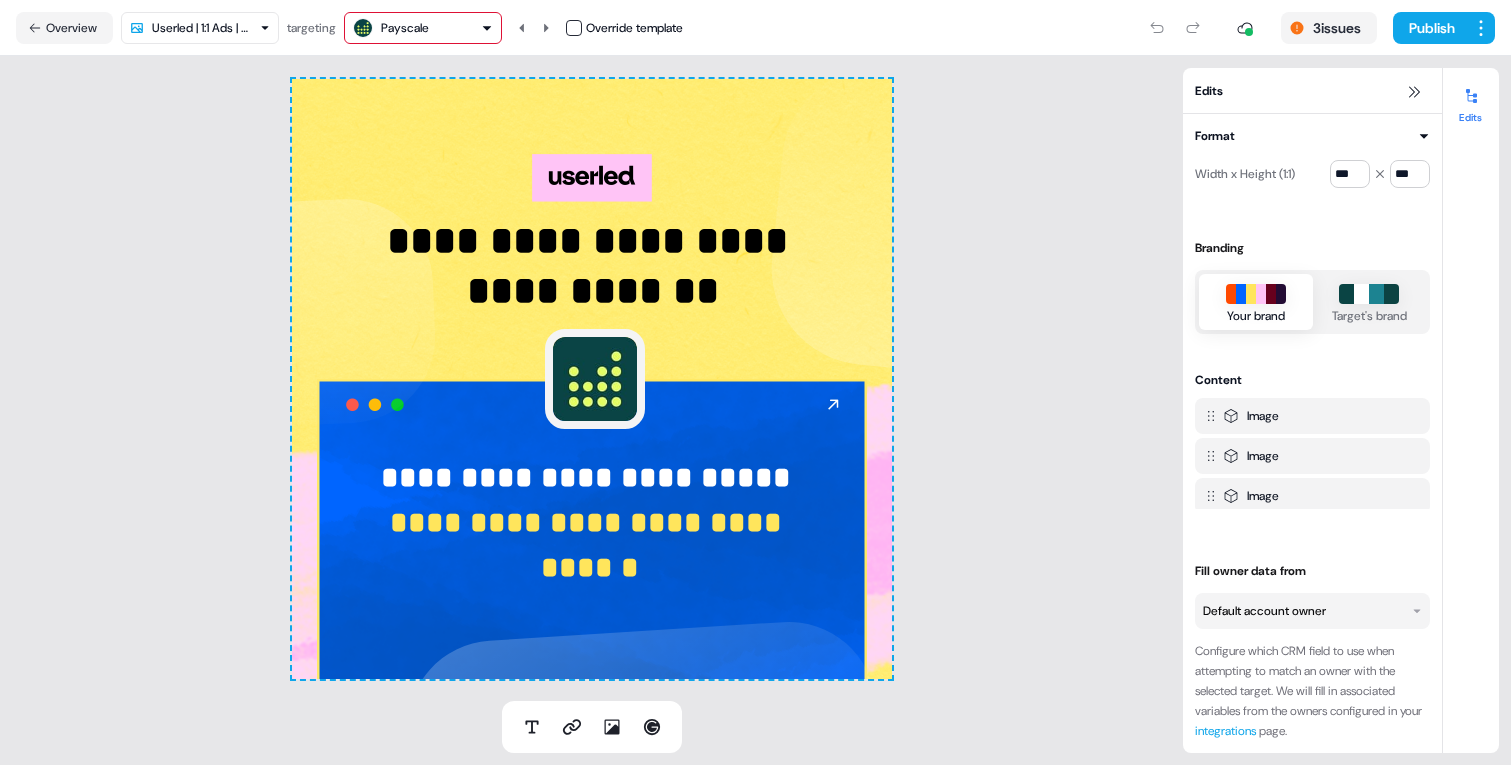 click on "**********" at bounding box center (755, 382) 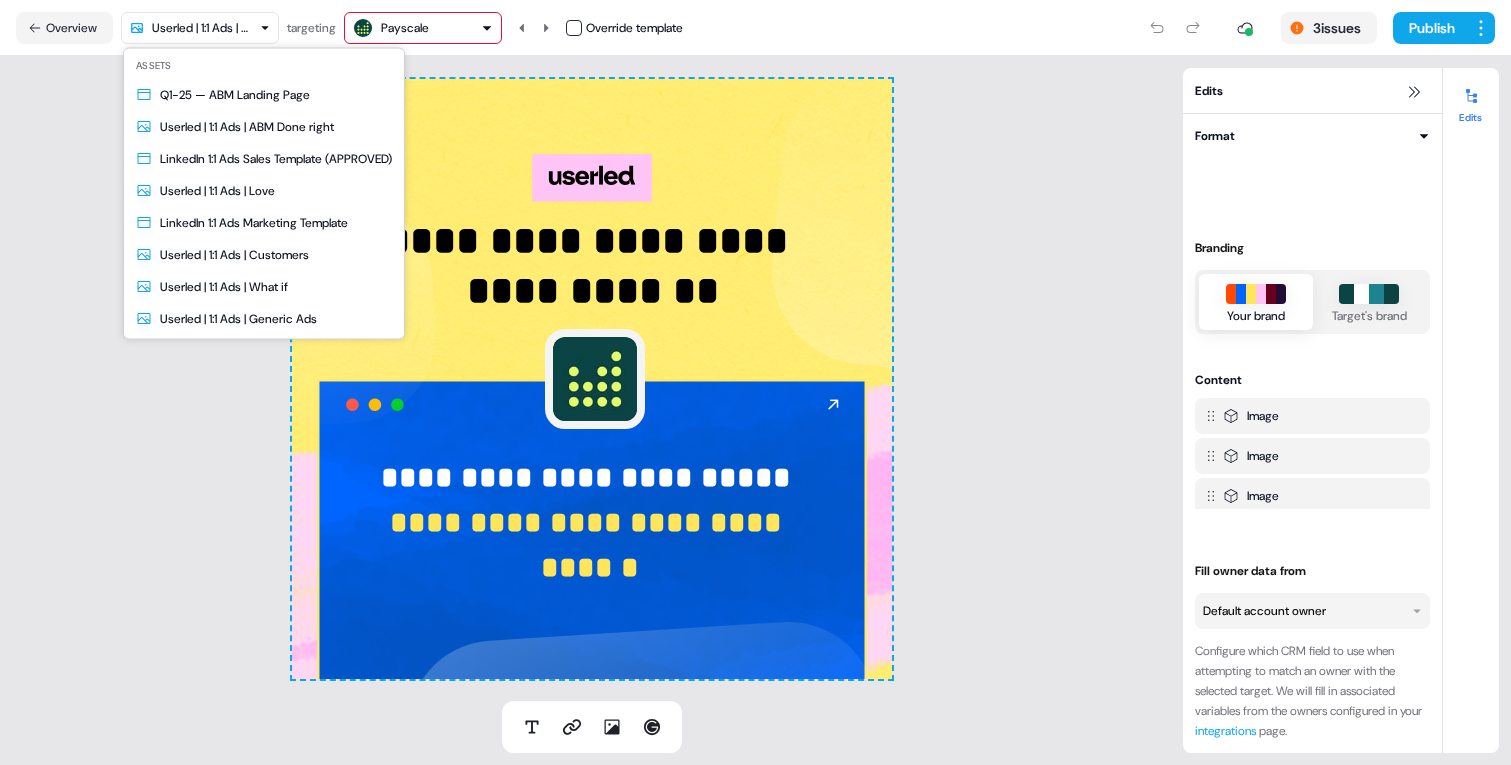 click on "**********" at bounding box center [755, 382] 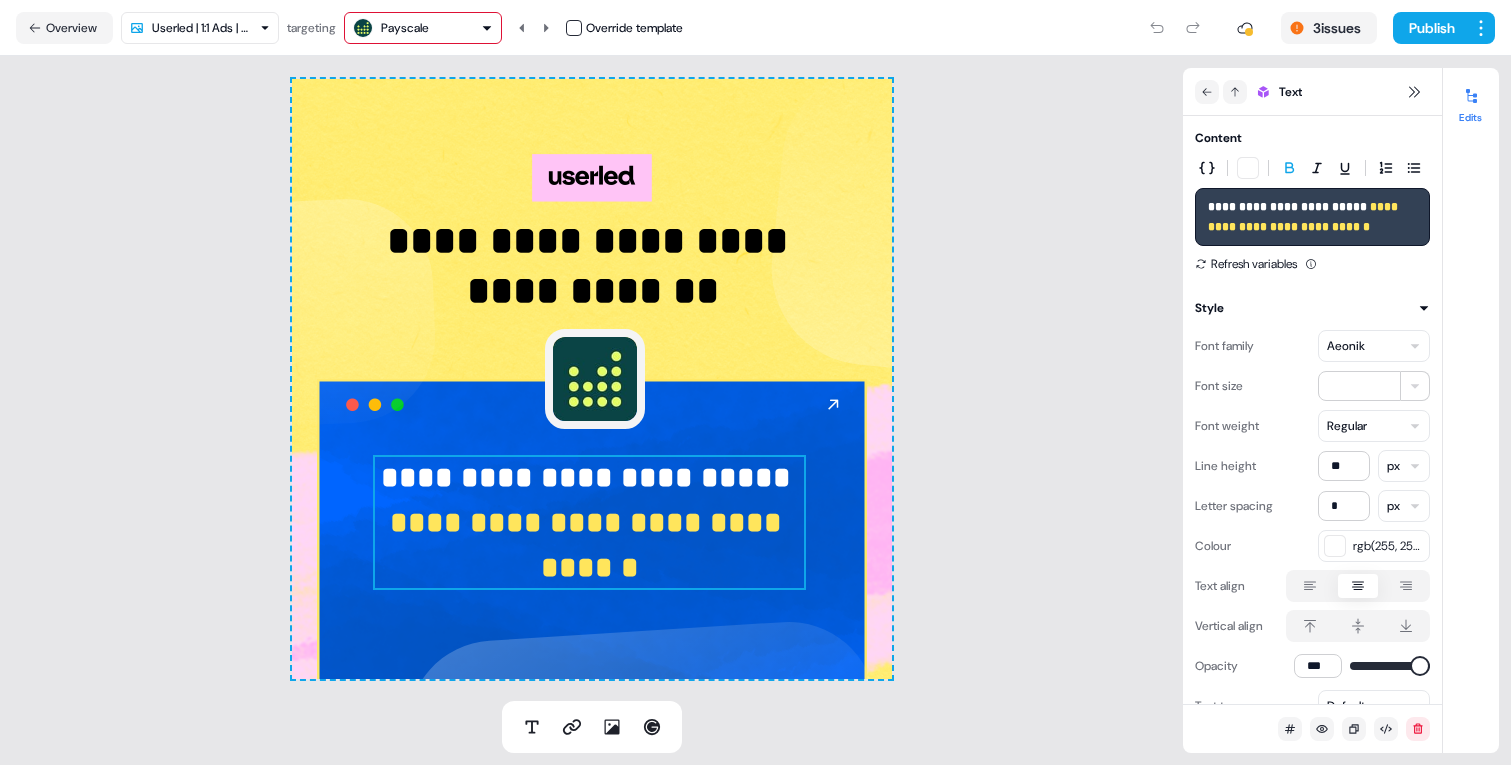click on "Payscale" at bounding box center [405, 28] 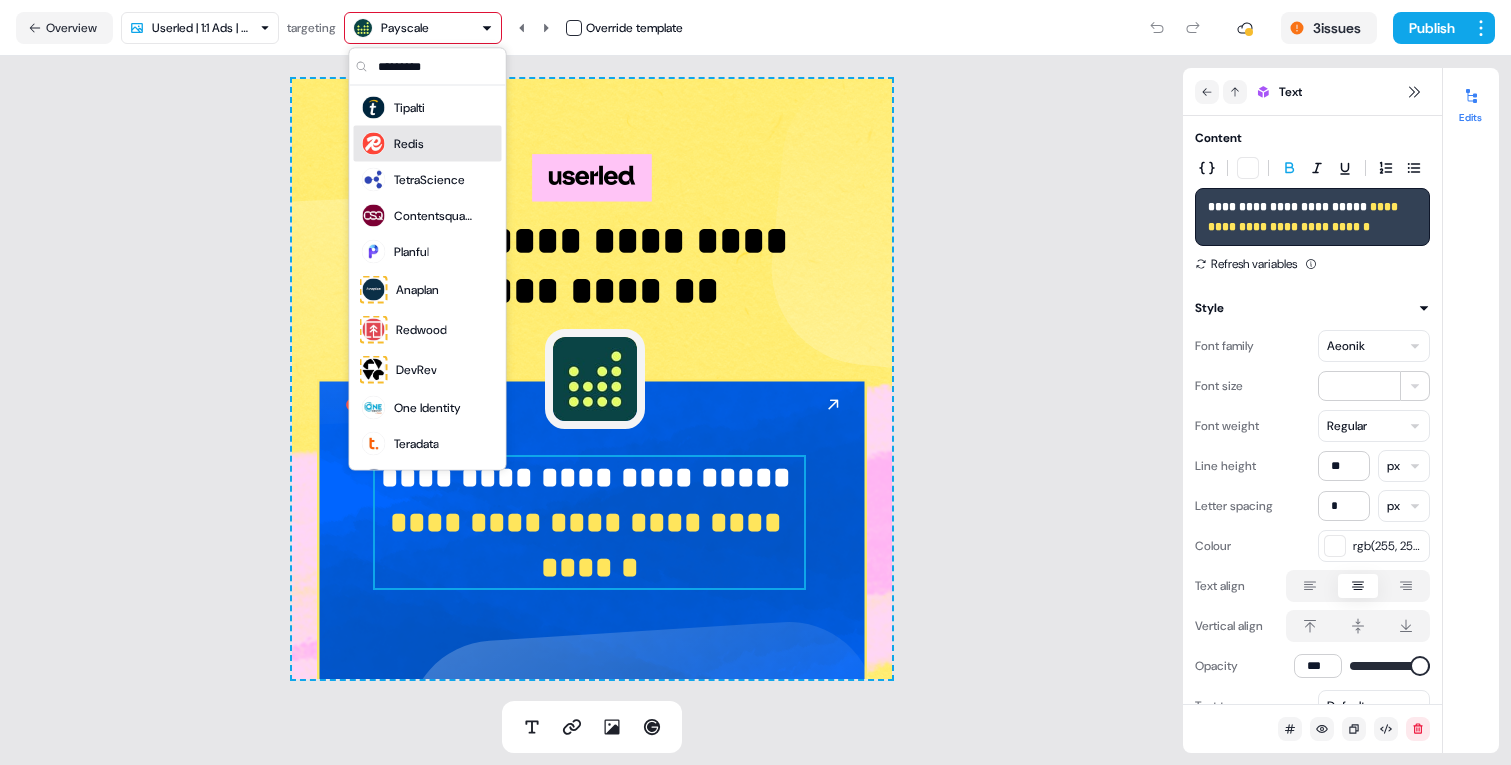 click on "Redis" at bounding box center (428, 144) 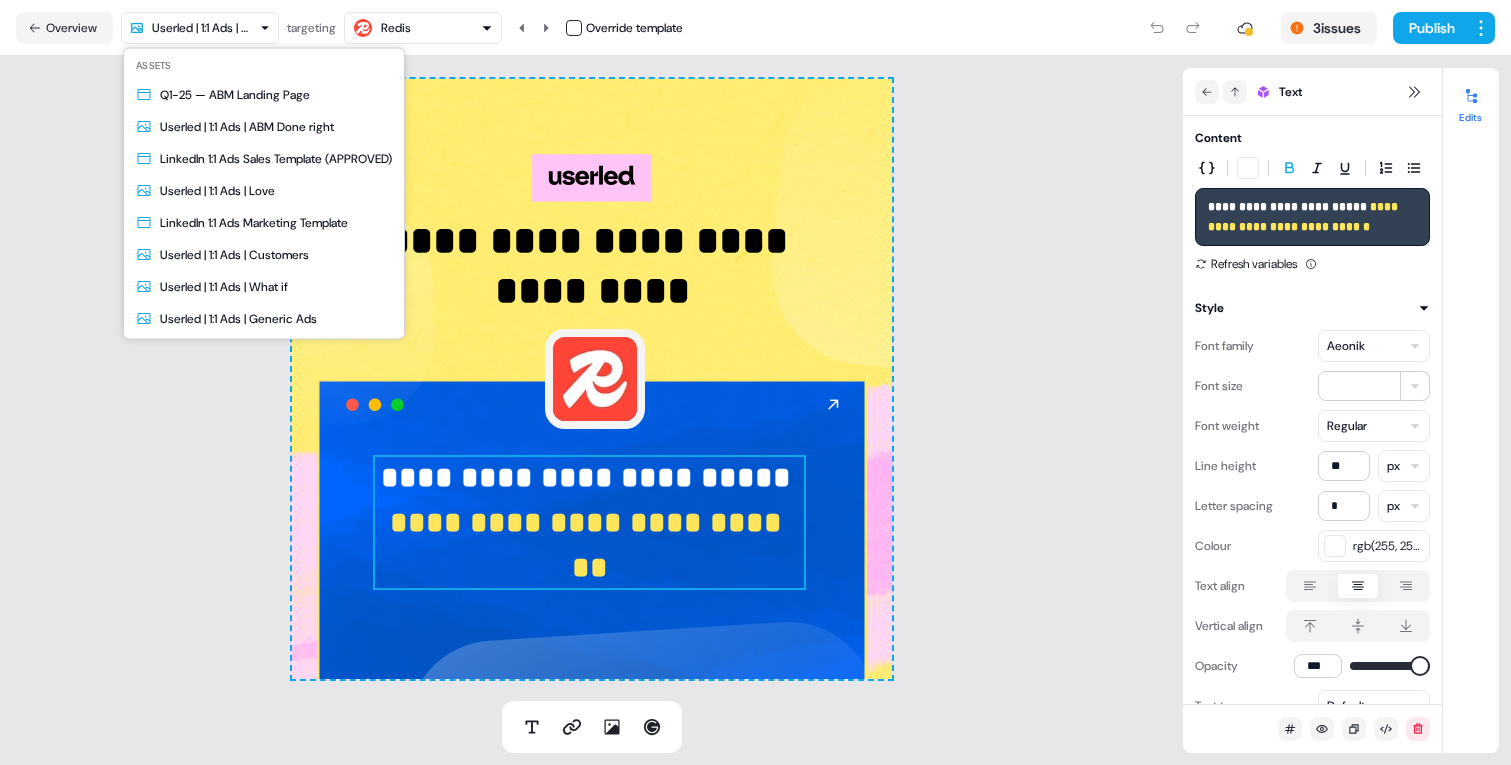 click on "**********" at bounding box center [755, 382] 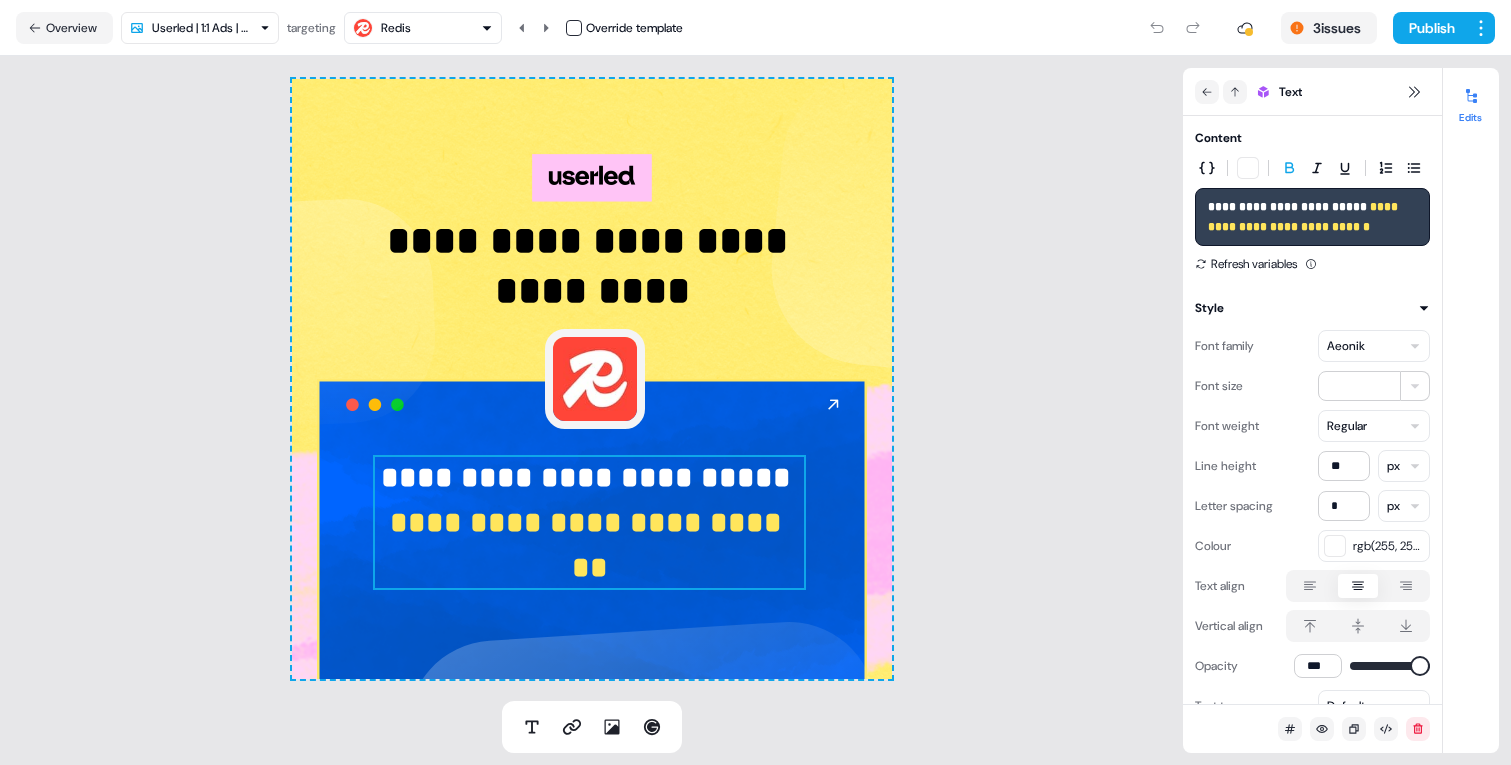 click on "Redis" at bounding box center (396, 28) 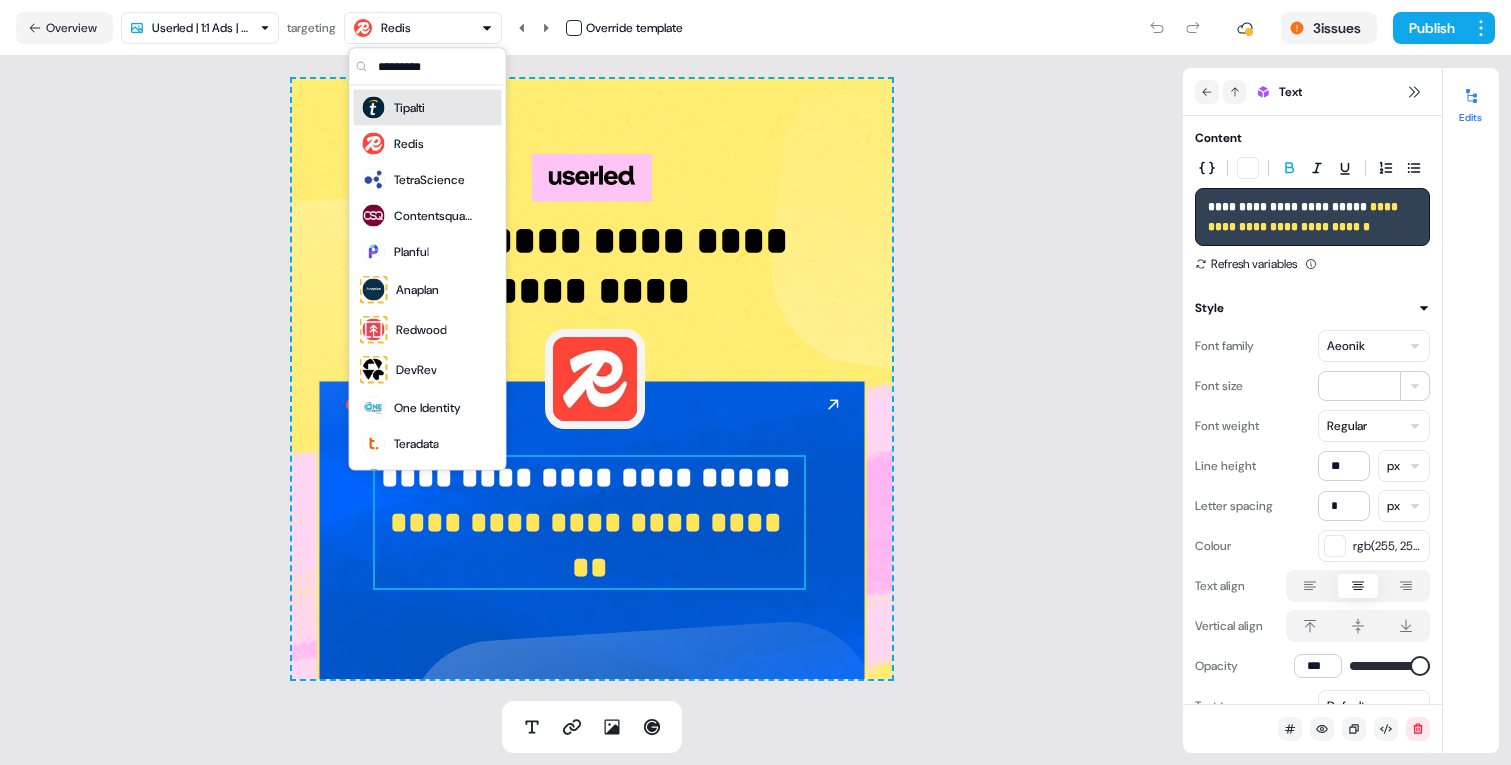 click on "Tipalti" at bounding box center [409, 108] 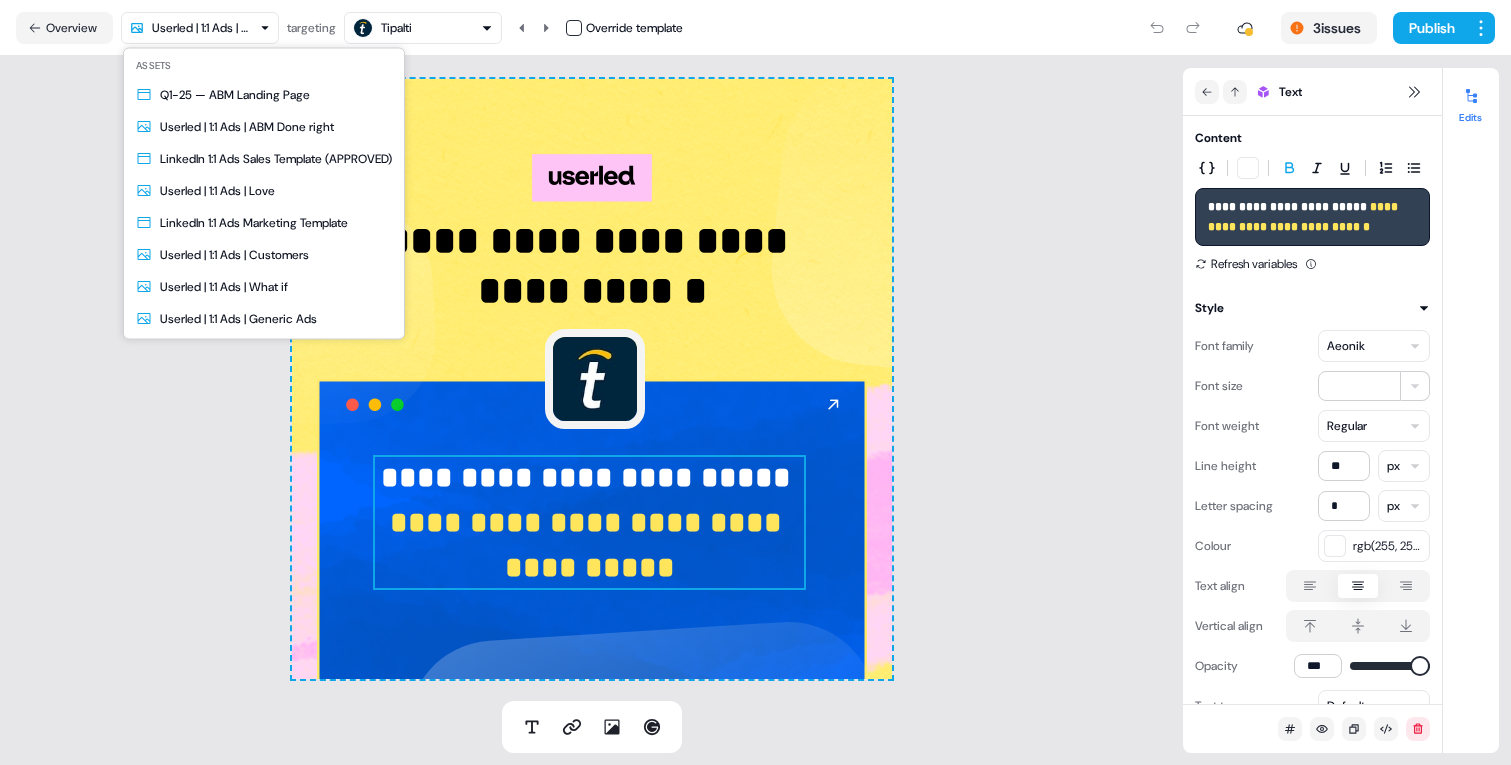 click on "**********" at bounding box center (755, 382) 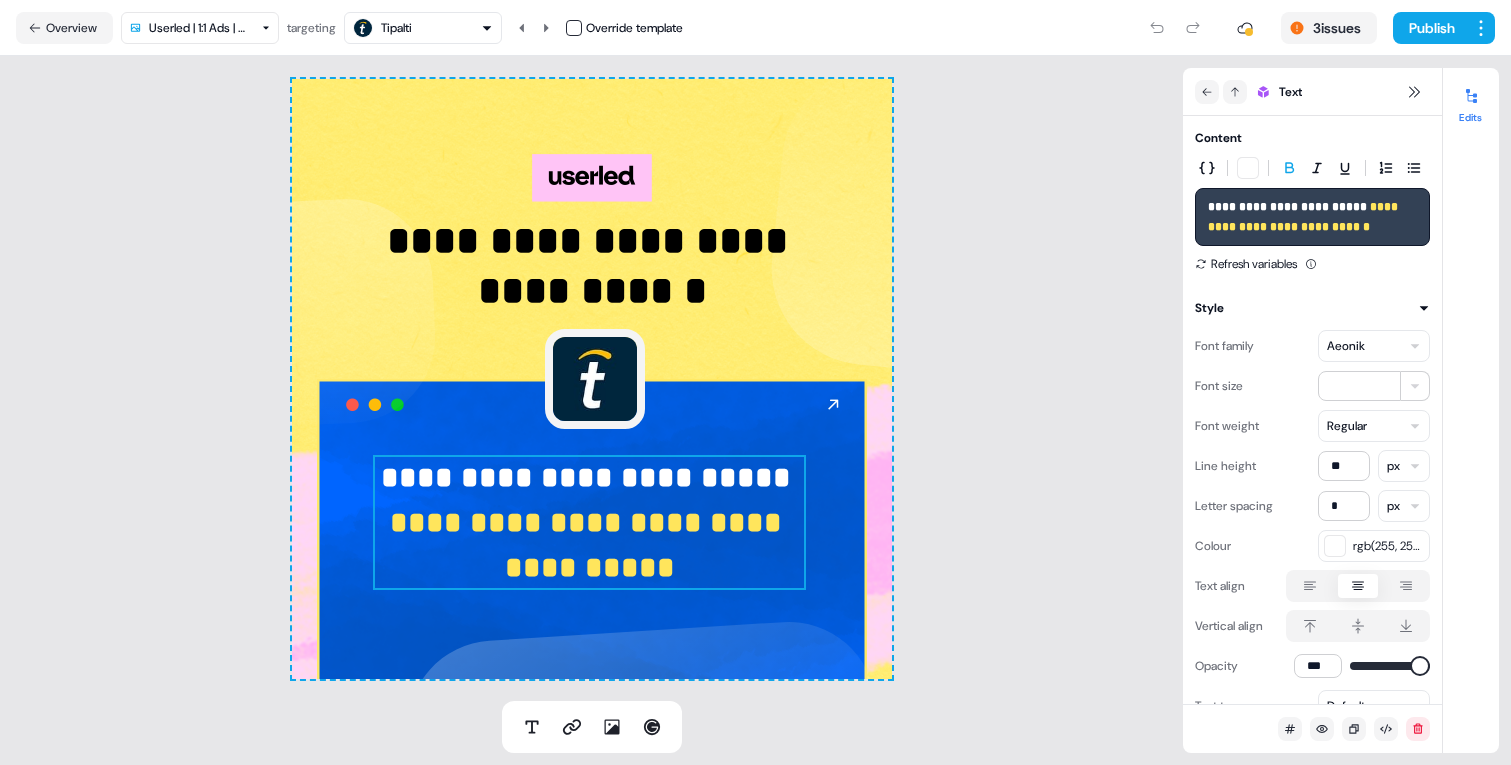 click on "**********" at bounding box center [755, 382] 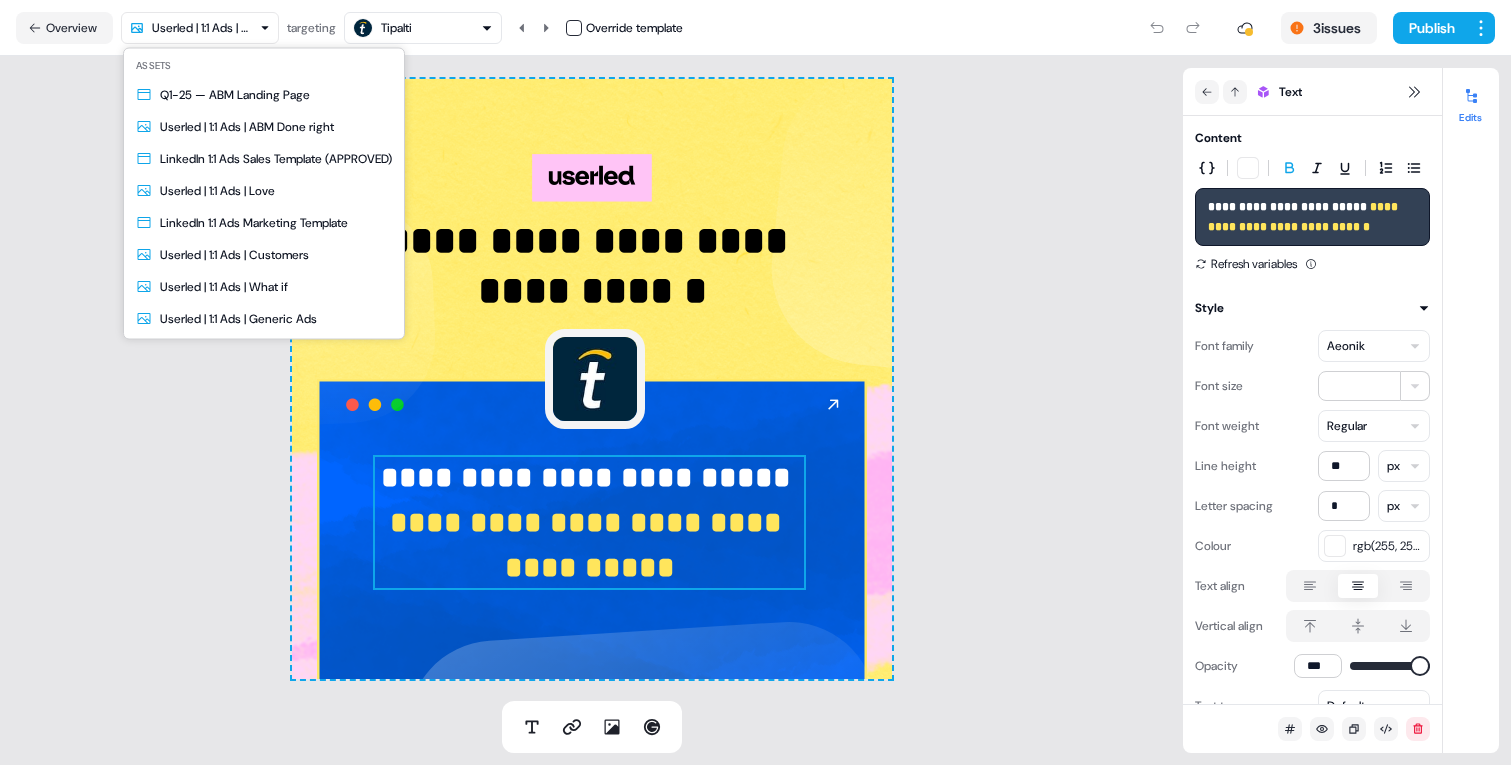 click on "**********" at bounding box center [755, 382] 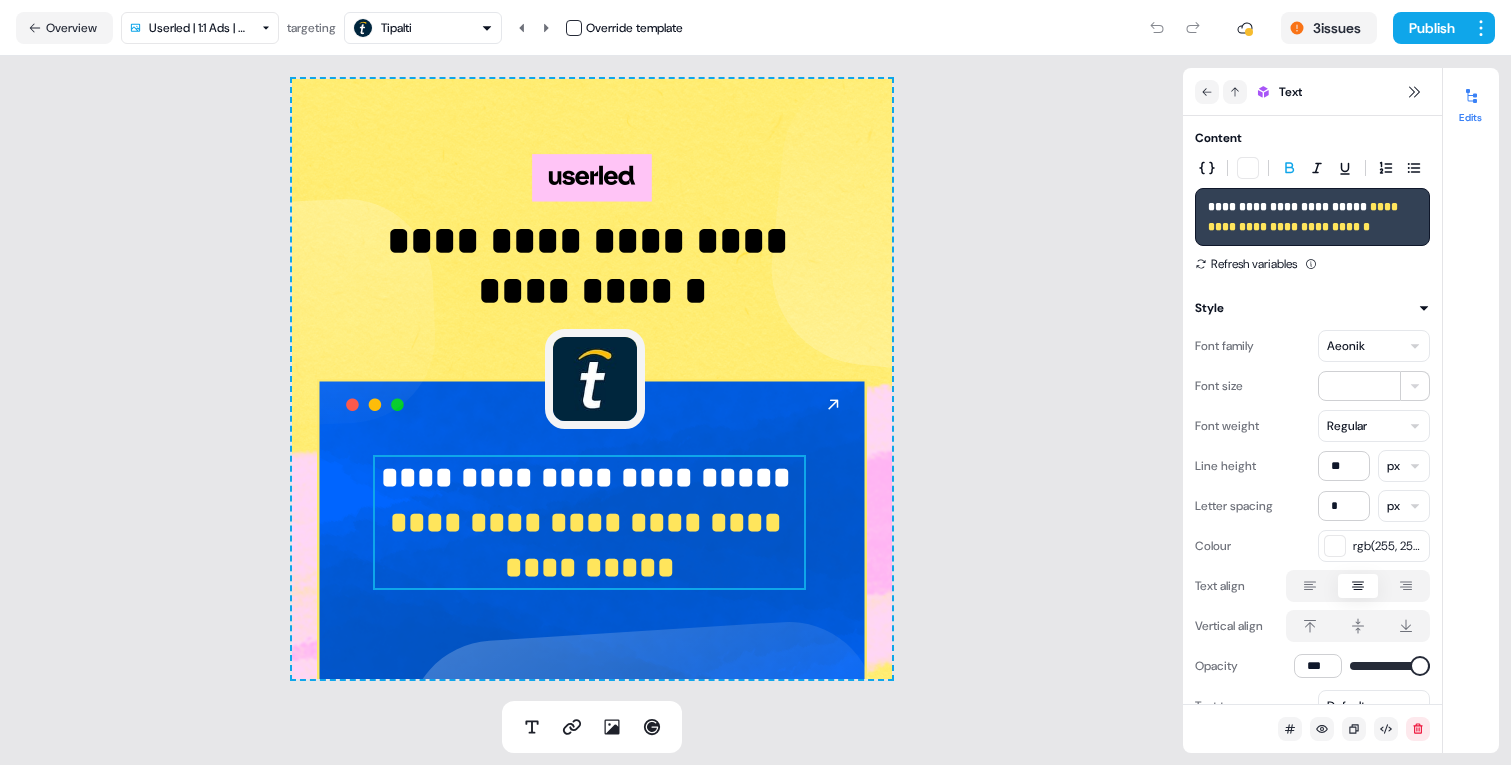 click on "**********" at bounding box center [755, 382] 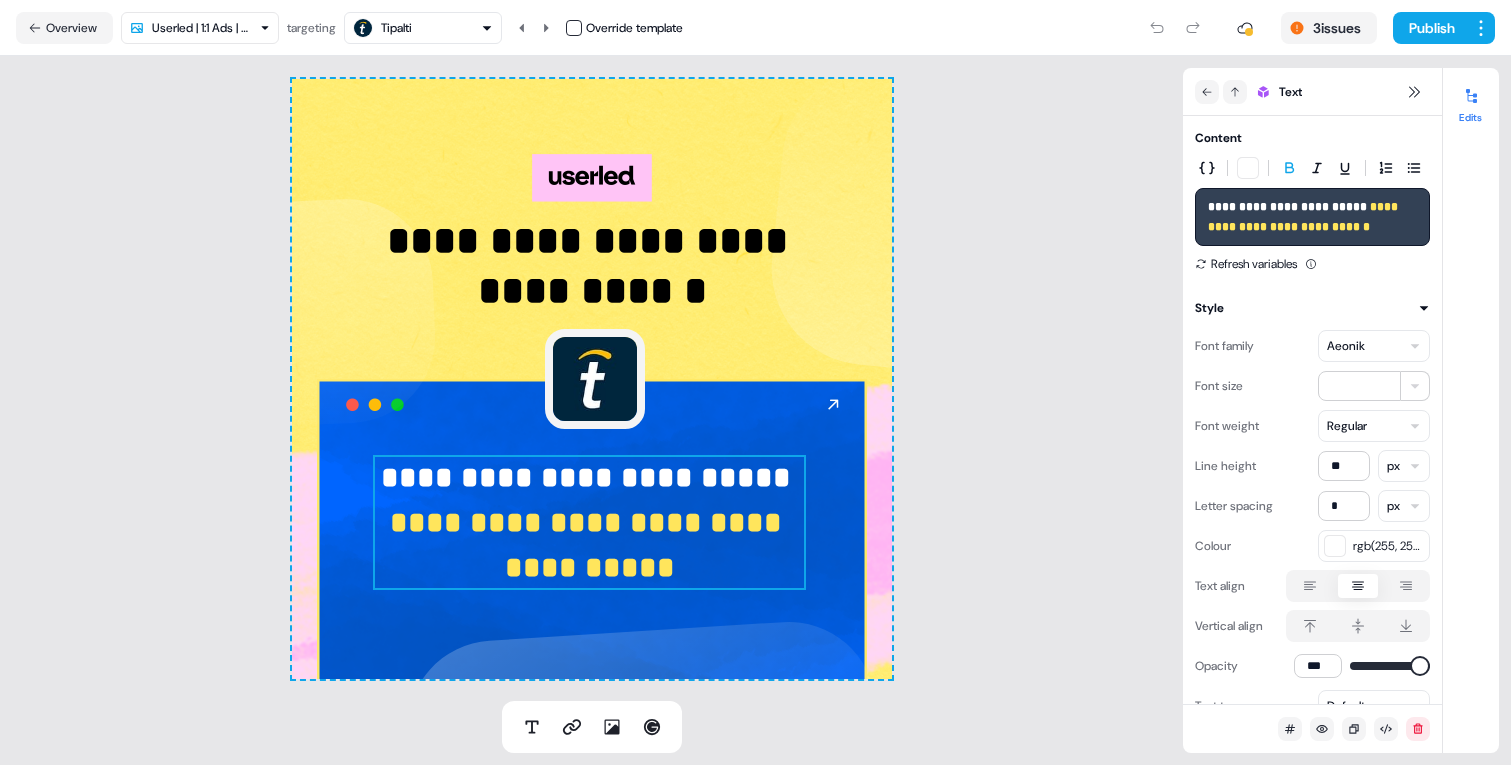 click on "**********" at bounding box center (590, 545) 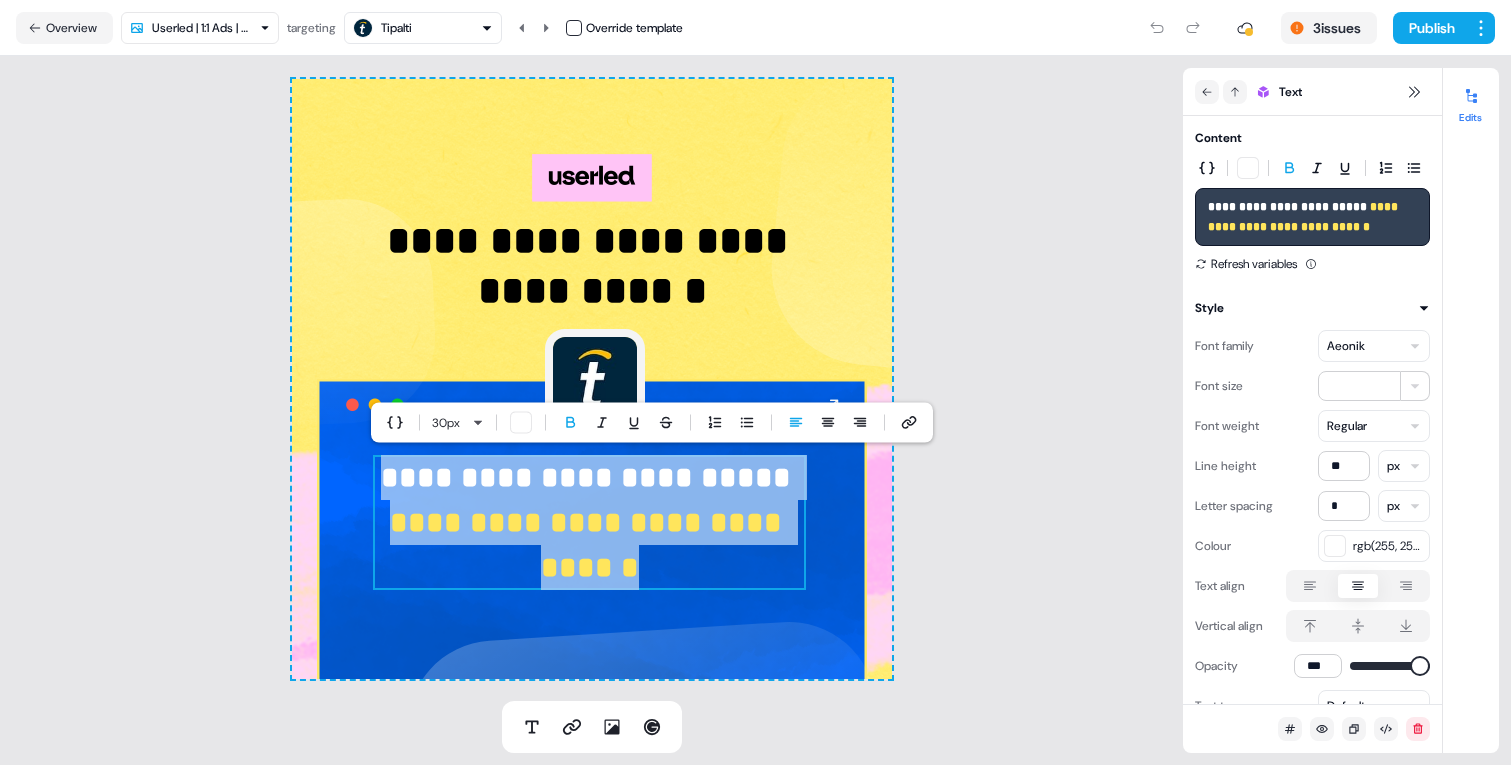 click on "**********" at bounding box center (590, 545) 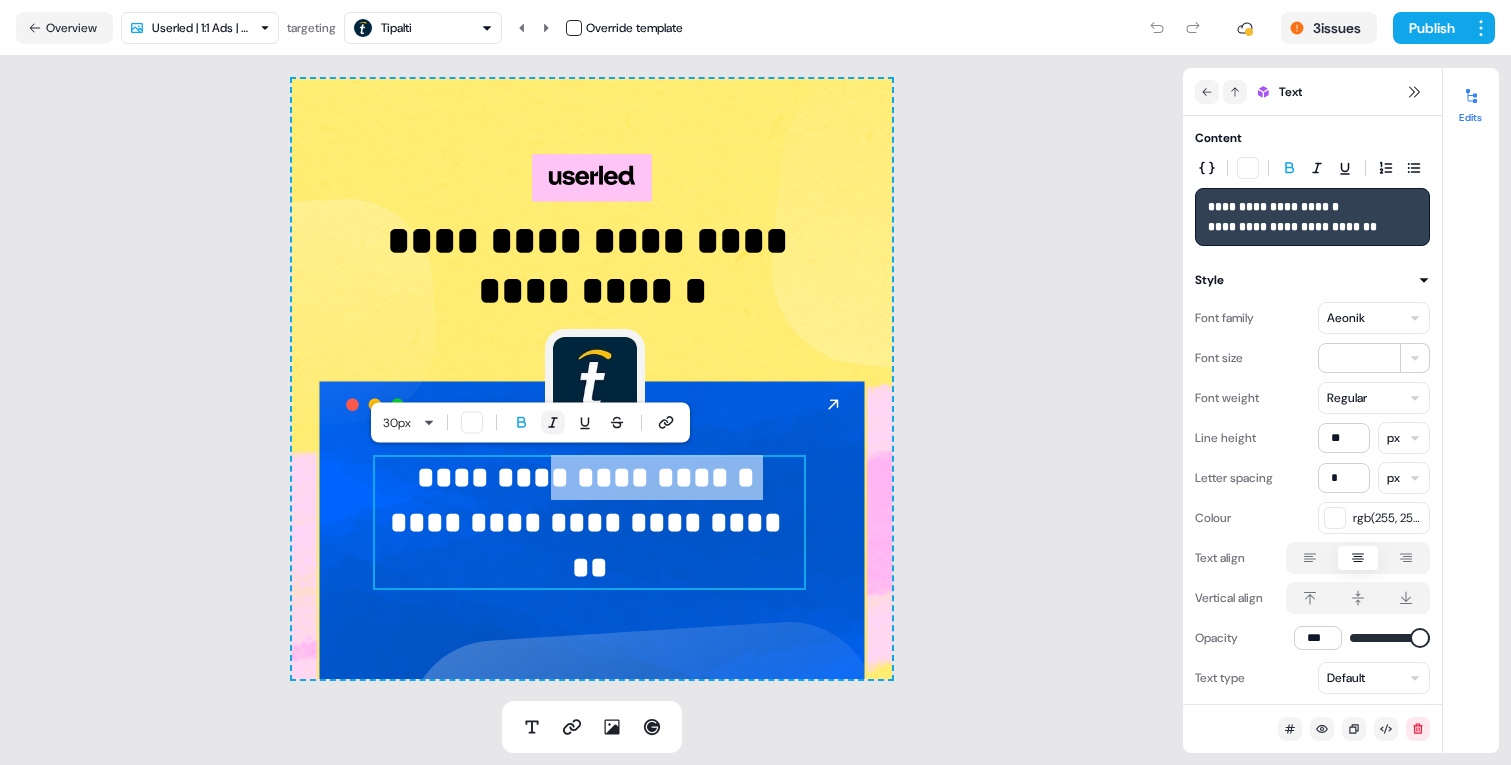 click 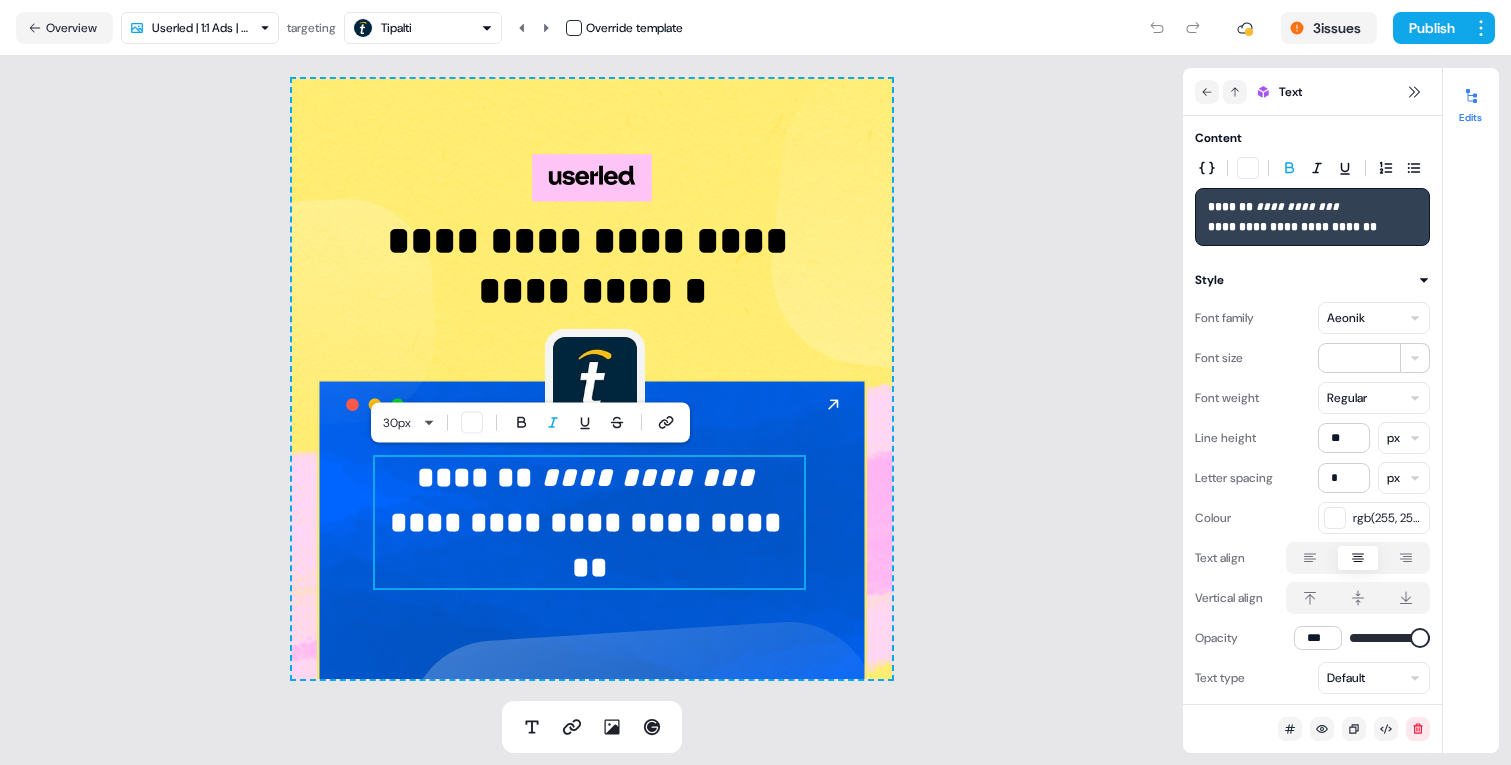 click on "**********" at bounding box center (591, 378) 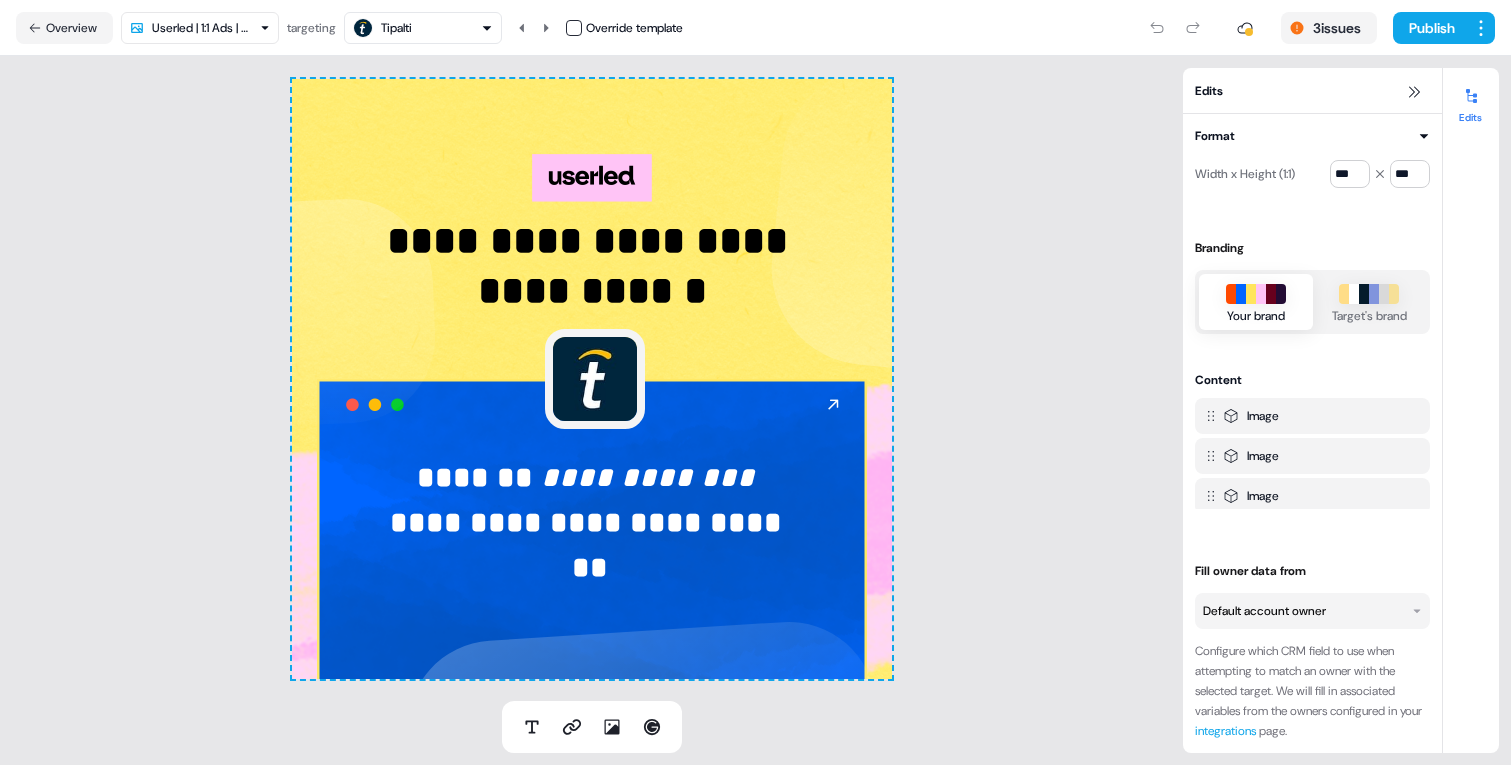 click on "**********" at bounding box center (755, 382) 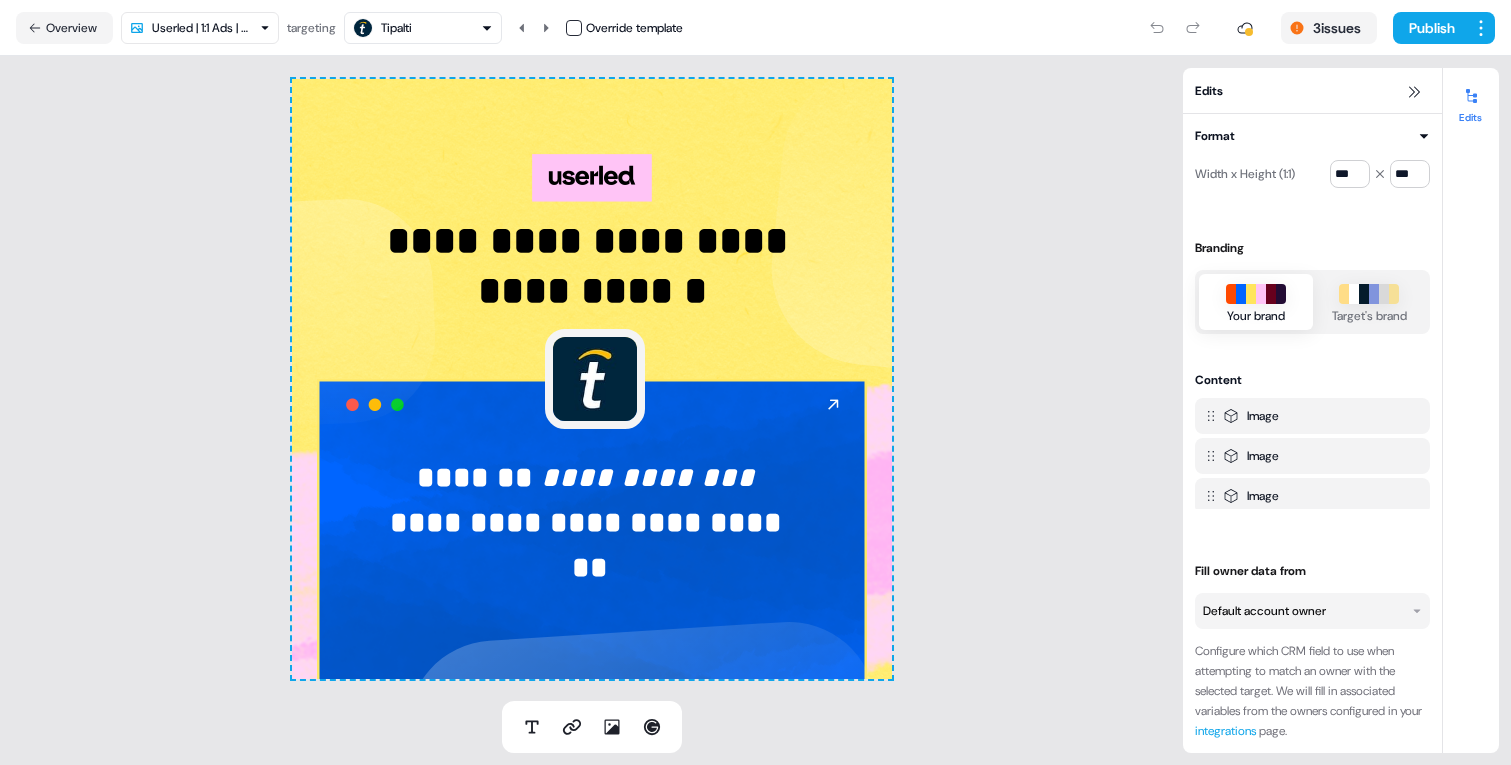 click on "Tipalti" at bounding box center [423, 28] 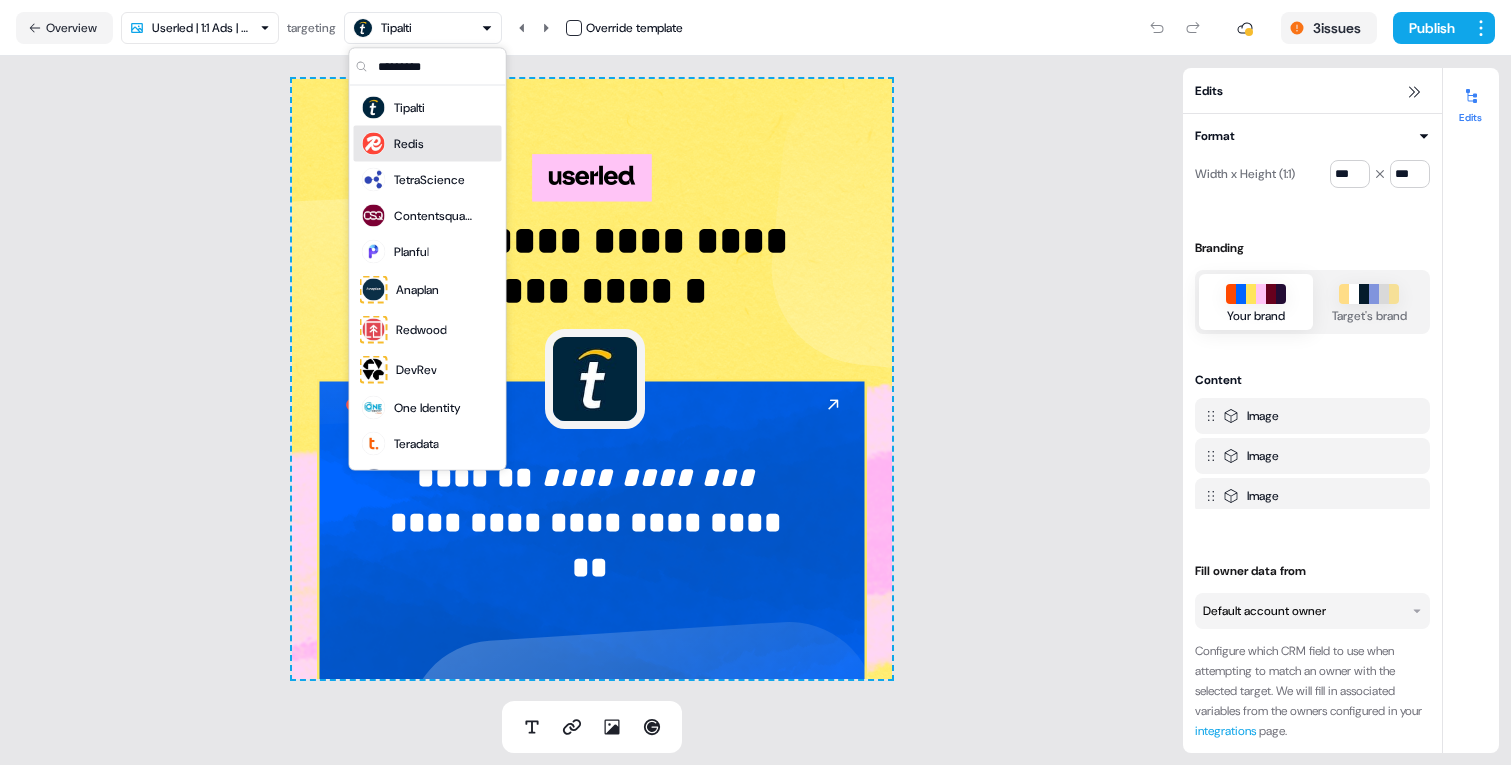 drag, startPoint x: 246, startPoint y: 28, endPoint x: 415, endPoint y: 144, distance: 204.98048 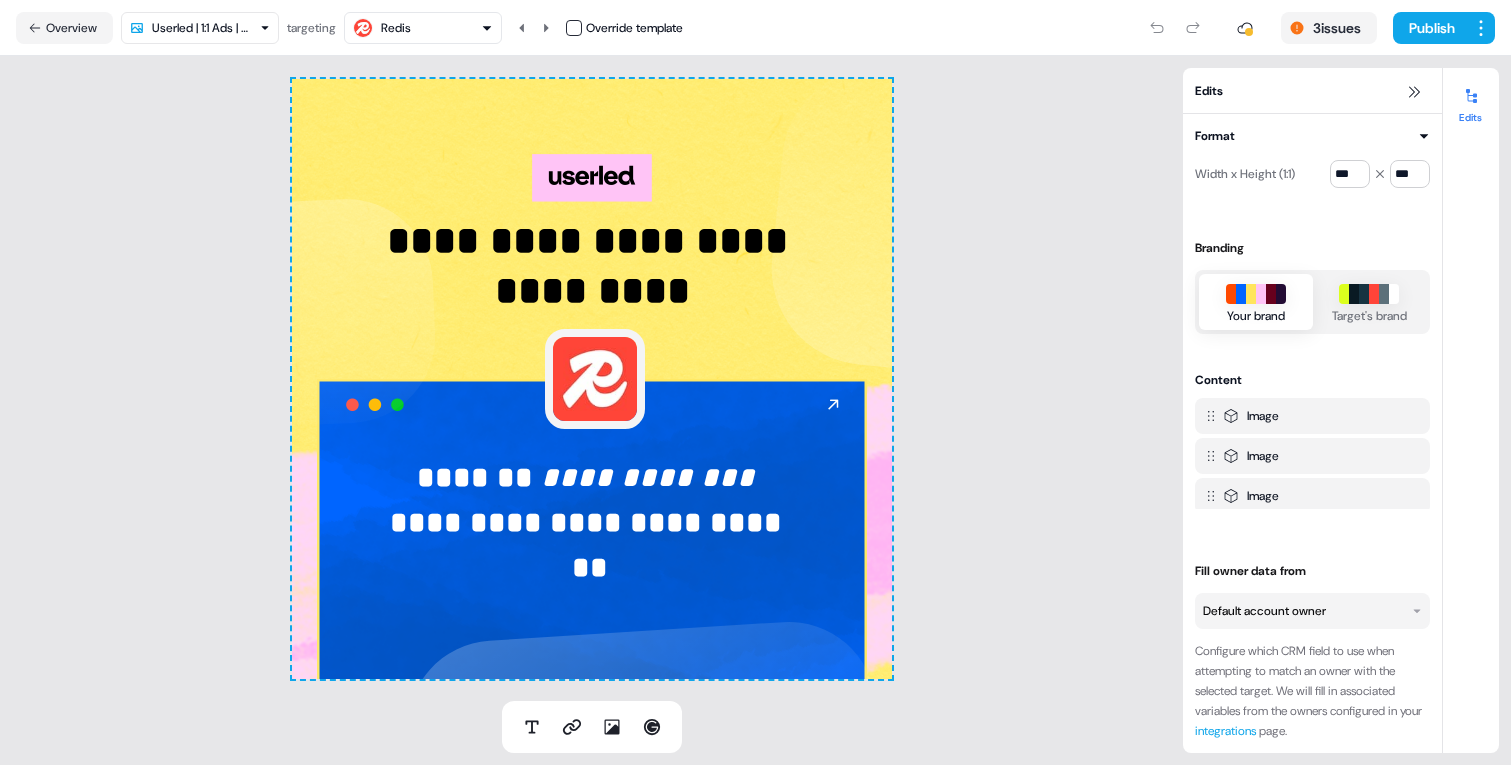 click on "Redis" at bounding box center [396, 28] 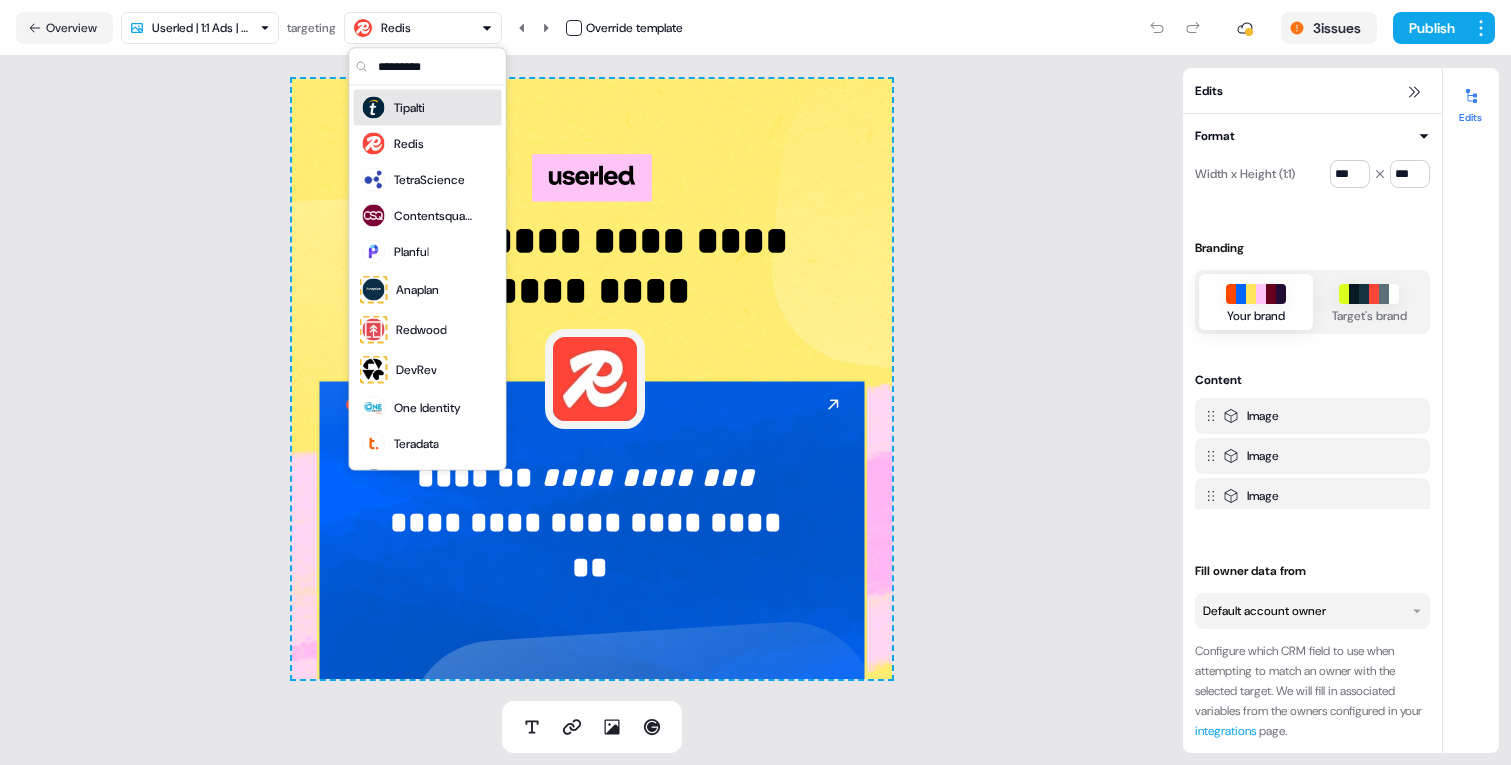 drag, startPoint x: 415, startPoint y: 144, endPoint x: 420, endPoint y: 295, distance: 151.08276 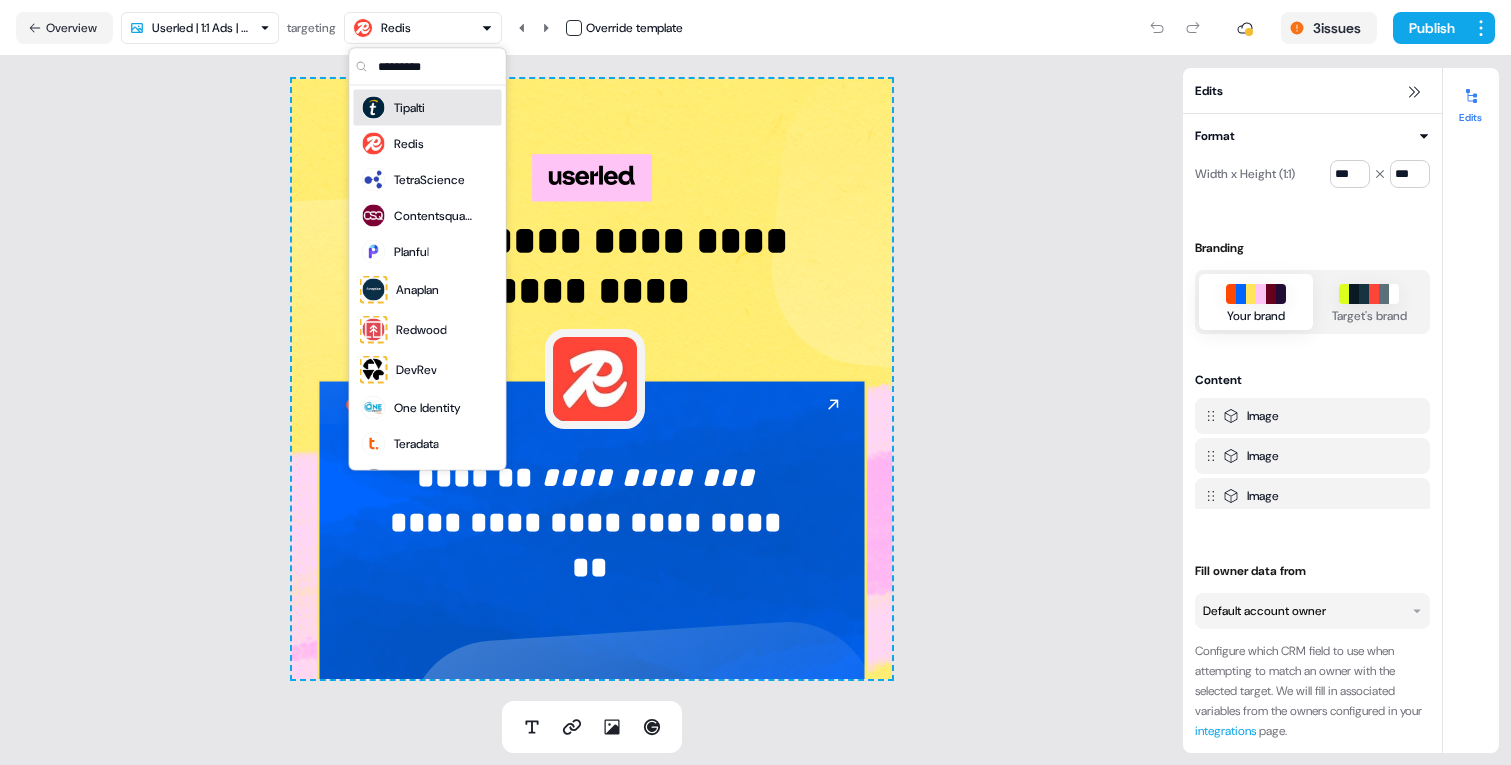 click on "Anaplan" at bounding box center [417, 290] 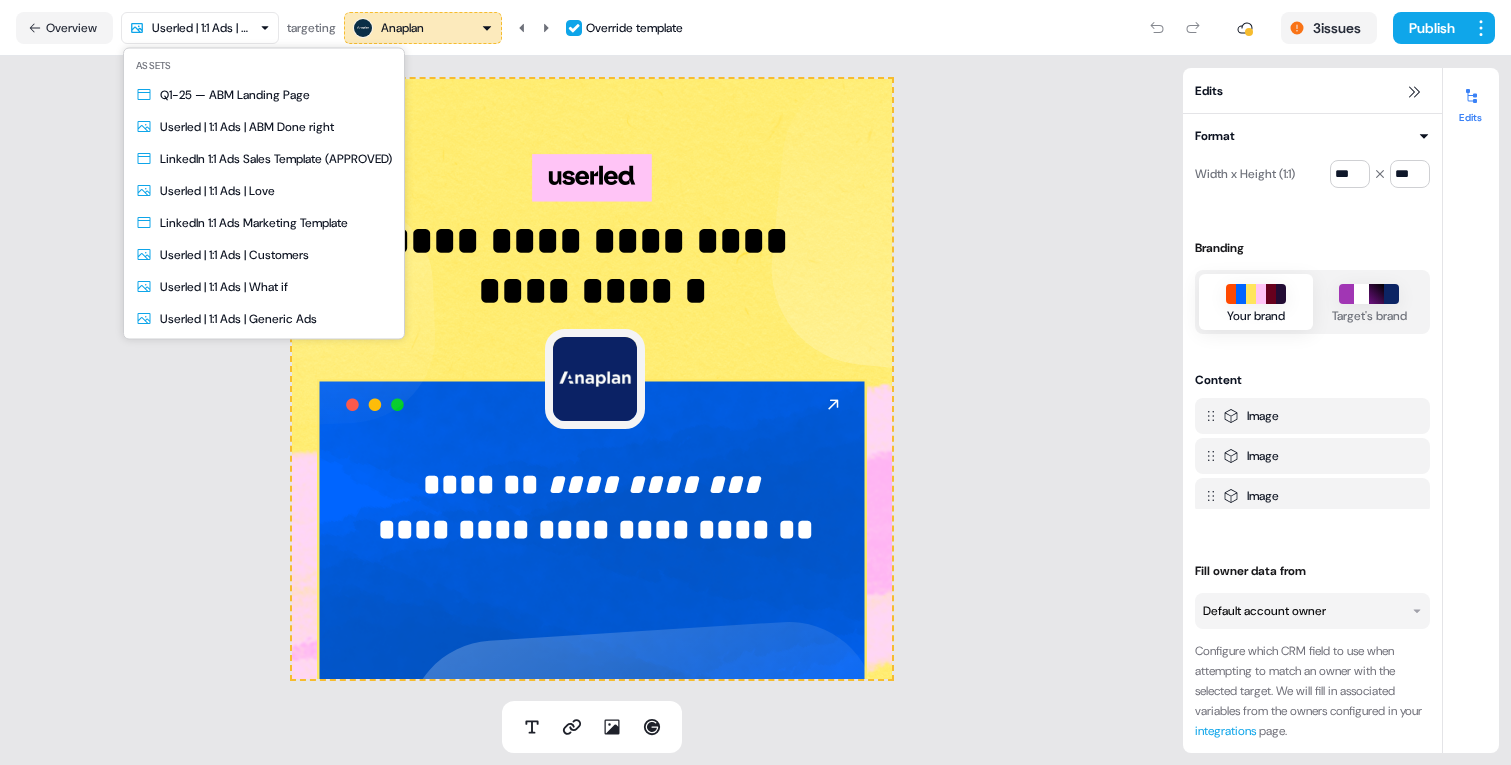 click on "**********" at bounding box center (755, 382) 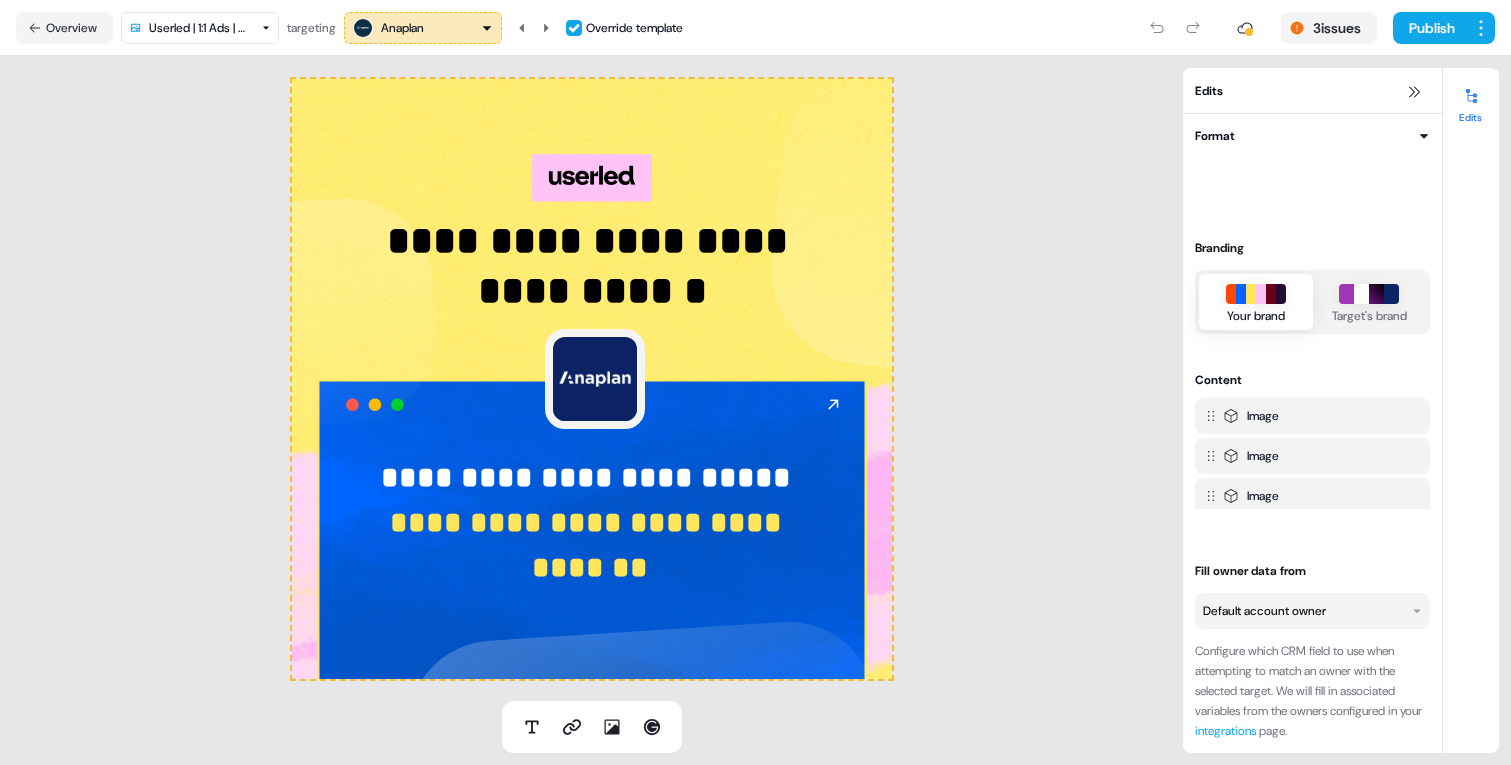 click on "**********" at bounding box center (592, 379) 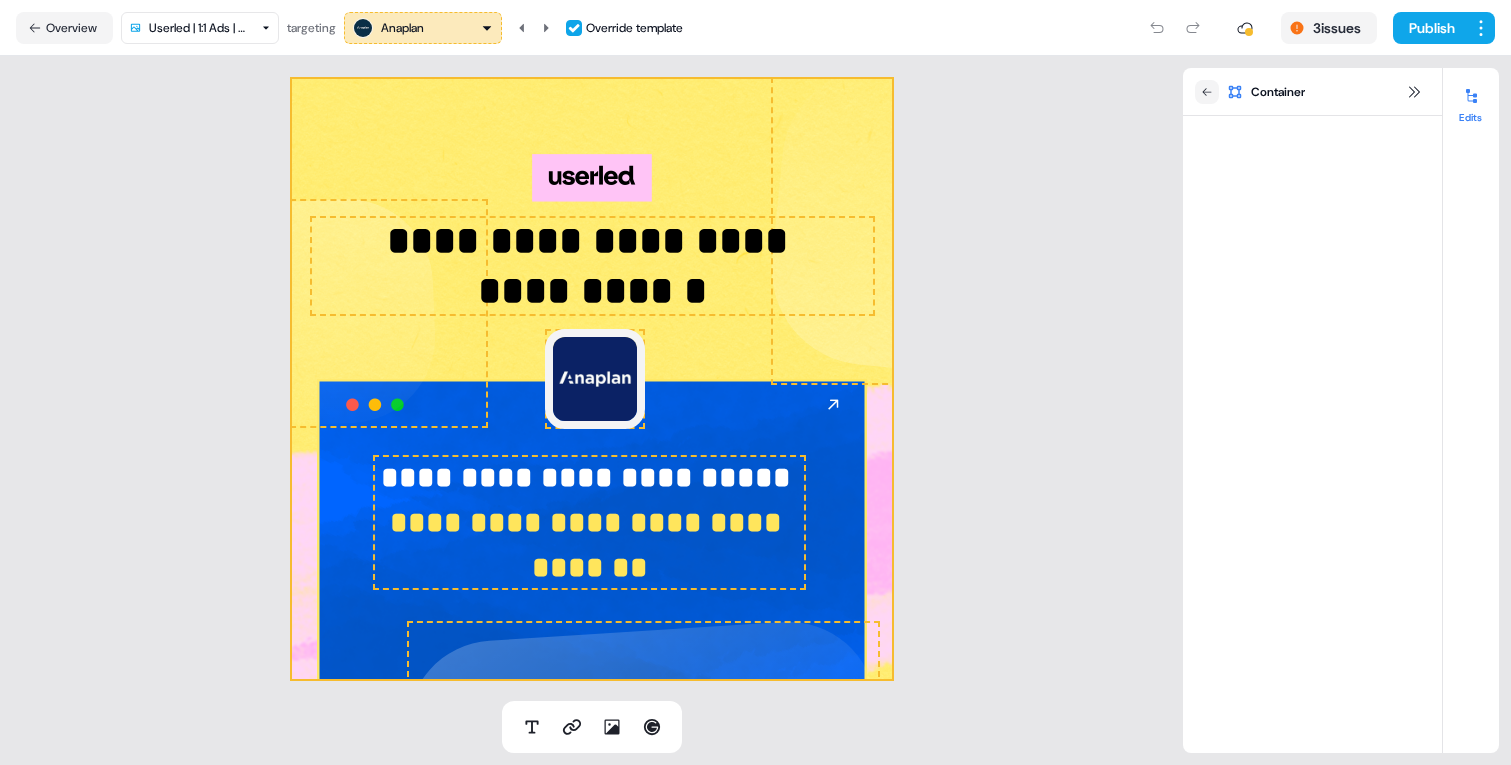 drag, startPoint x: 420, startPoint y: 295, endPoint x: 725, endPoint y: 512, distance: 374.31805 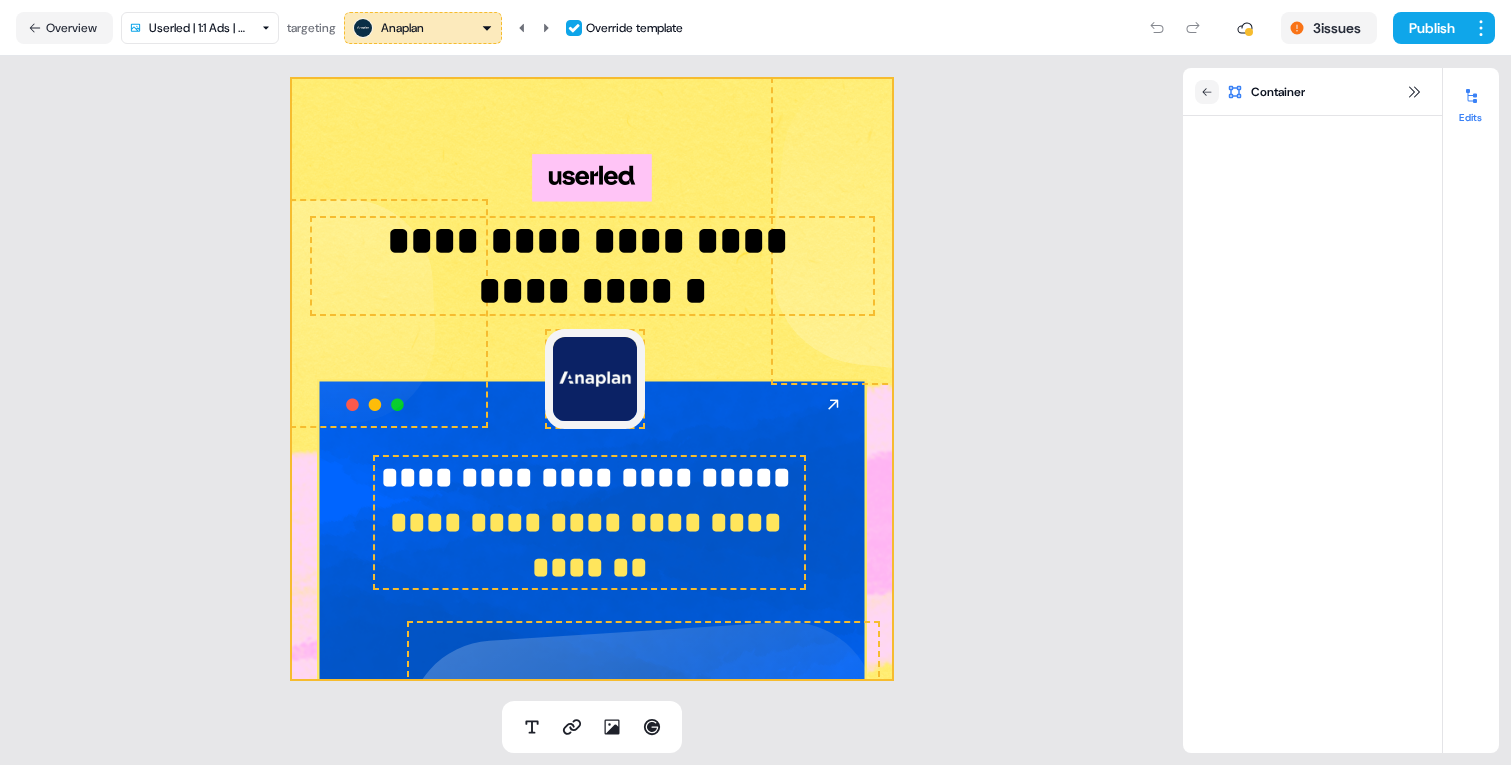 click on "**********" at bounding box center [590, 545] 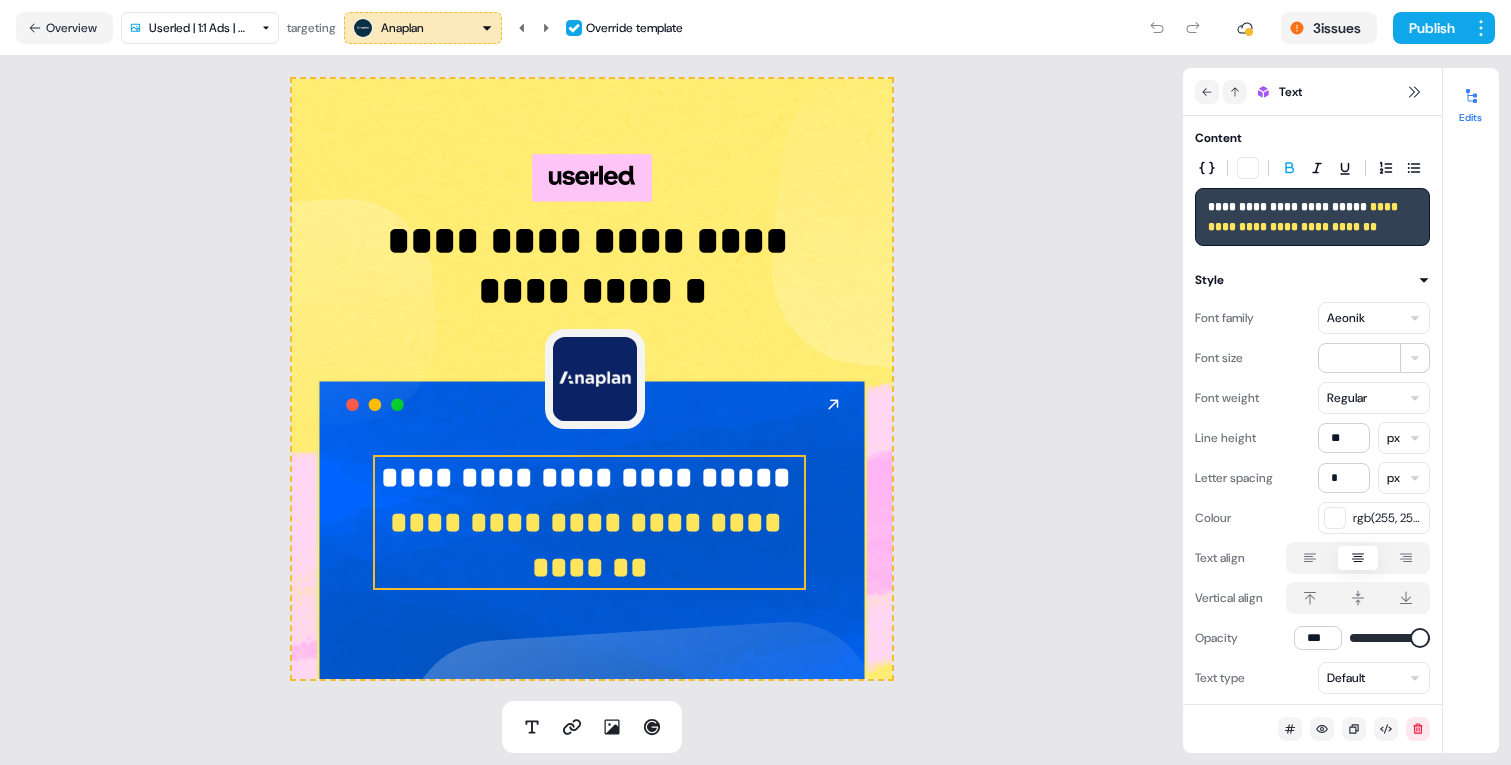 click 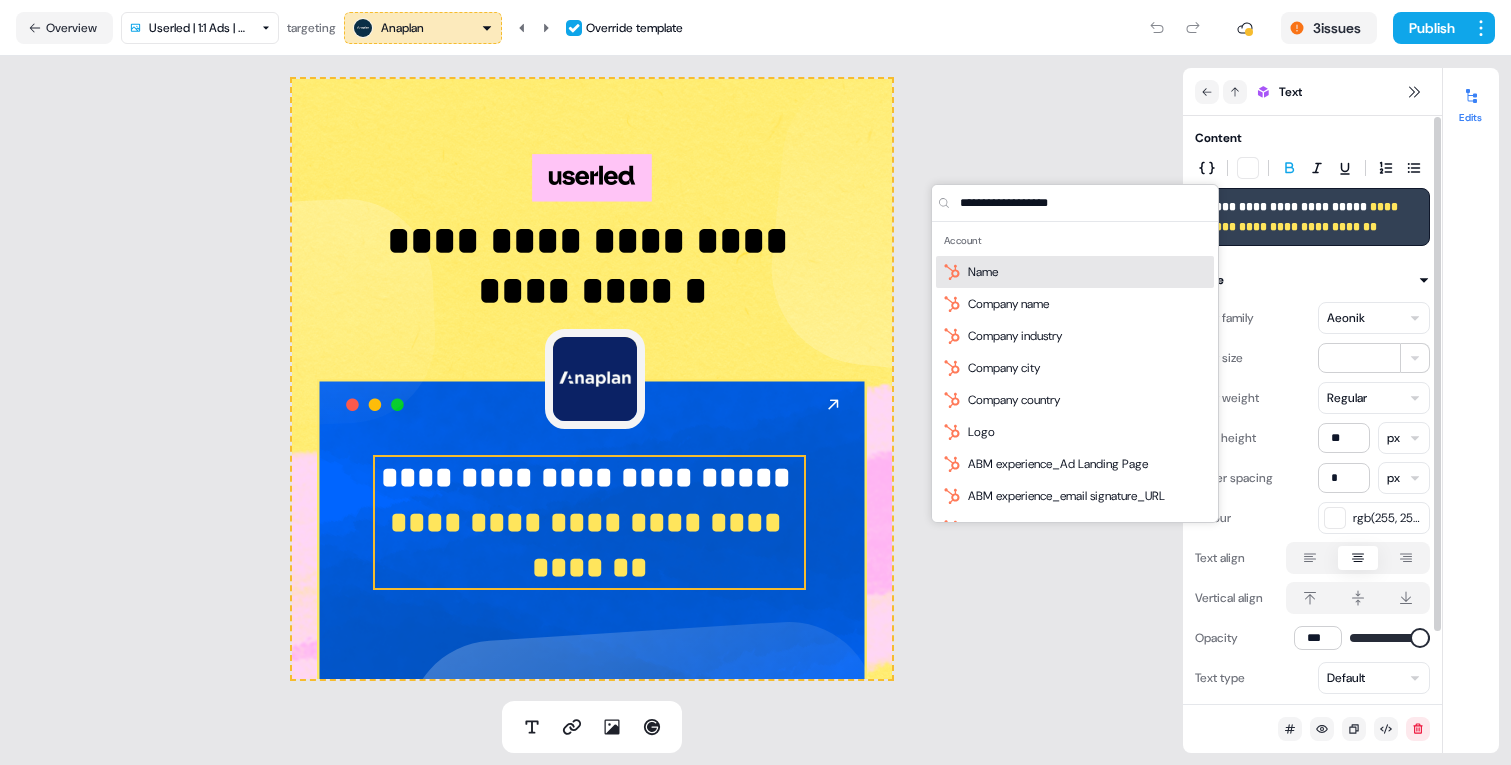 click 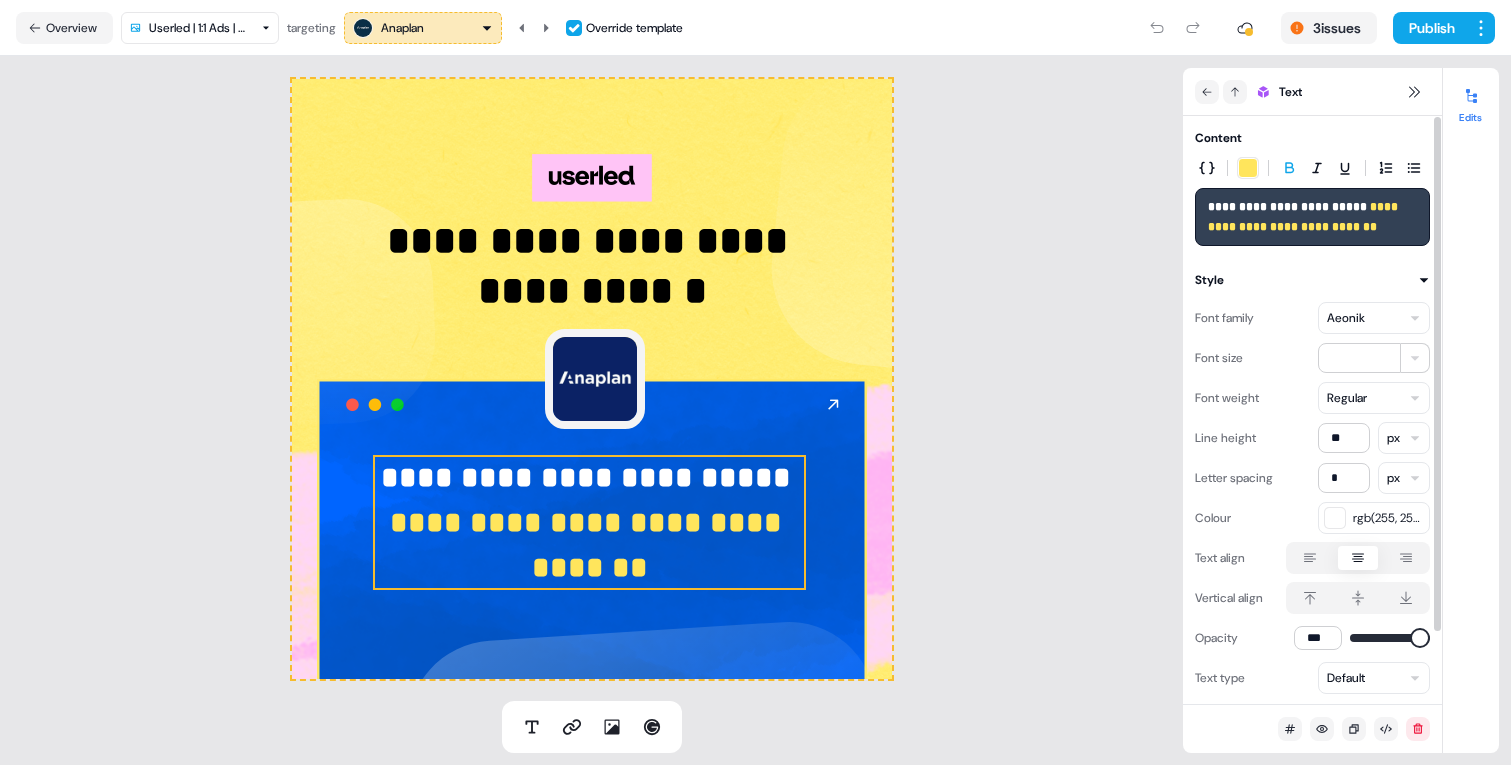 drag, startPoint x: 725, startPoint y: 512, endPoint x: 1390, endPoint y: 215, distance: 728.309 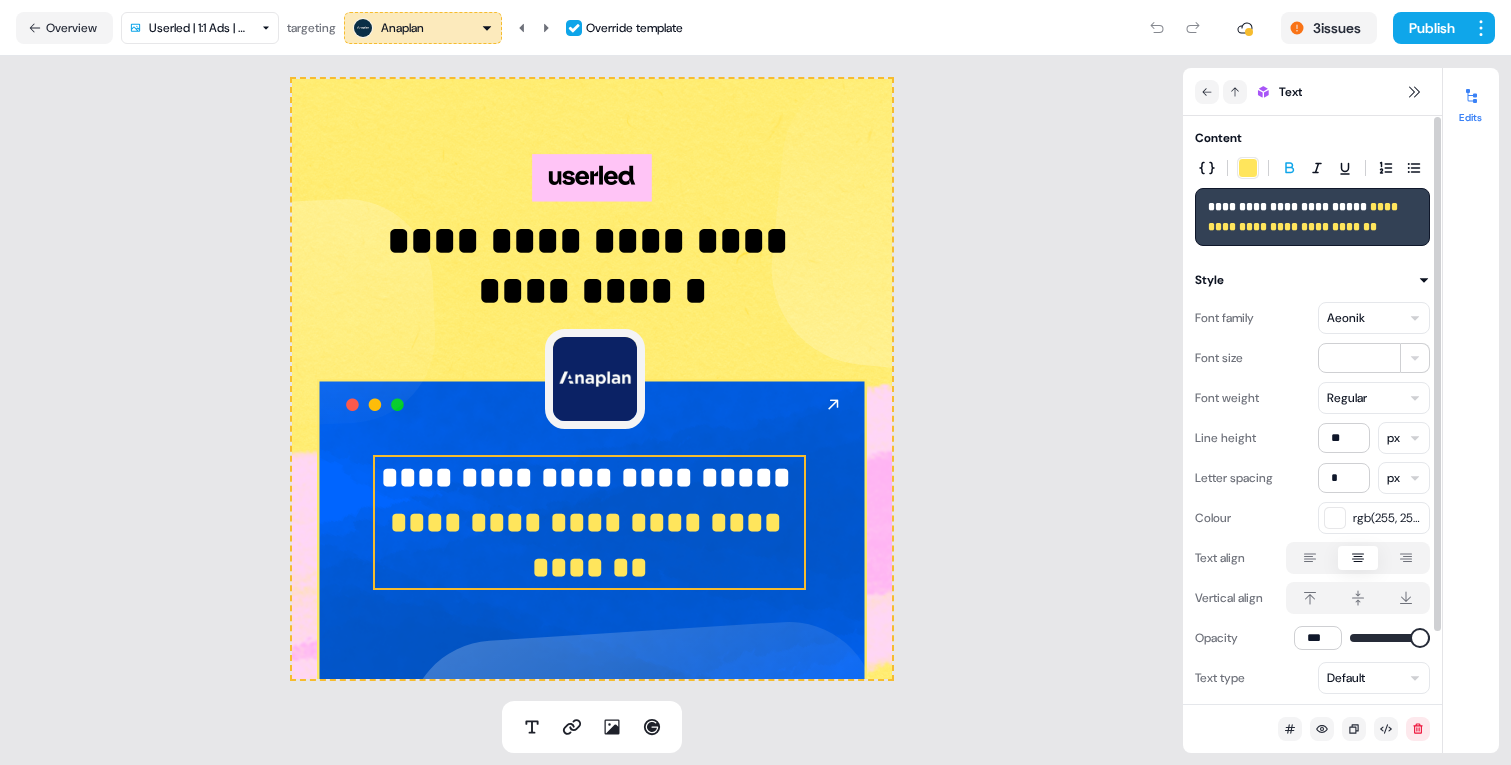 click on "**********" at bounding box center [1312, 217] 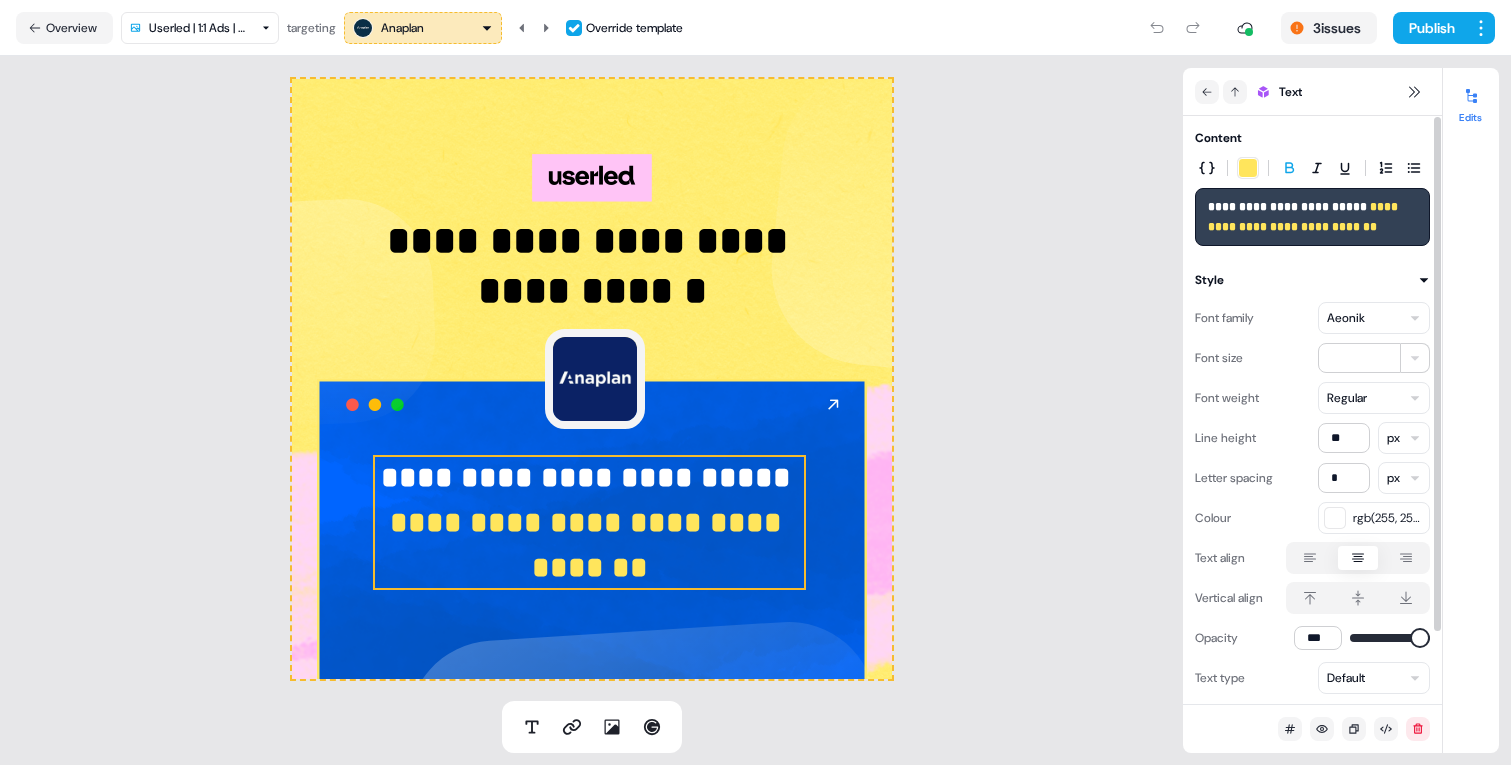click on "**********" at bounding box center (1312, 217) 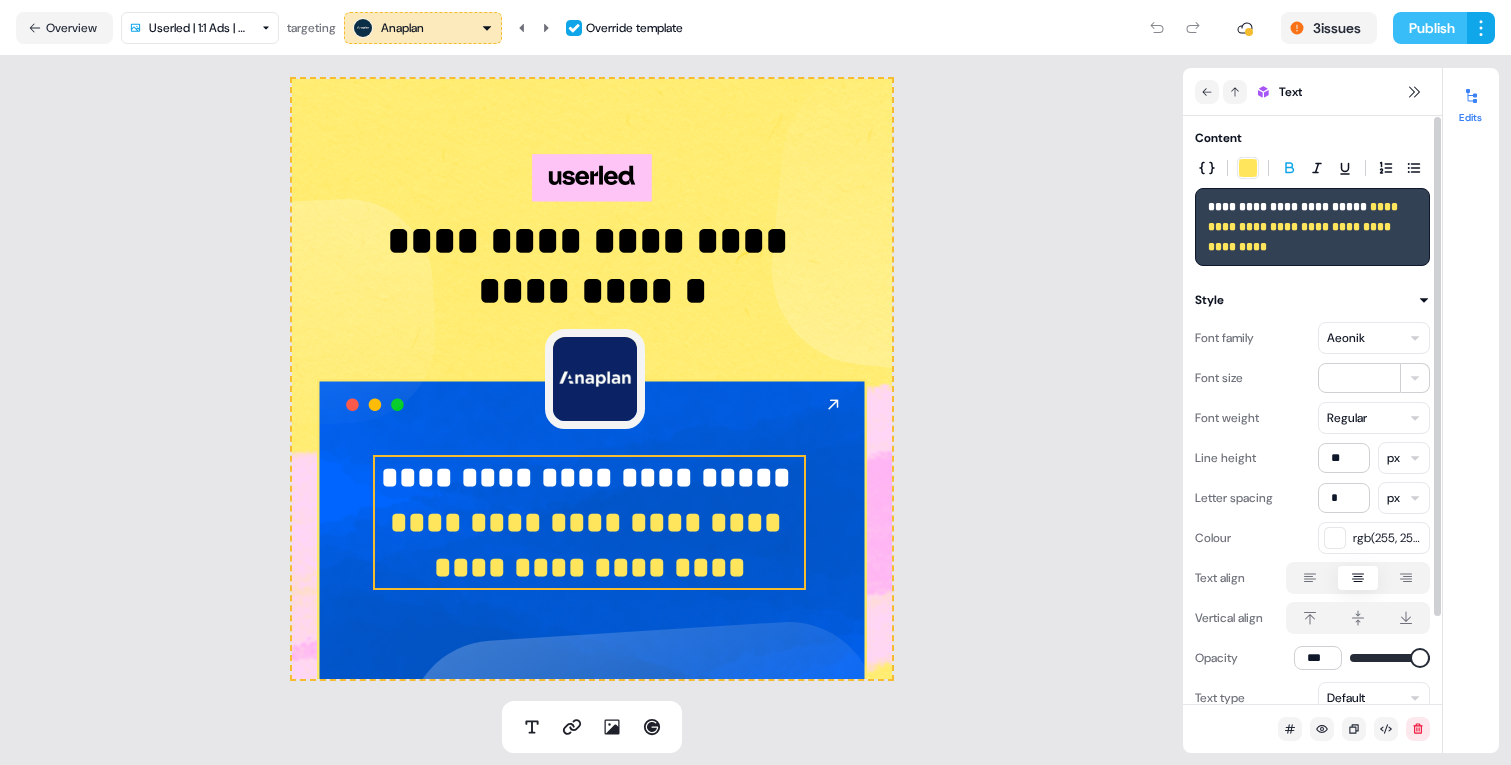 click on "Publish" at bounding box center (1430, 28) 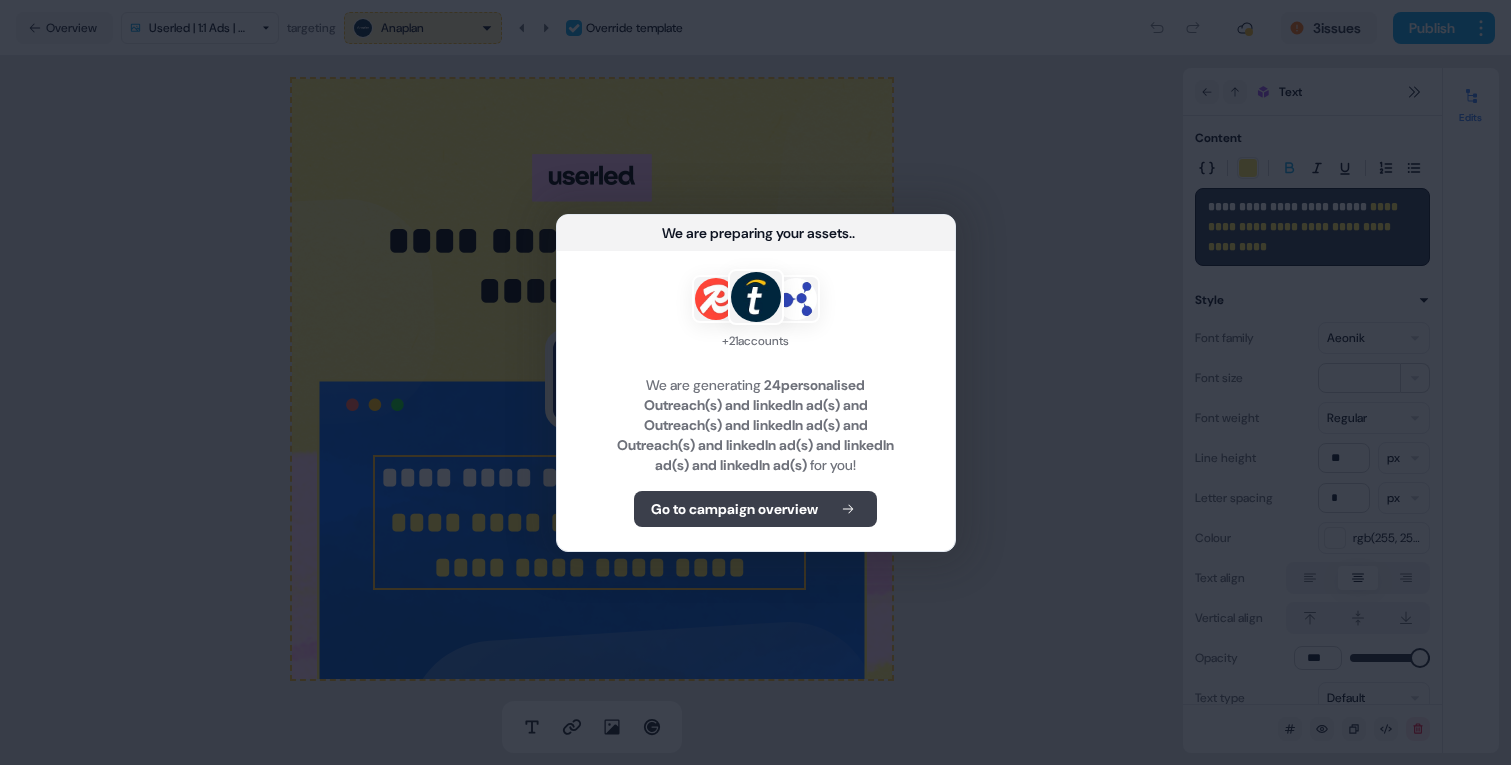click on "Go to campaign overview" at bounding box center [734, 509] 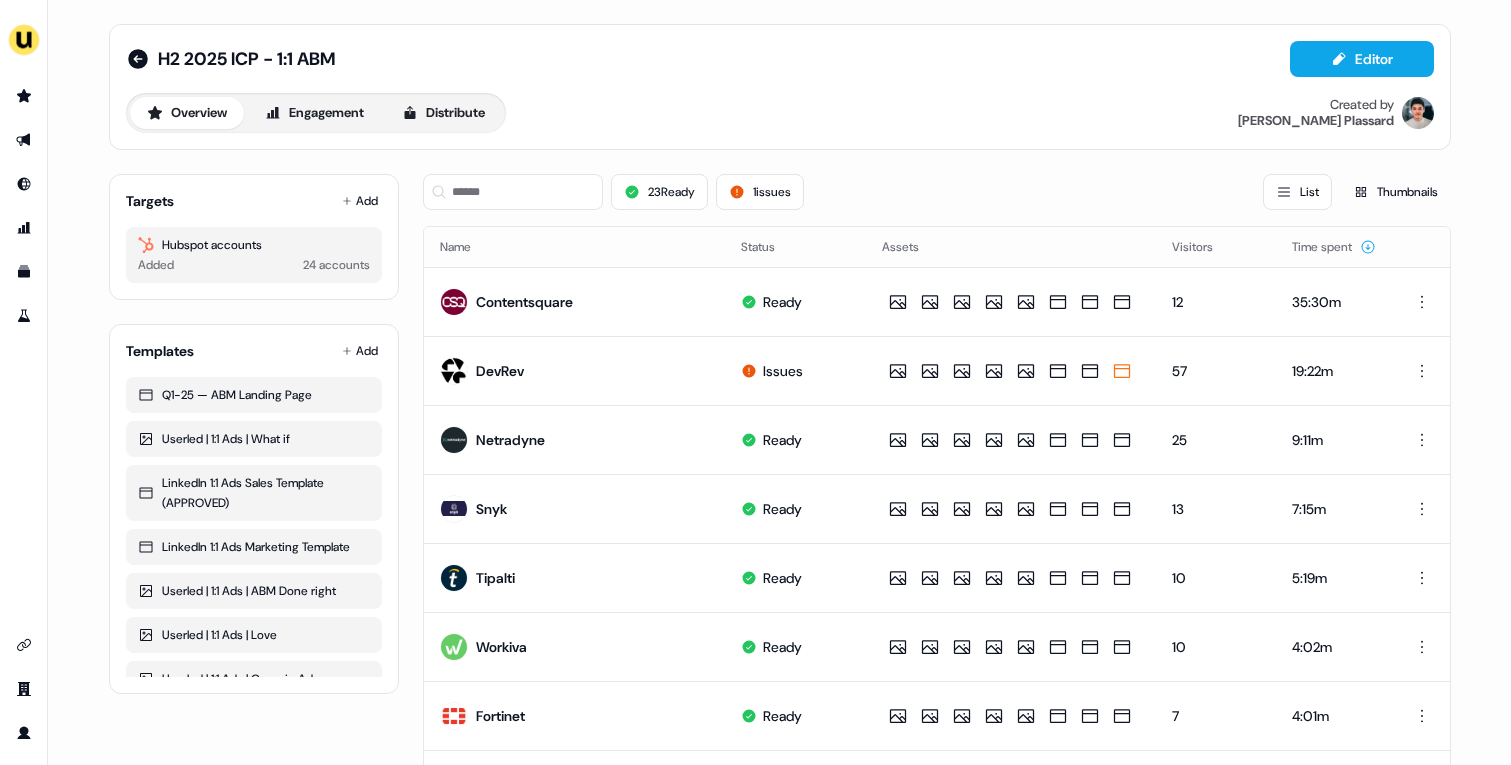 scroll, scrollTop: 946, scrollLeft: 0, axis: vertical 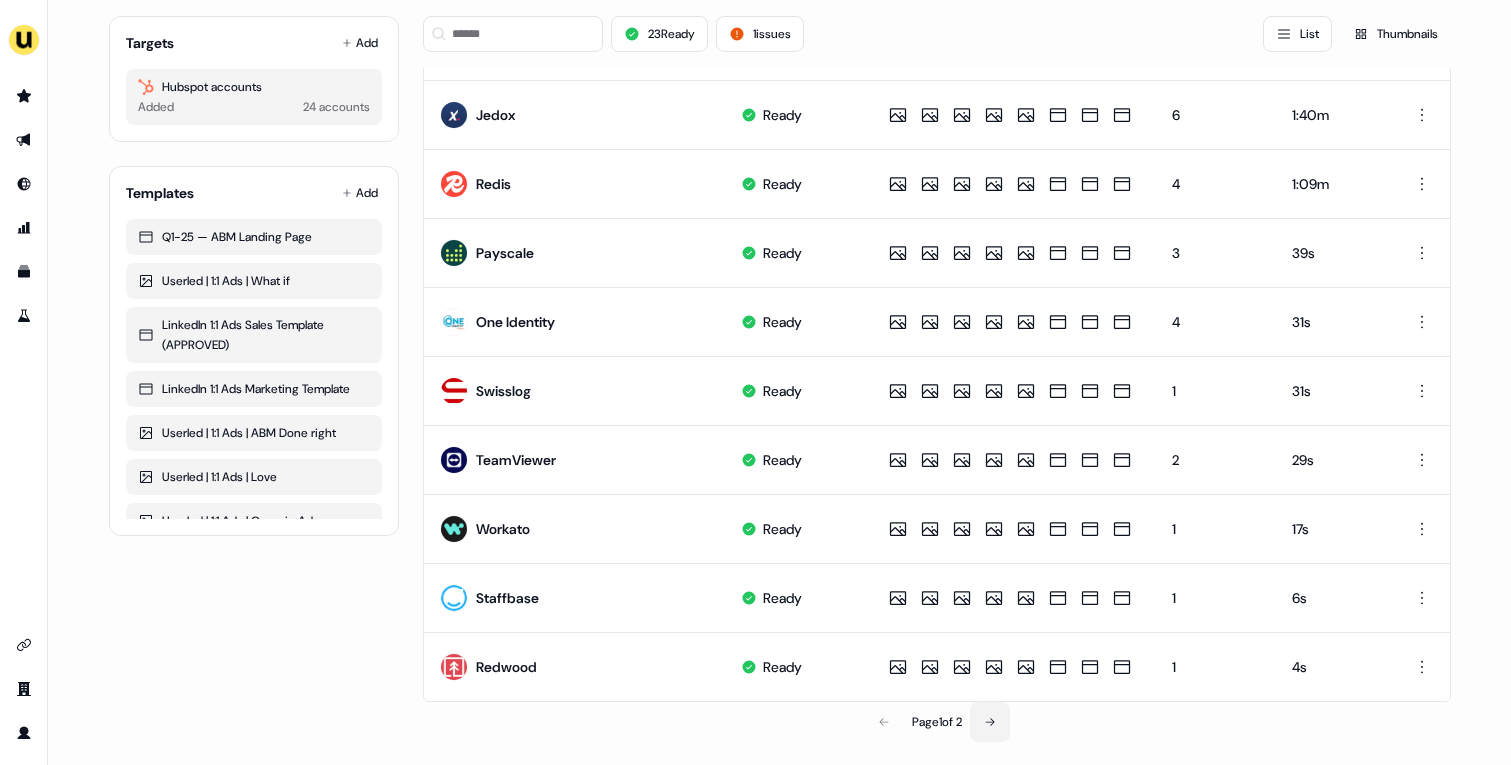 click at bounding box center (990, 722) 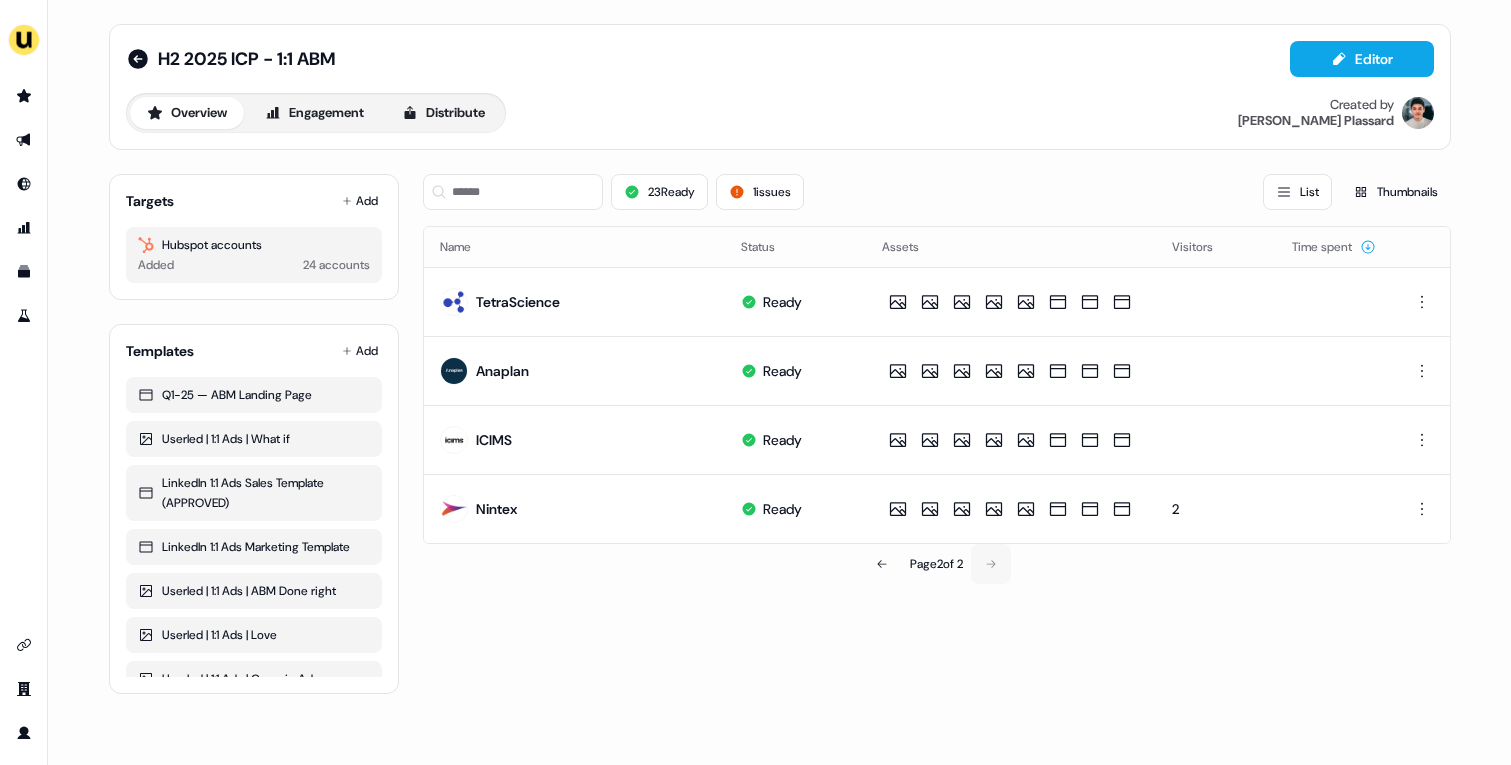 scroll, scrollTop: 0, scrollLeft: 0, axis: both 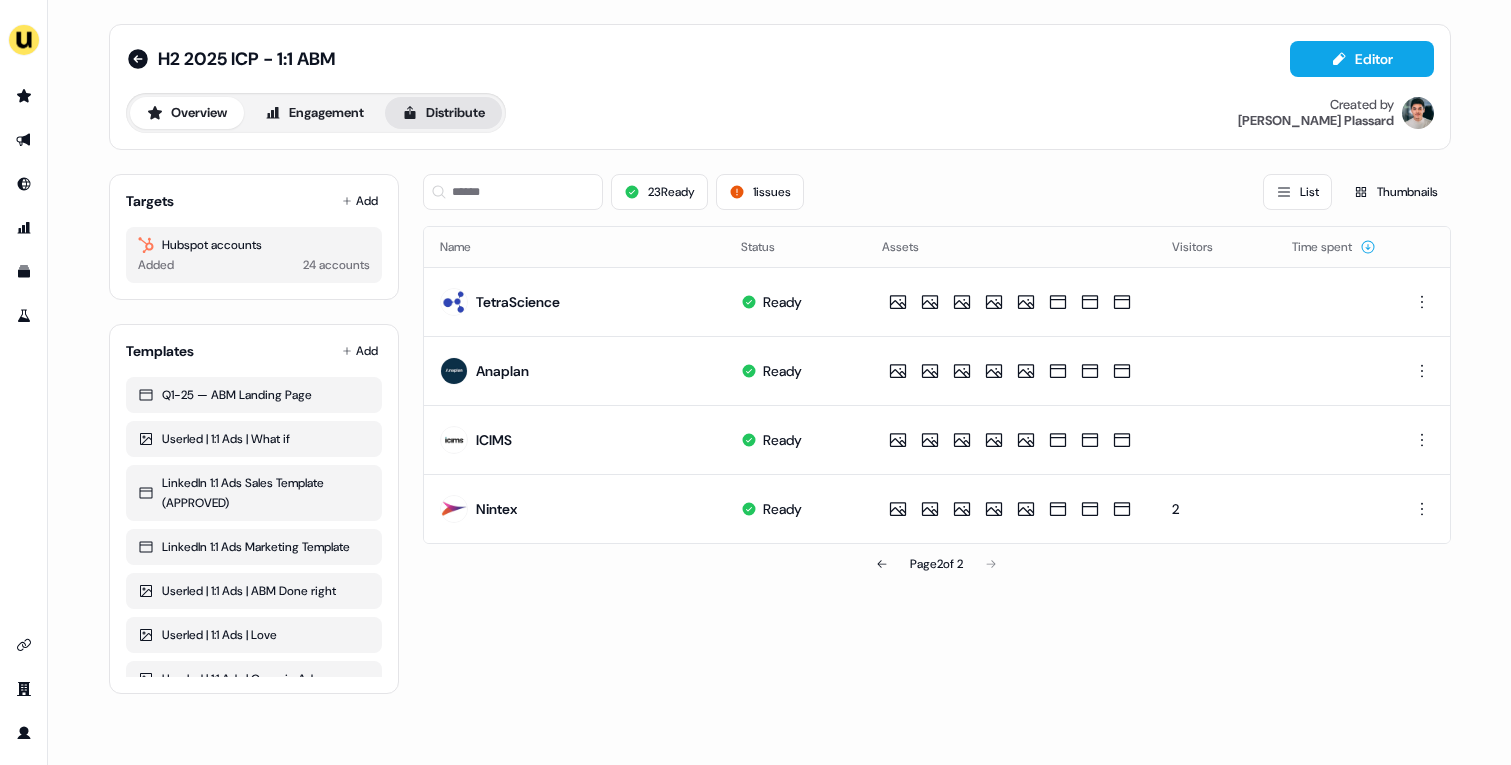 click on "Distribute" at bounding box center (443, 113) 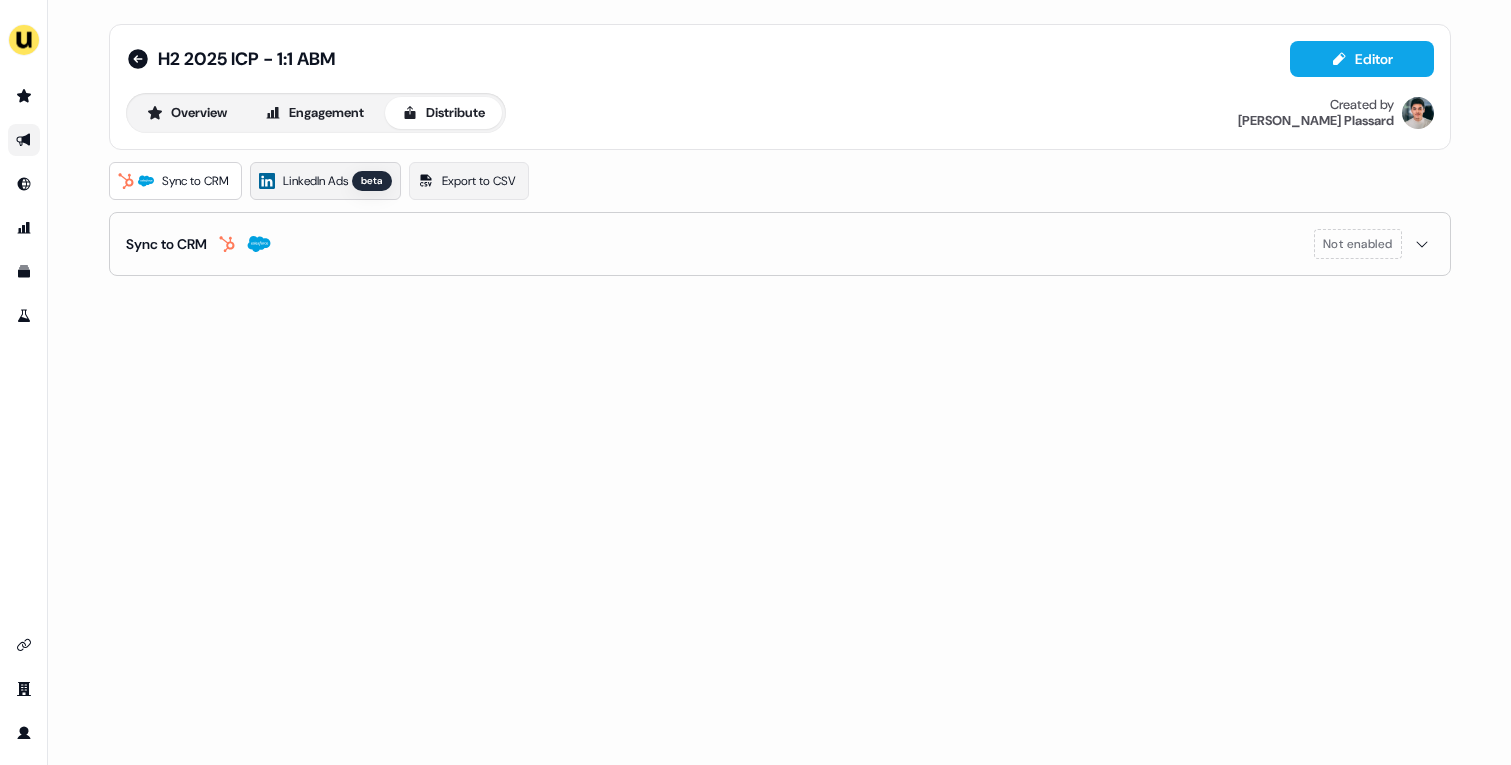 click on "LinkedIn Ads beta" at bounding box center [325, 181] 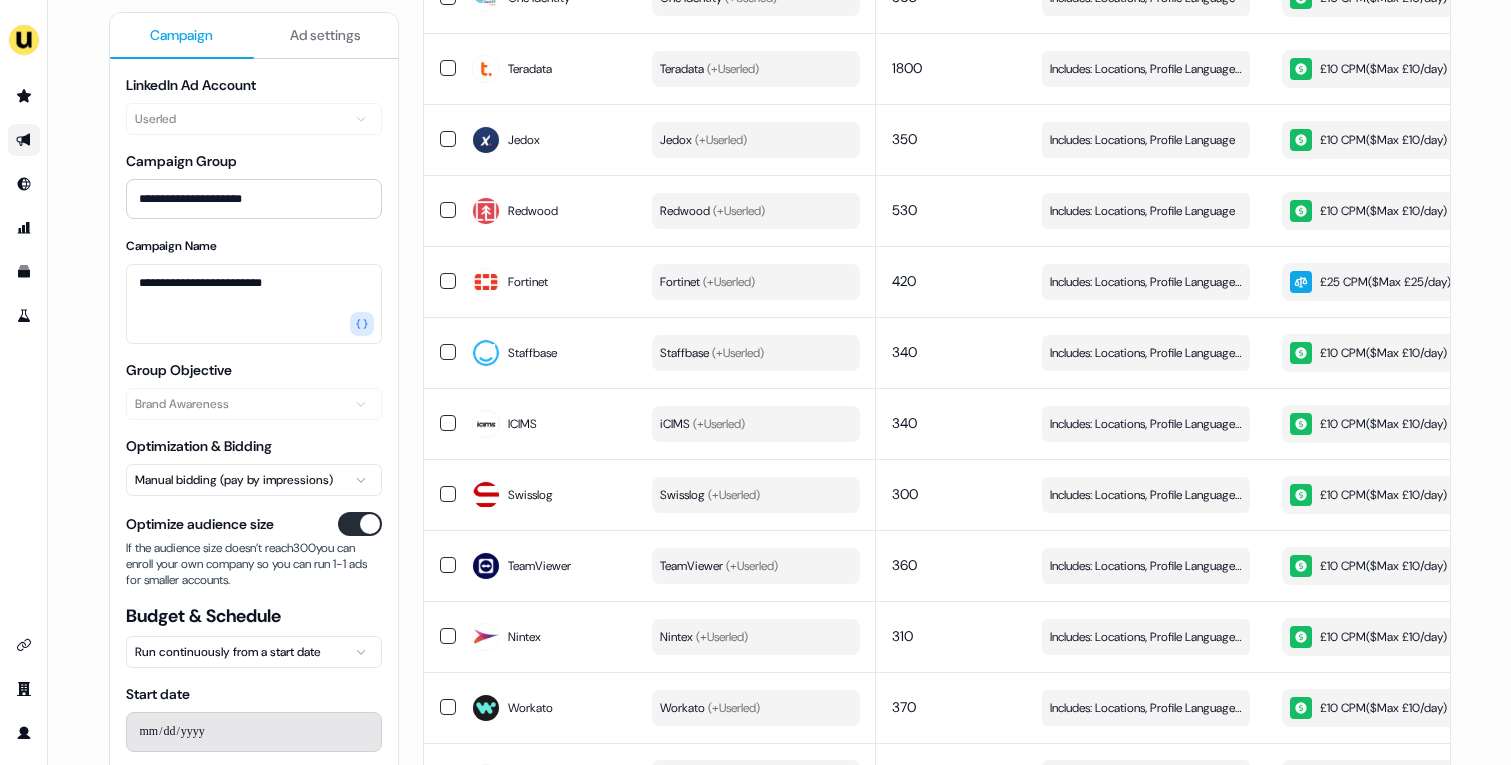 scroll, scrollTop: 1319, scrollLeft: 0, axis: vertical 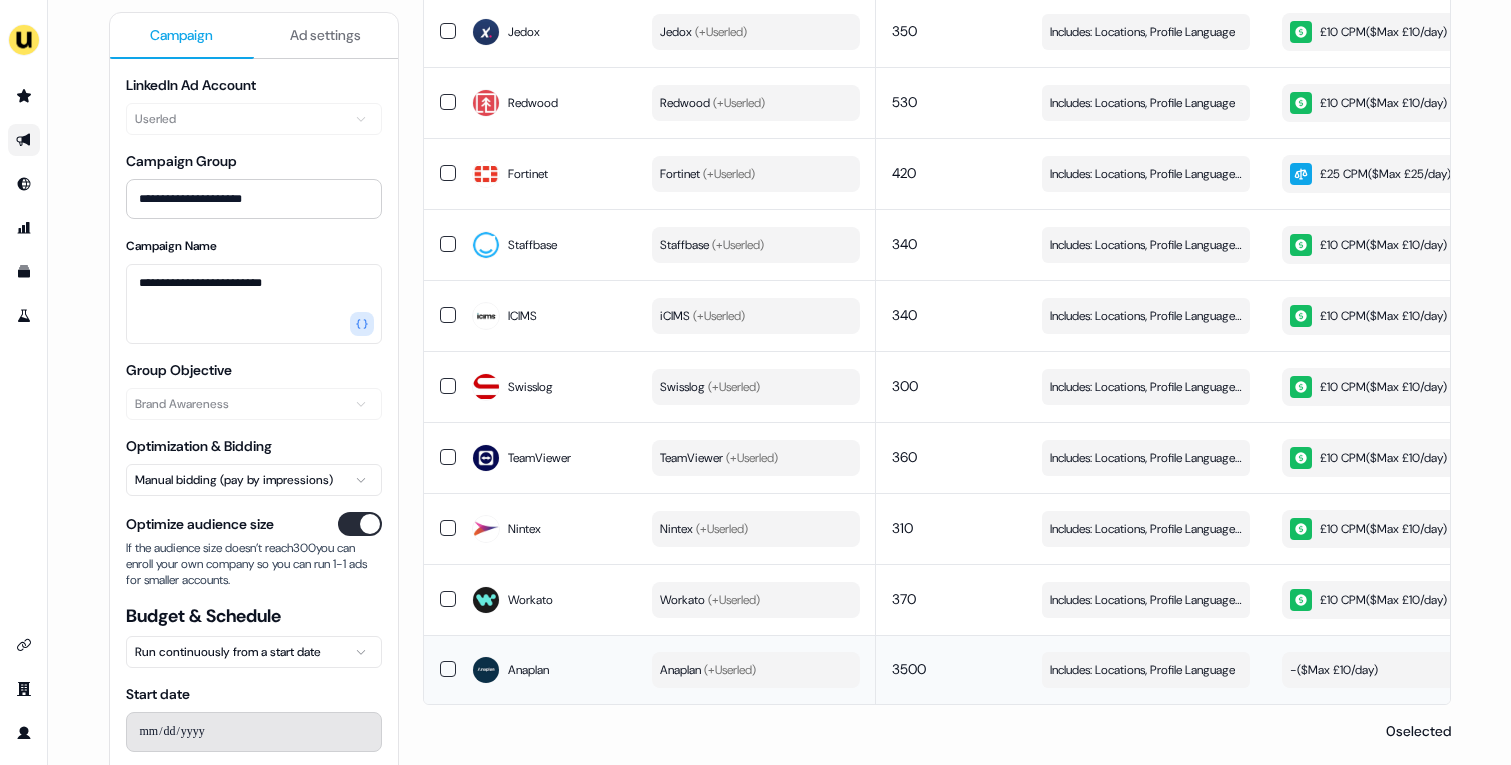 click at bounding box center (448, 669) 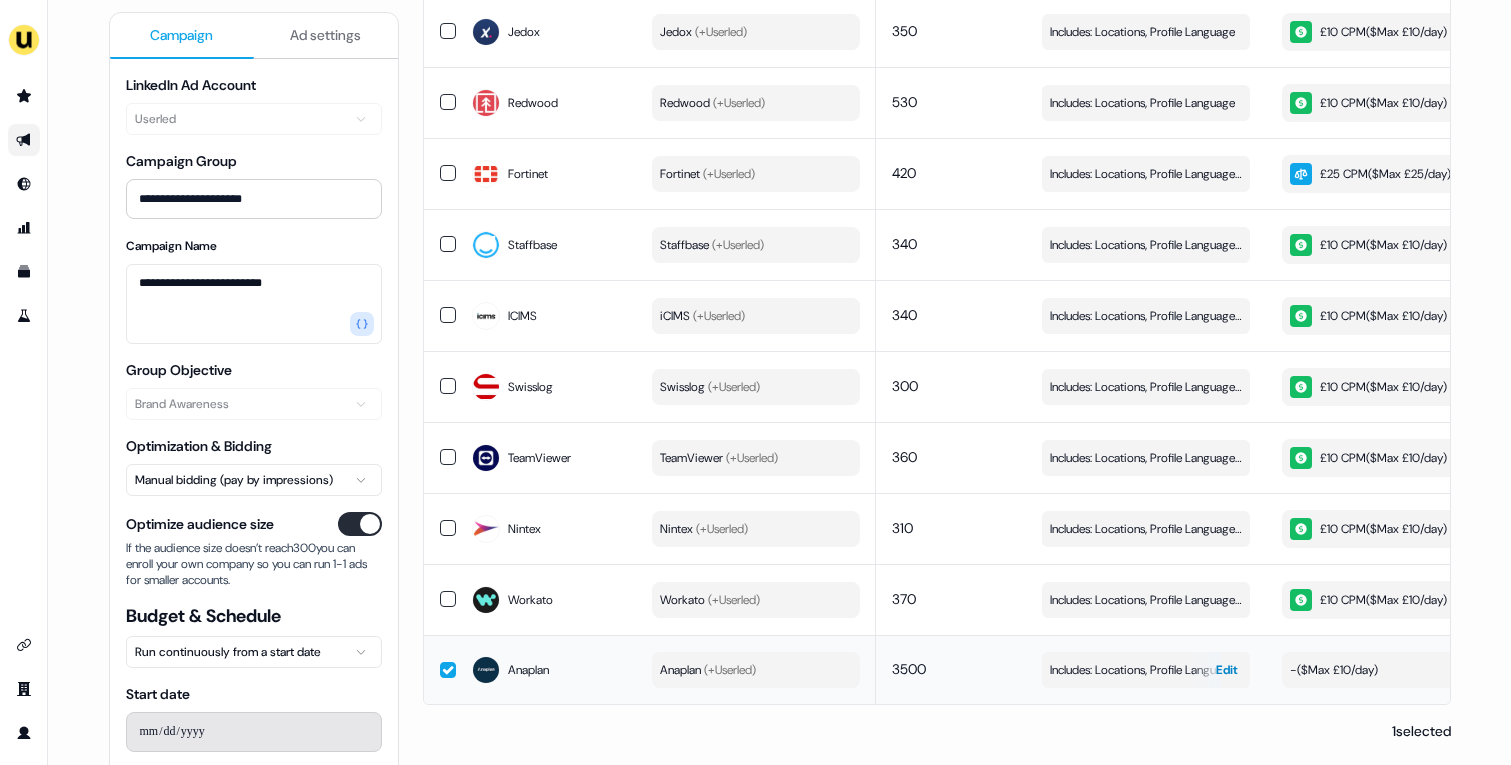 click on "Includes: Locations, Profile Language" at bounding box center (1142, 670) 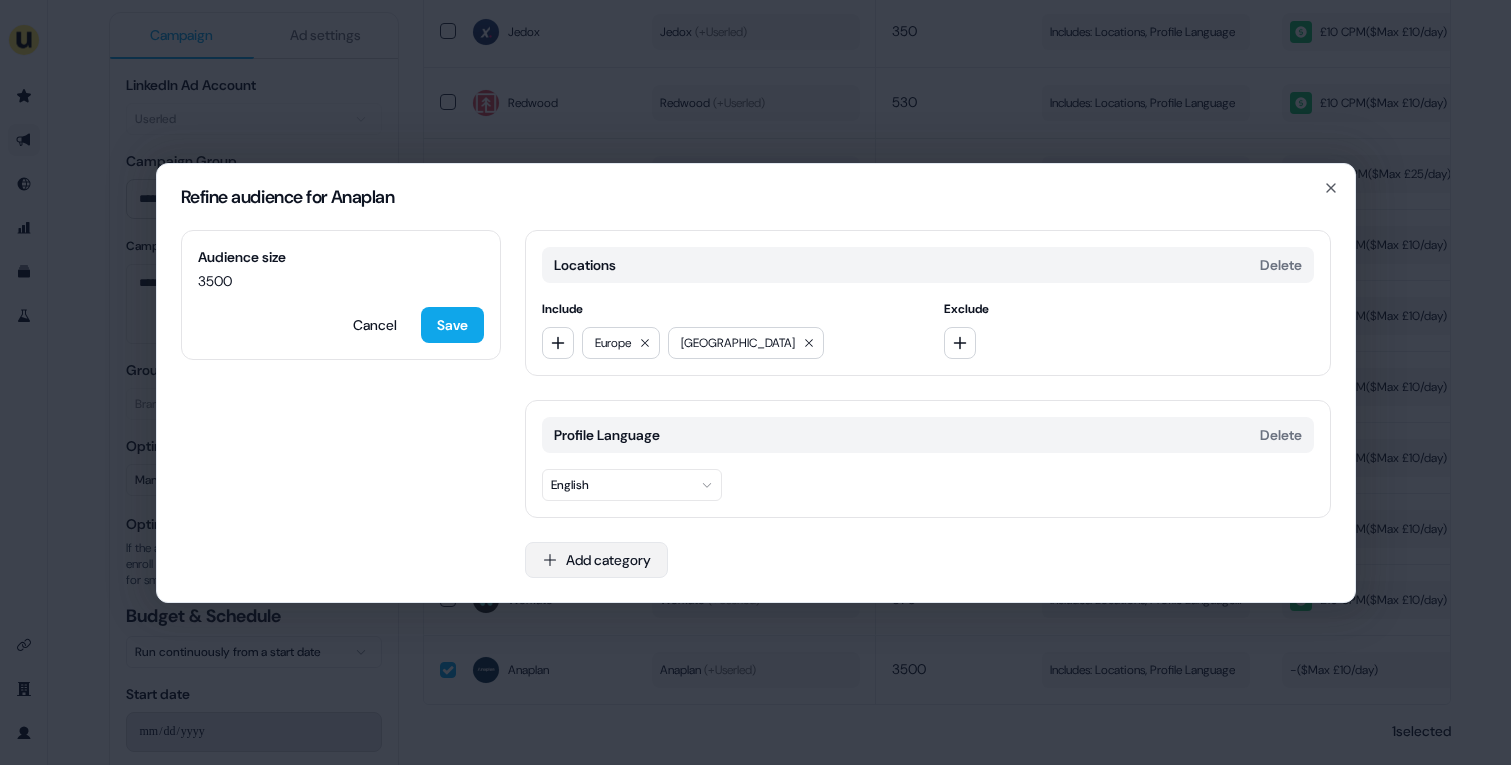 click on "Add category" at bounding box center [596, 560] 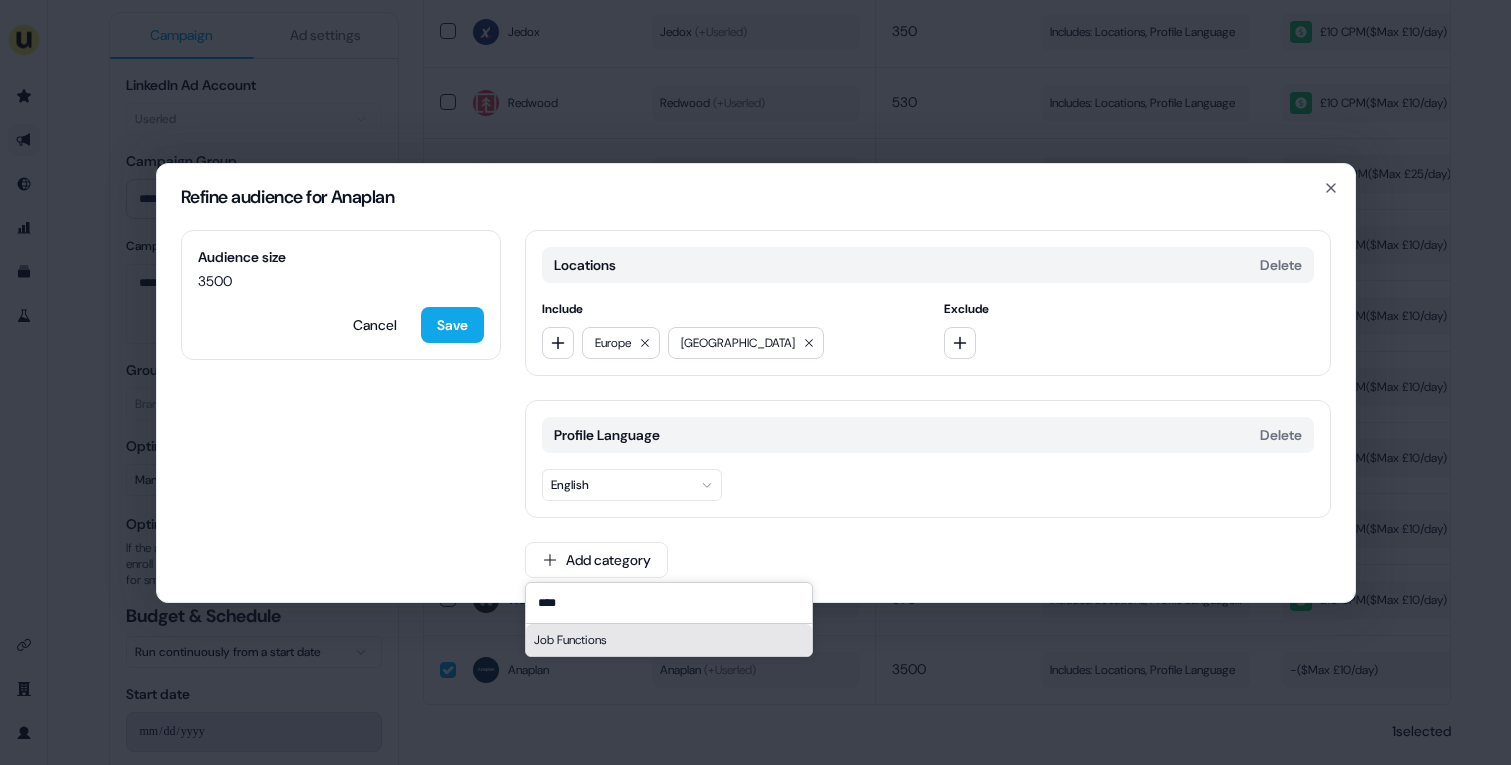 type on "****" 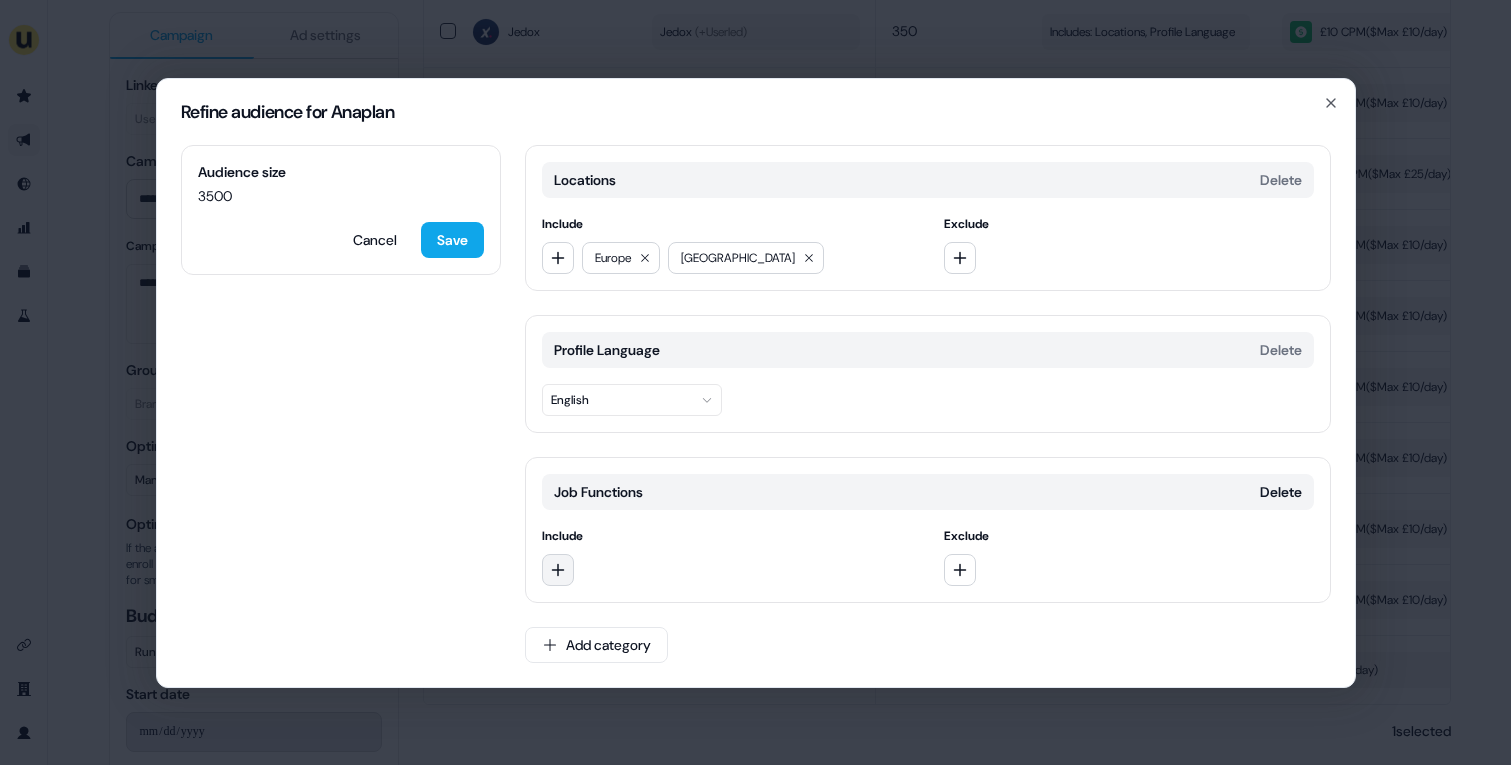 click 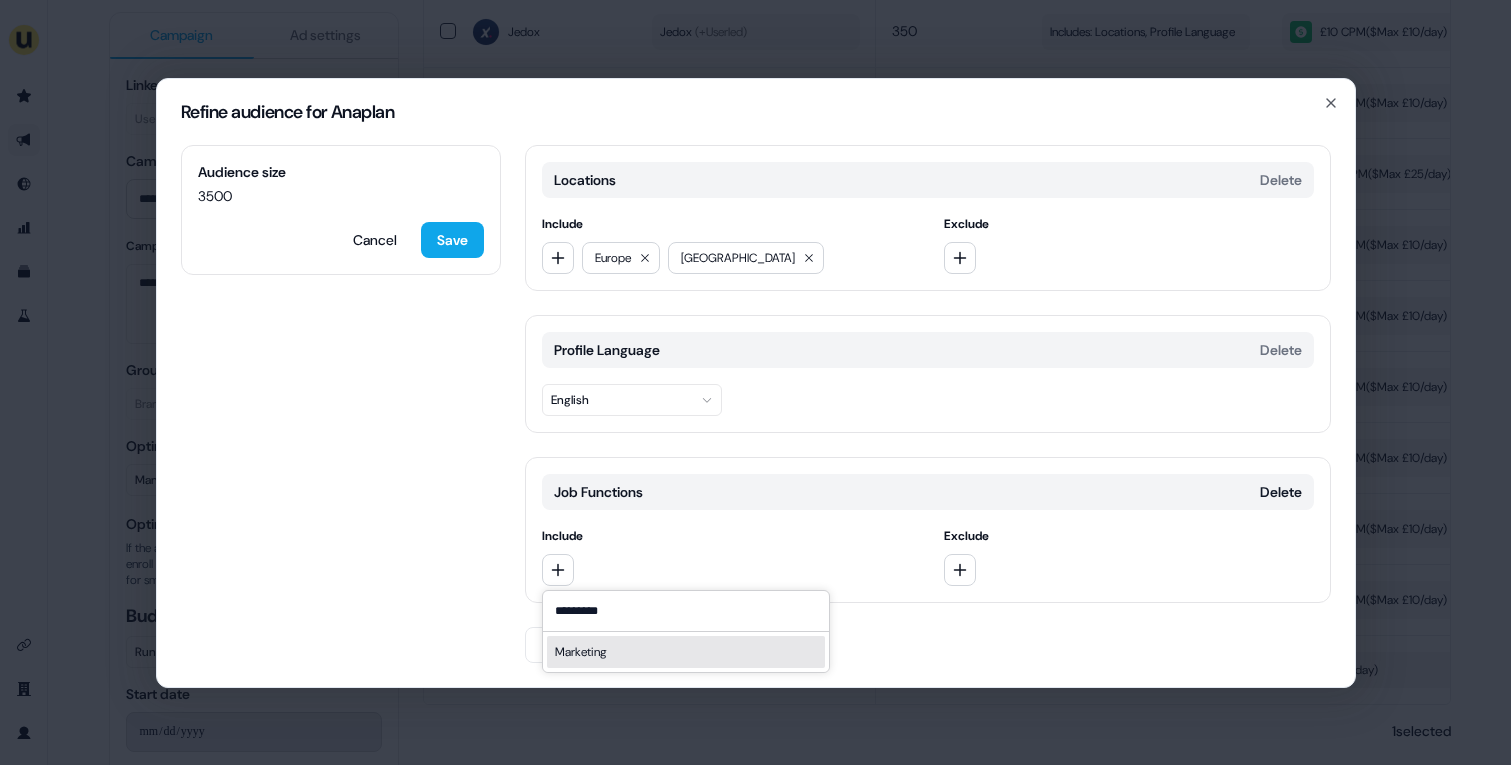 type on "*********" 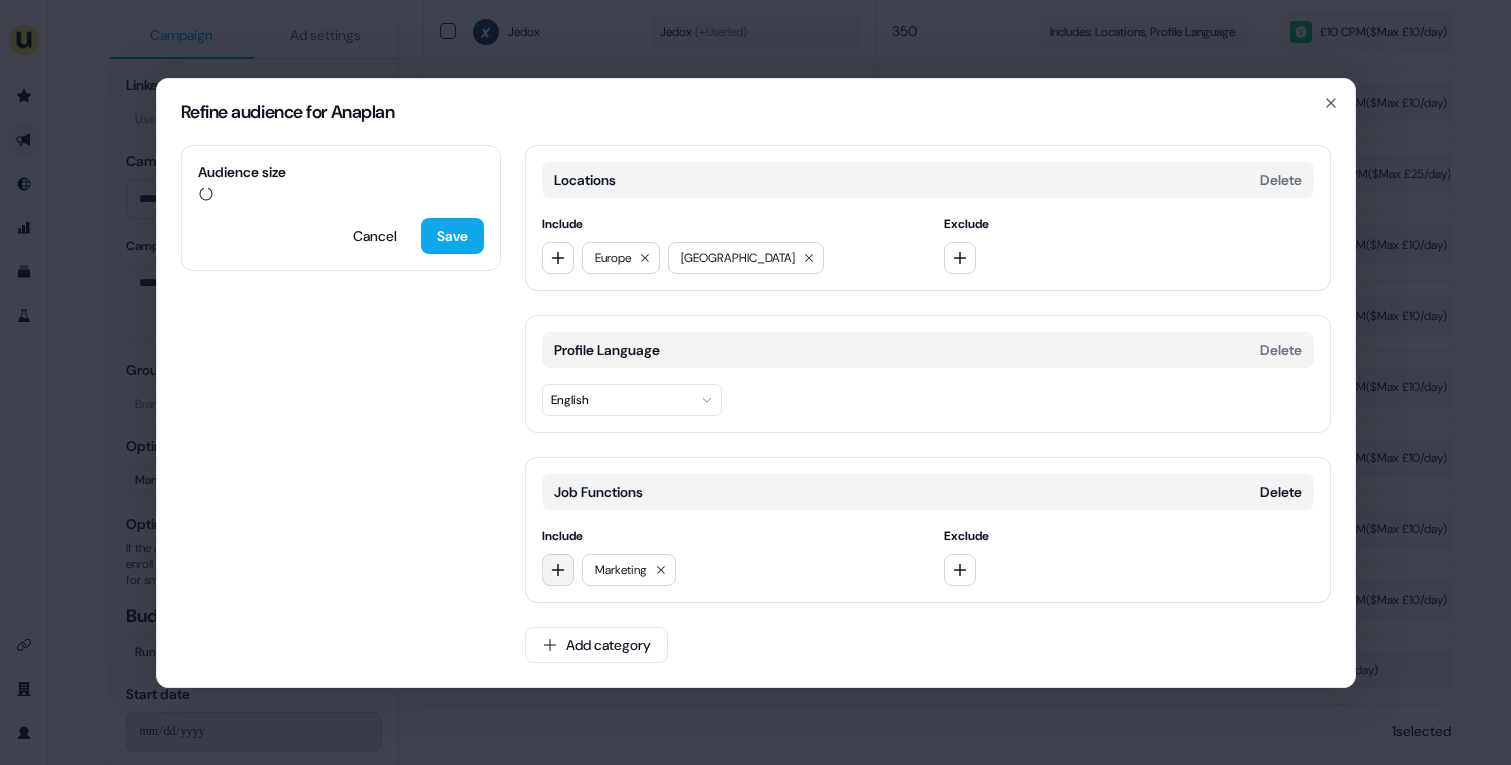 click 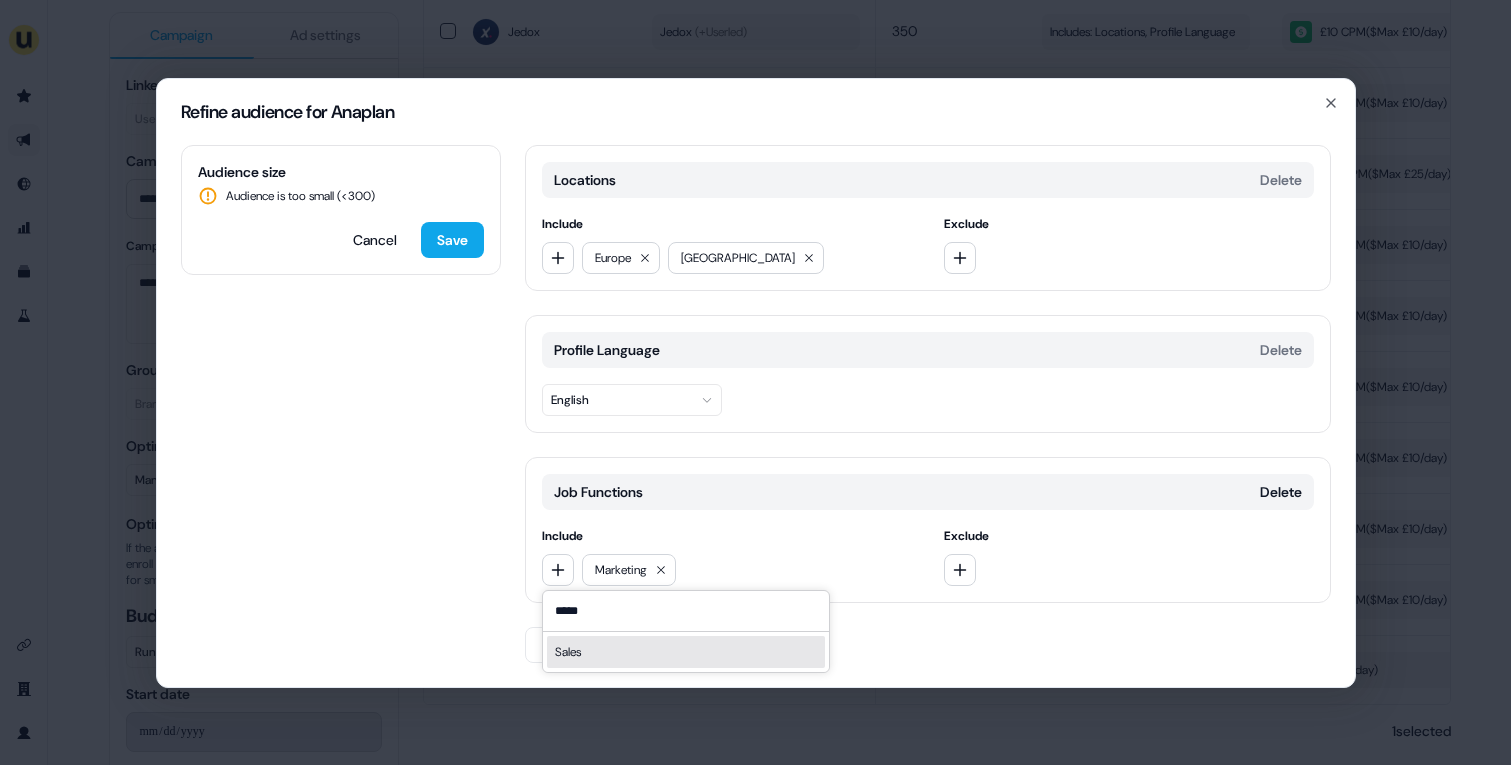 type on "*****" 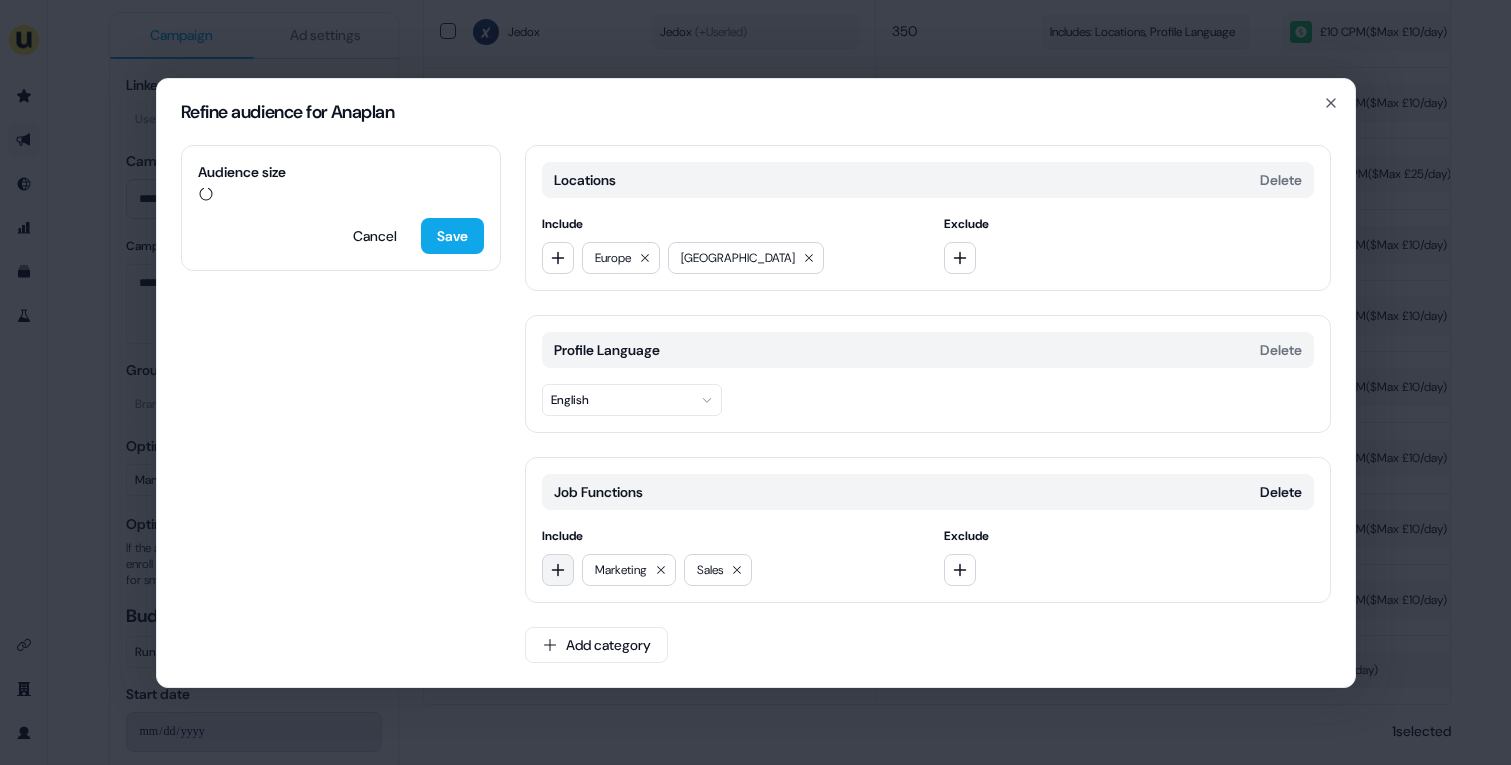 click 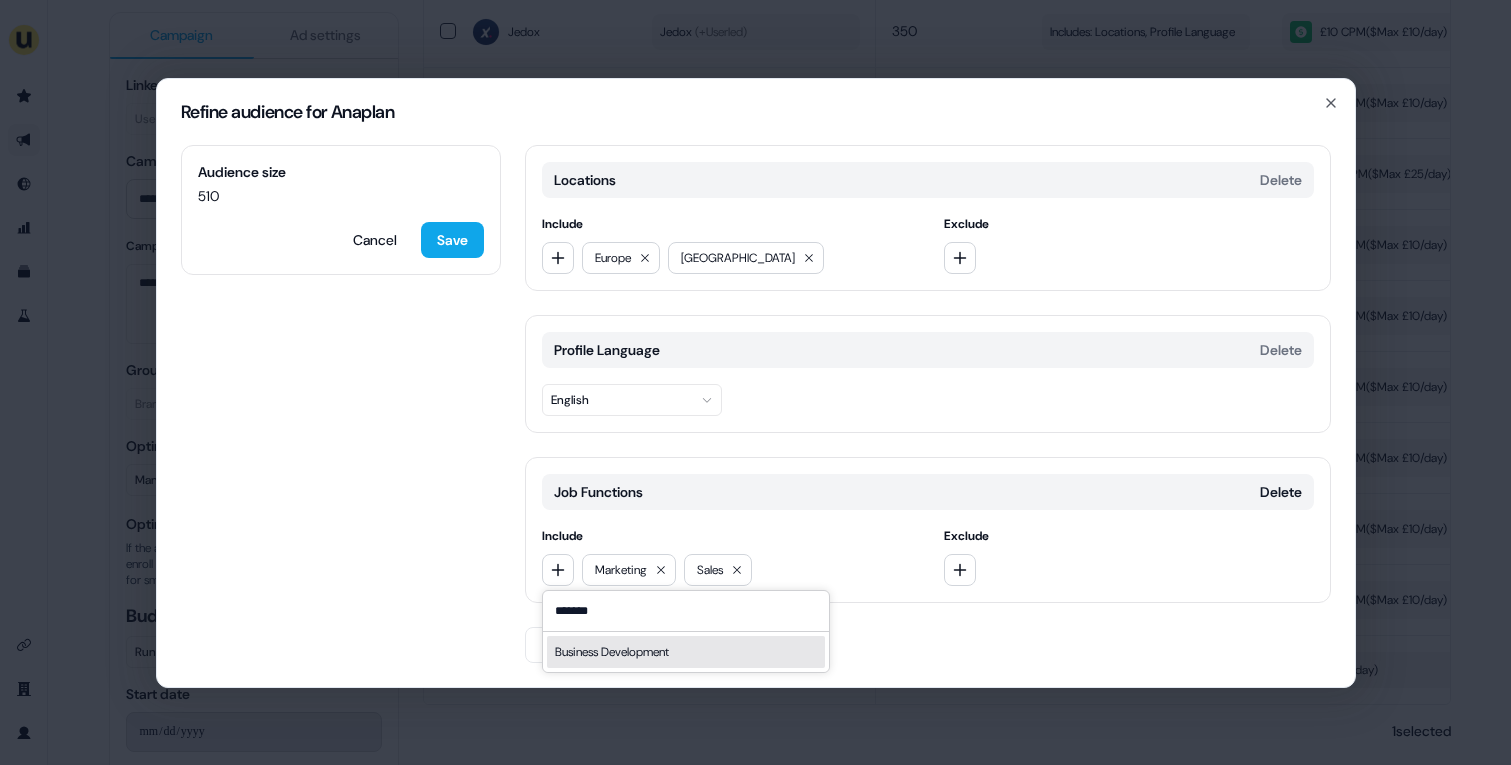 type on "*******" 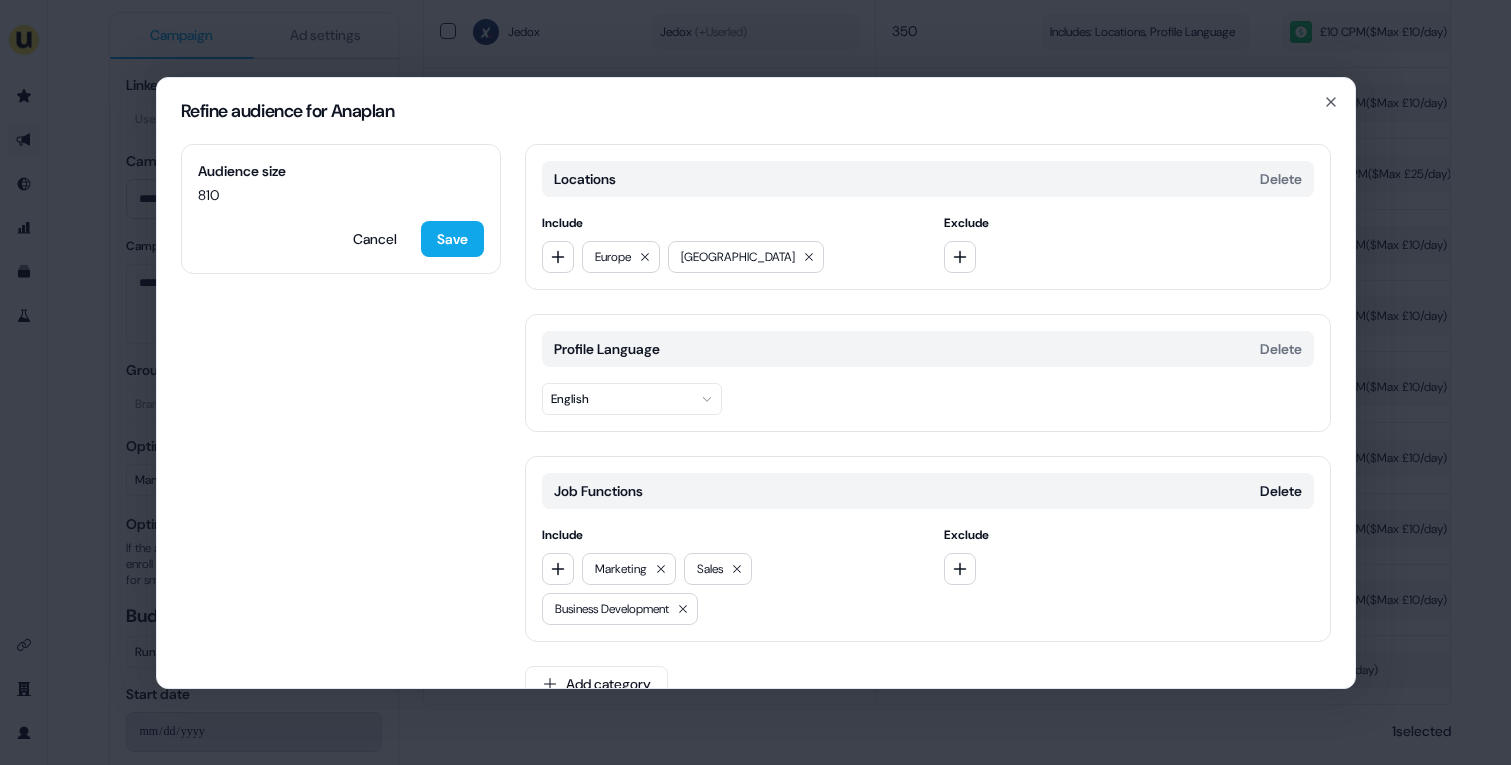 scroll, scrollTop: 38, scrollLeft: 0, axis: vertical 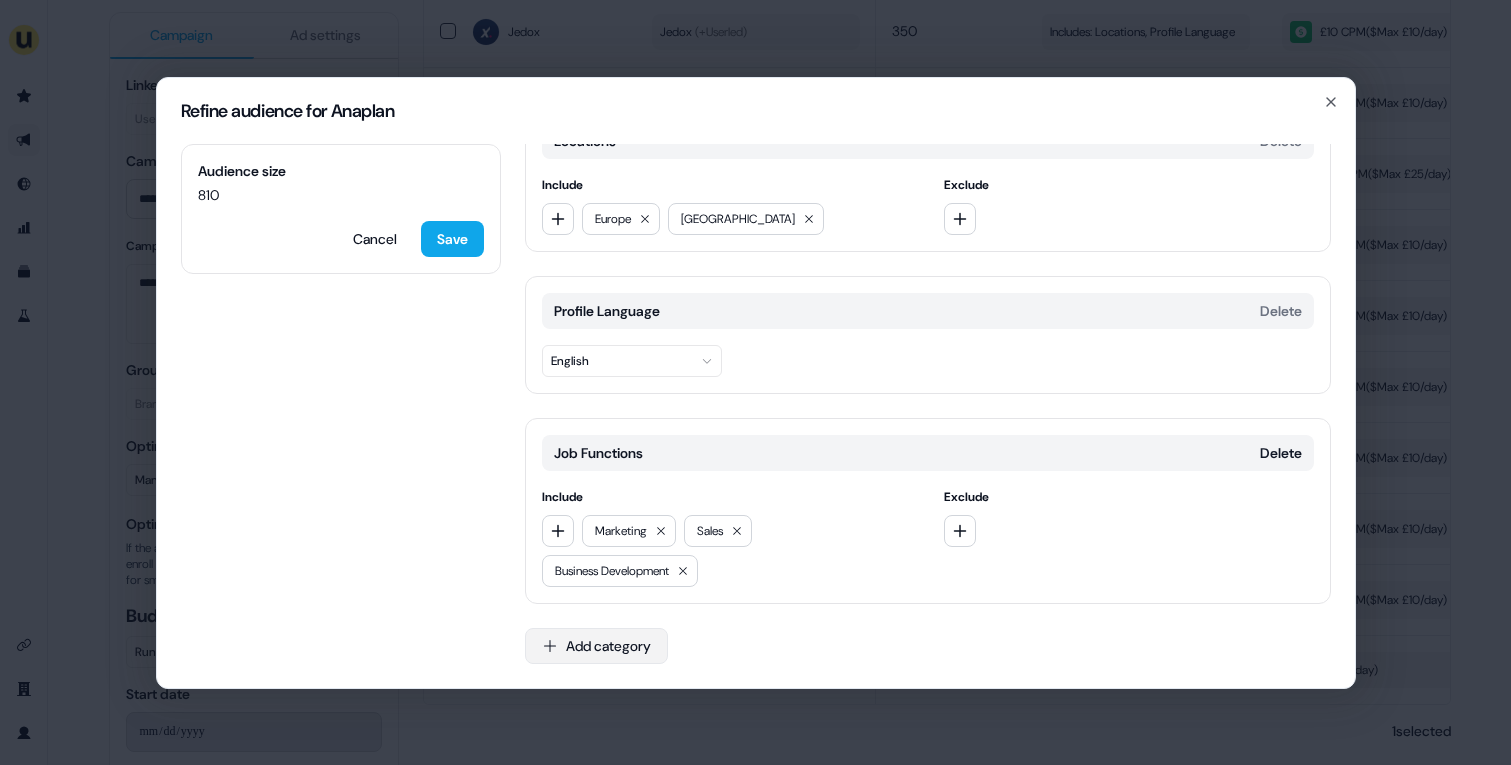 click on "Add category" at bounding box center [596, 646] 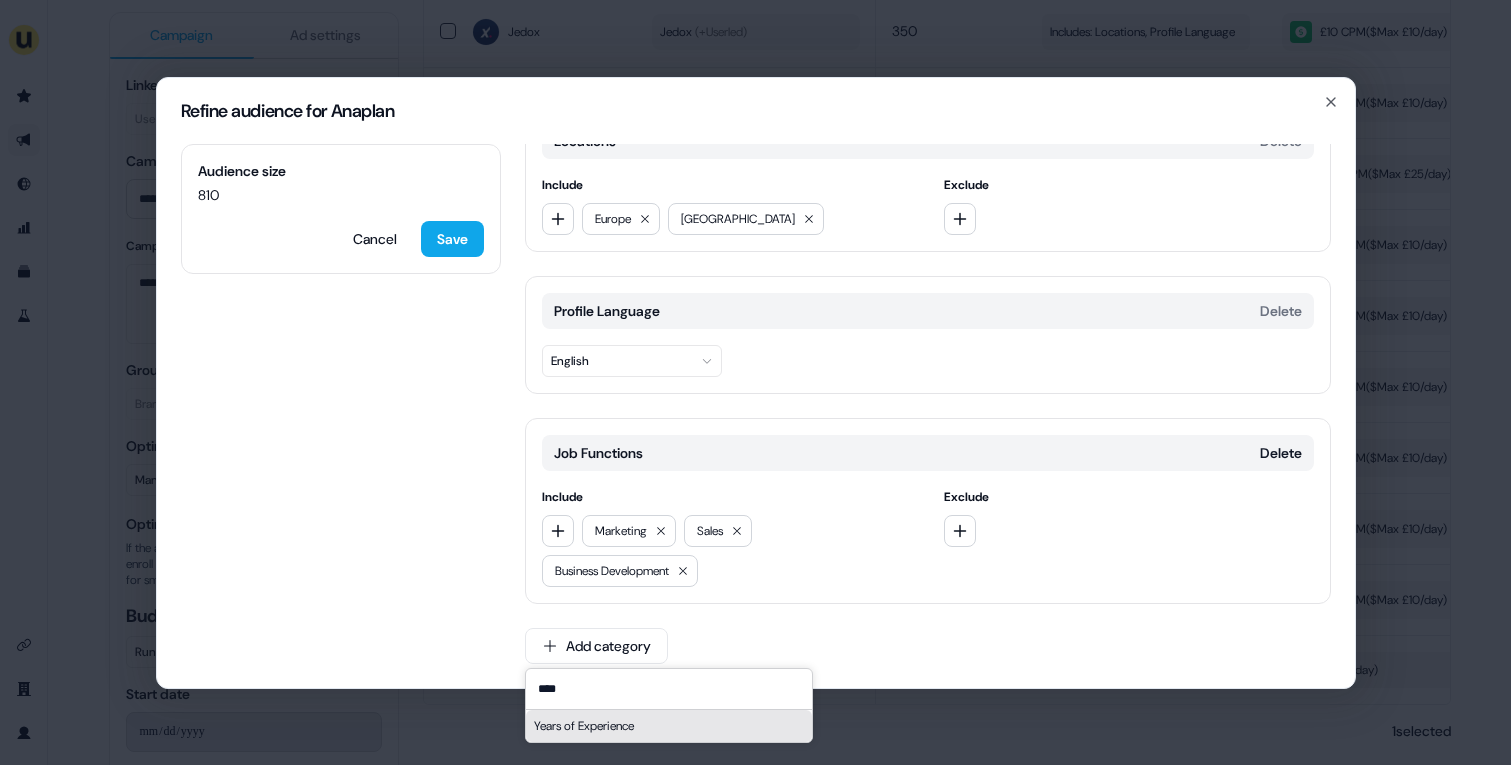 type on "****" 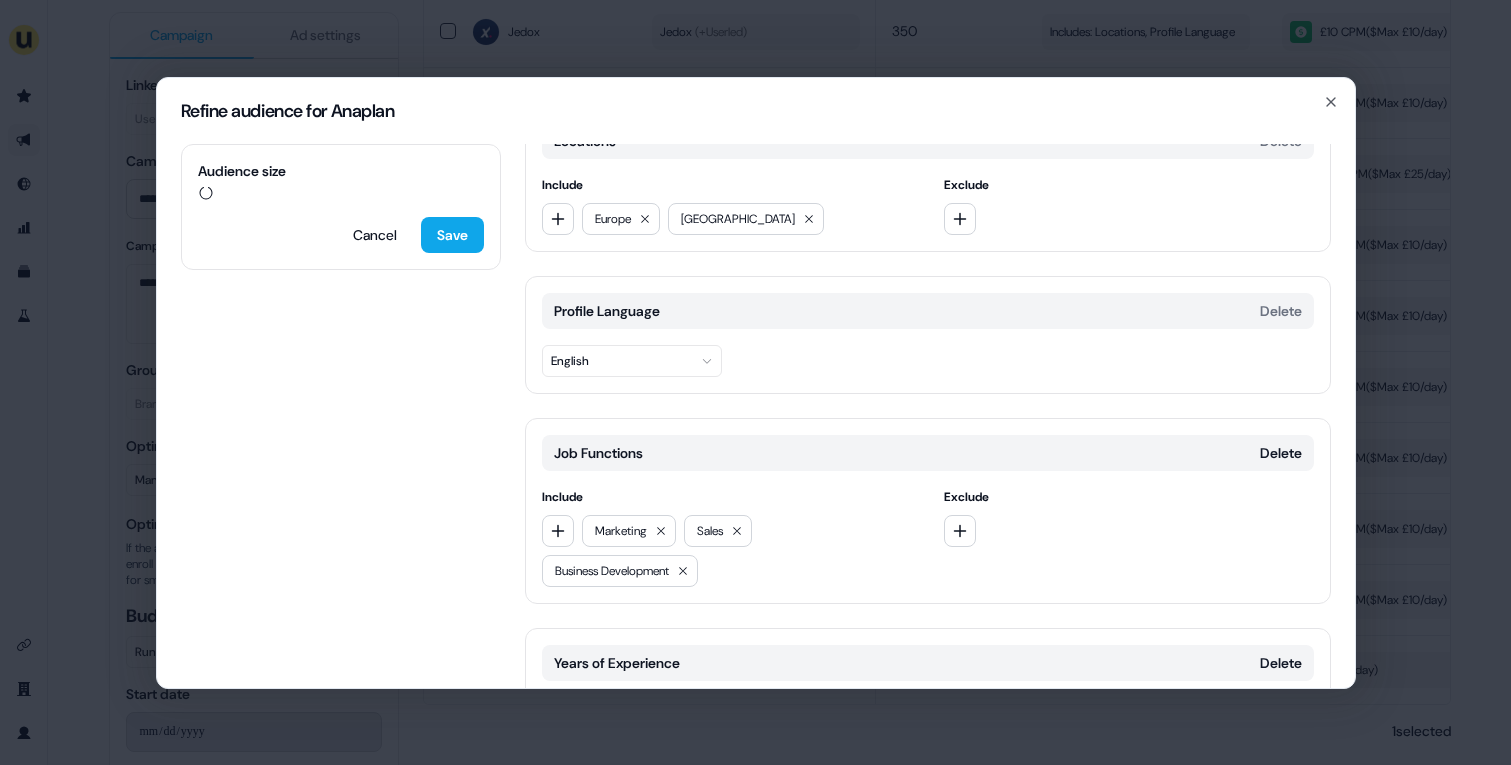 scroll, scrollTop: 180, scrollLeft: 0, axis: vertical 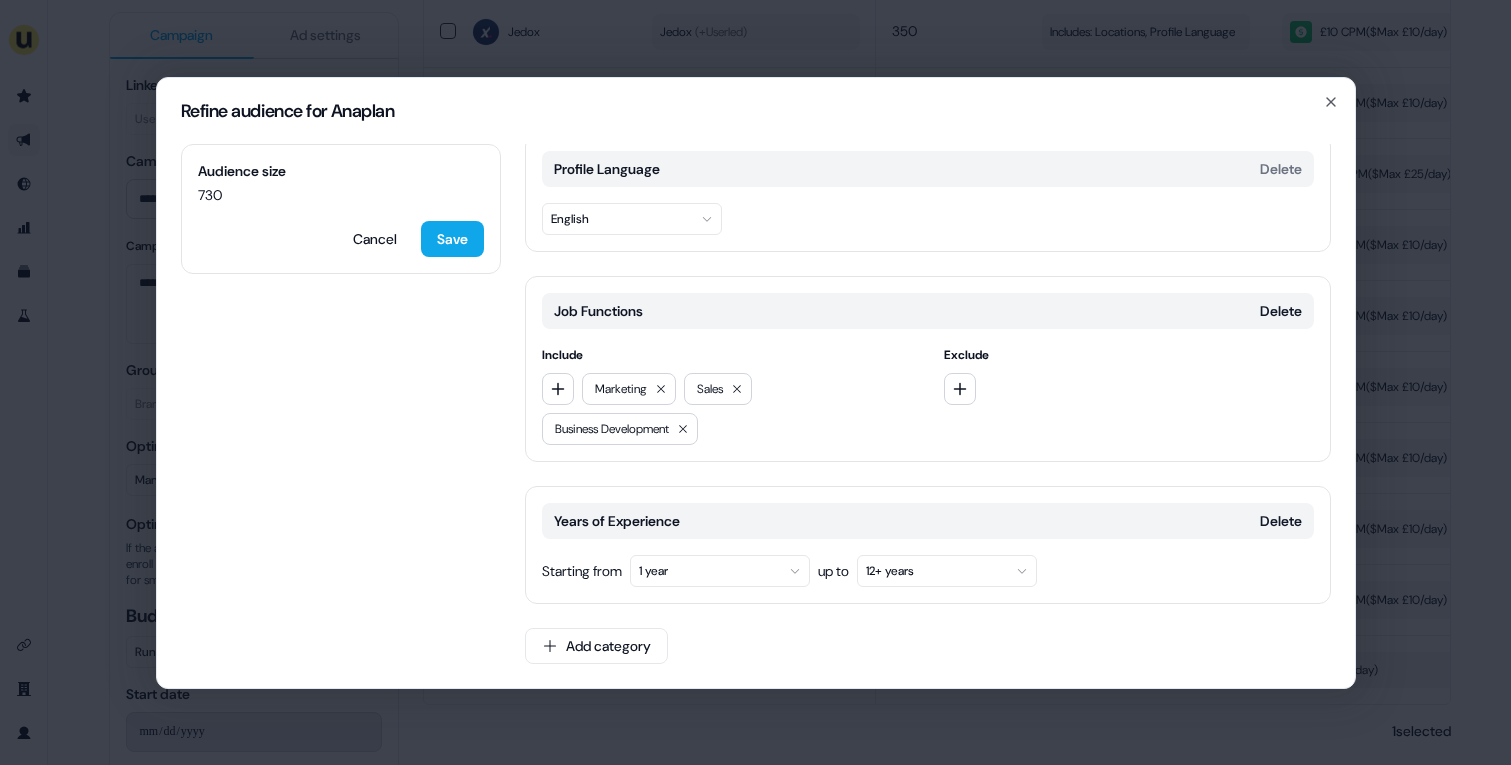 click on "1 year" at bounding box center (720, 571) 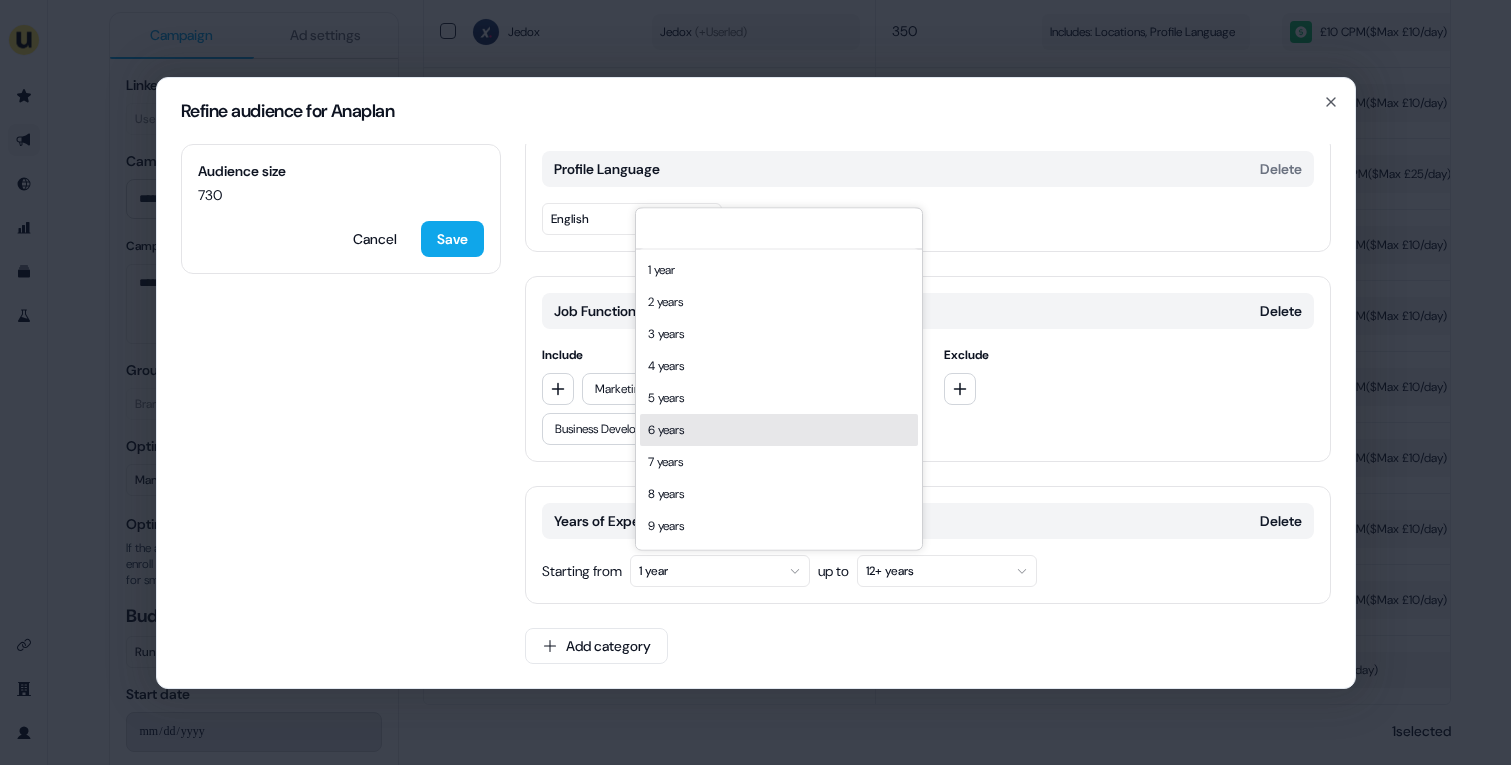 click on "5 years" at bounding box center (779, 398) 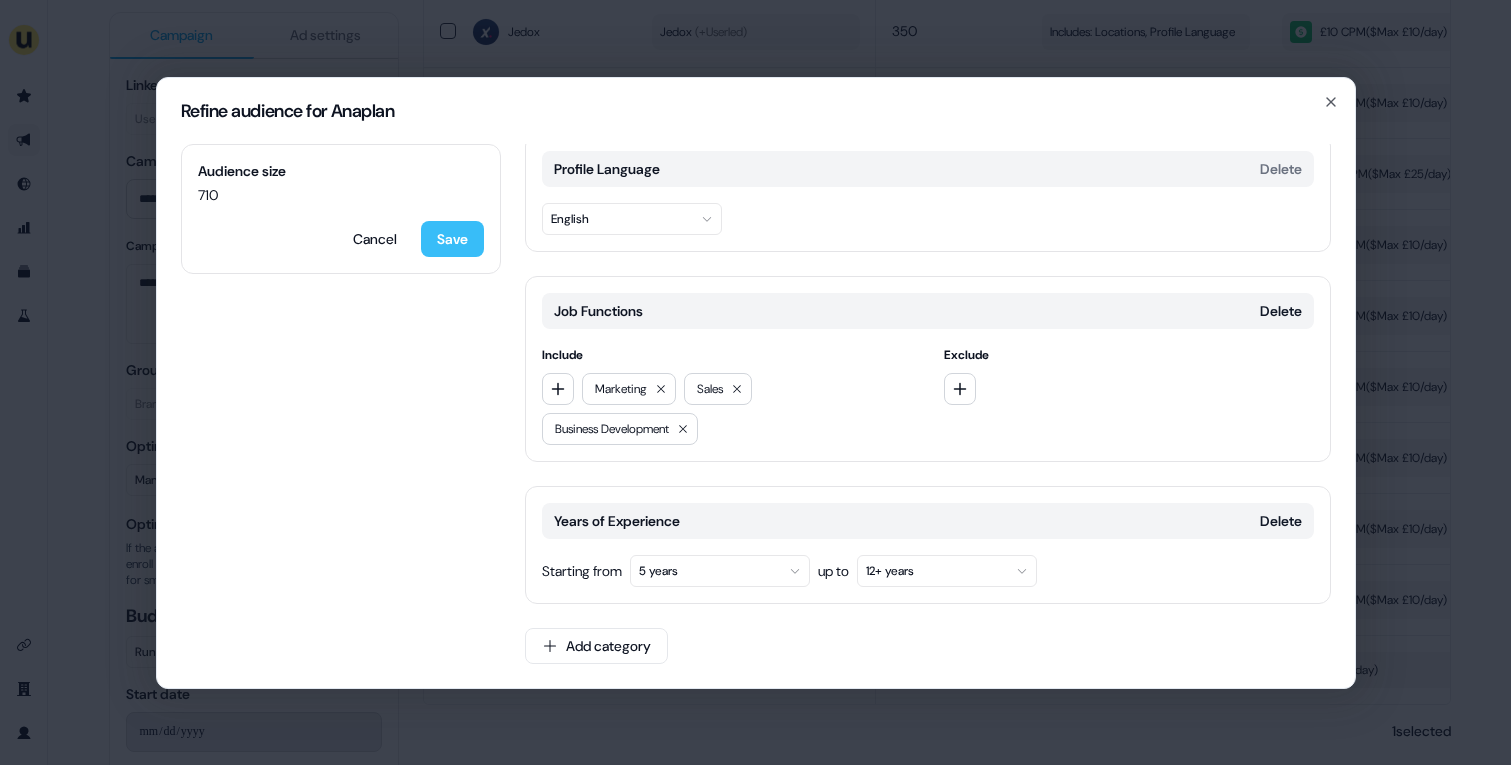 click on "Save" at bounding box center (452, 239) 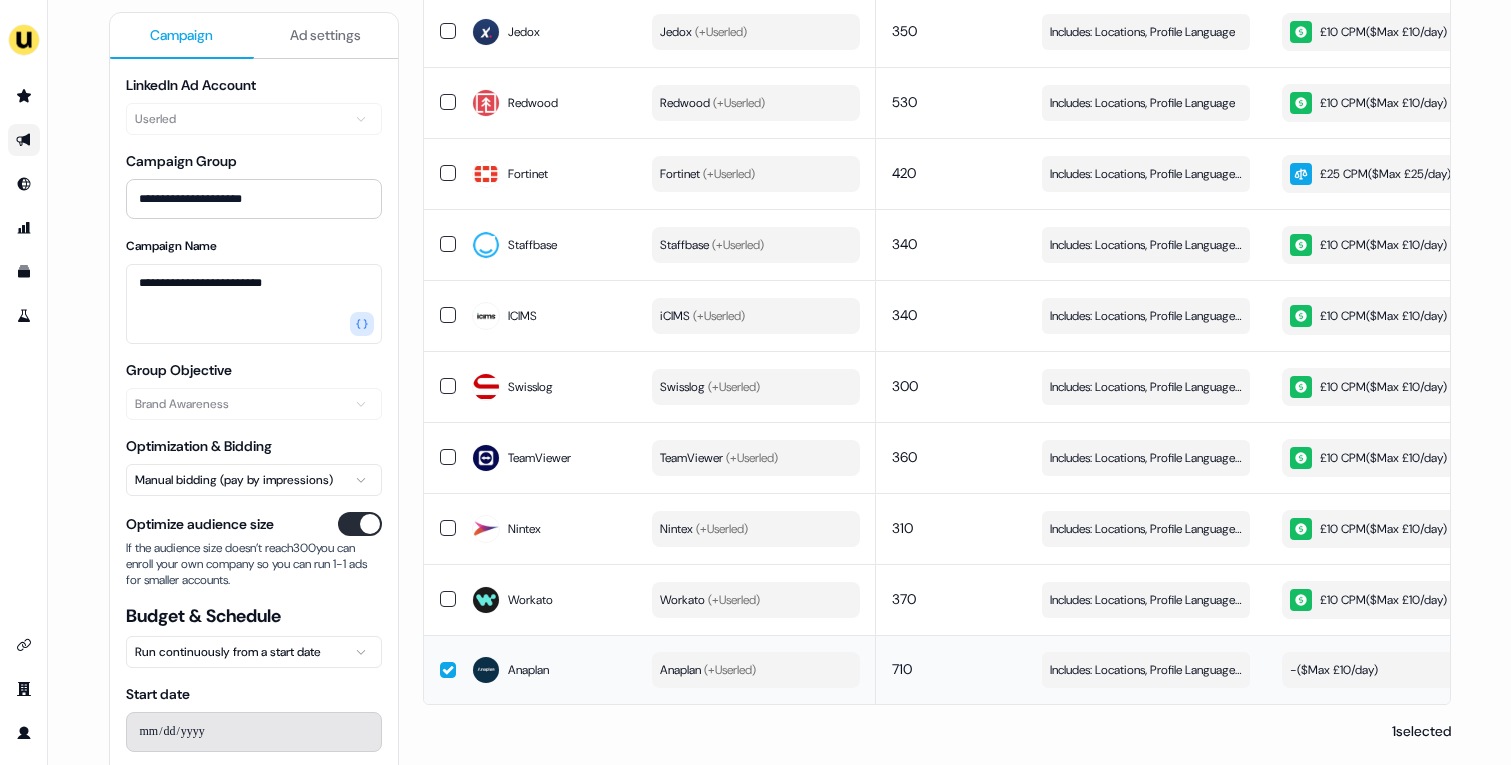 click on "-  ($ Max £10/day )" at bounding box center (1334, 670) 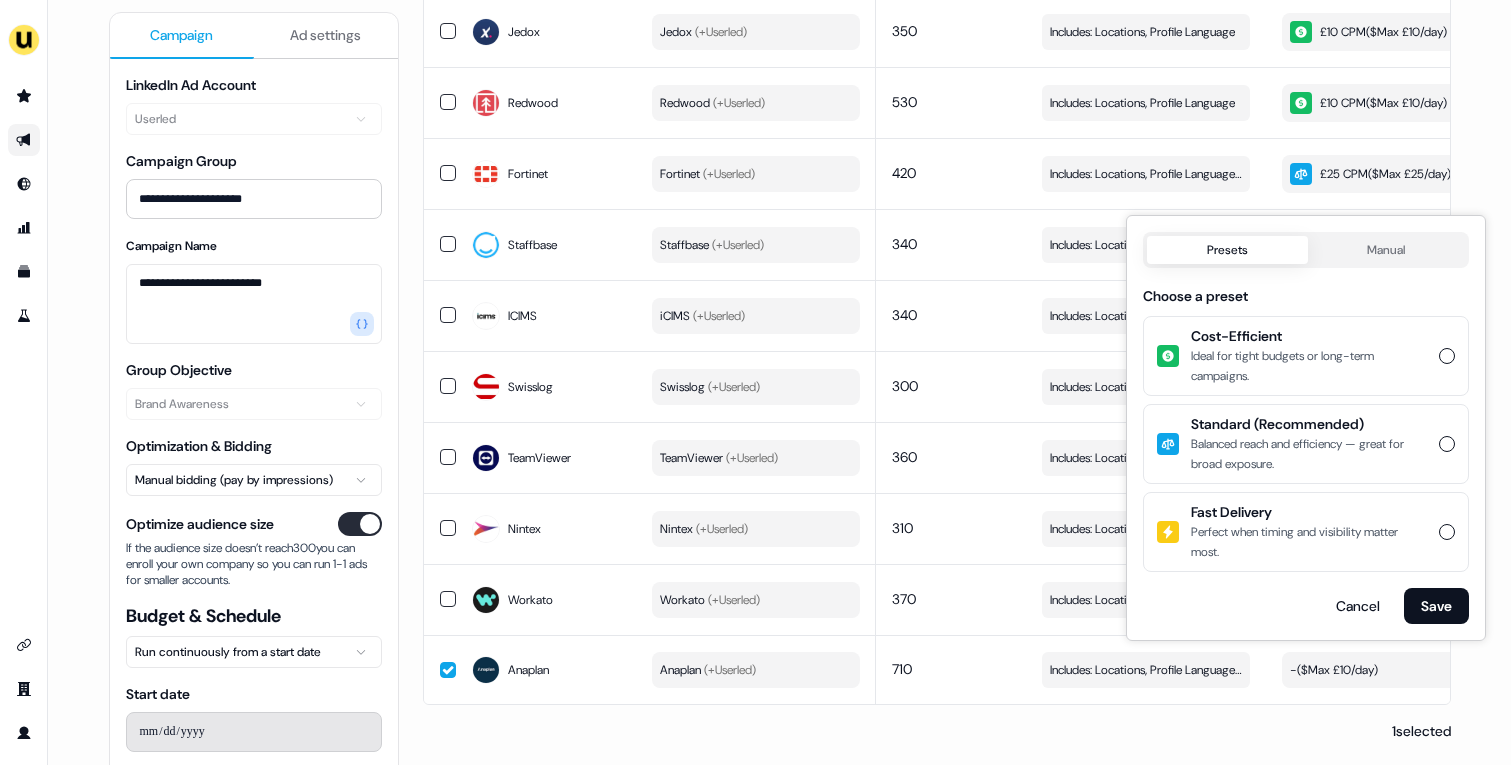 click on "Ideal for tight budgets or long-term campaigns." at bounding box center [1309, 366] 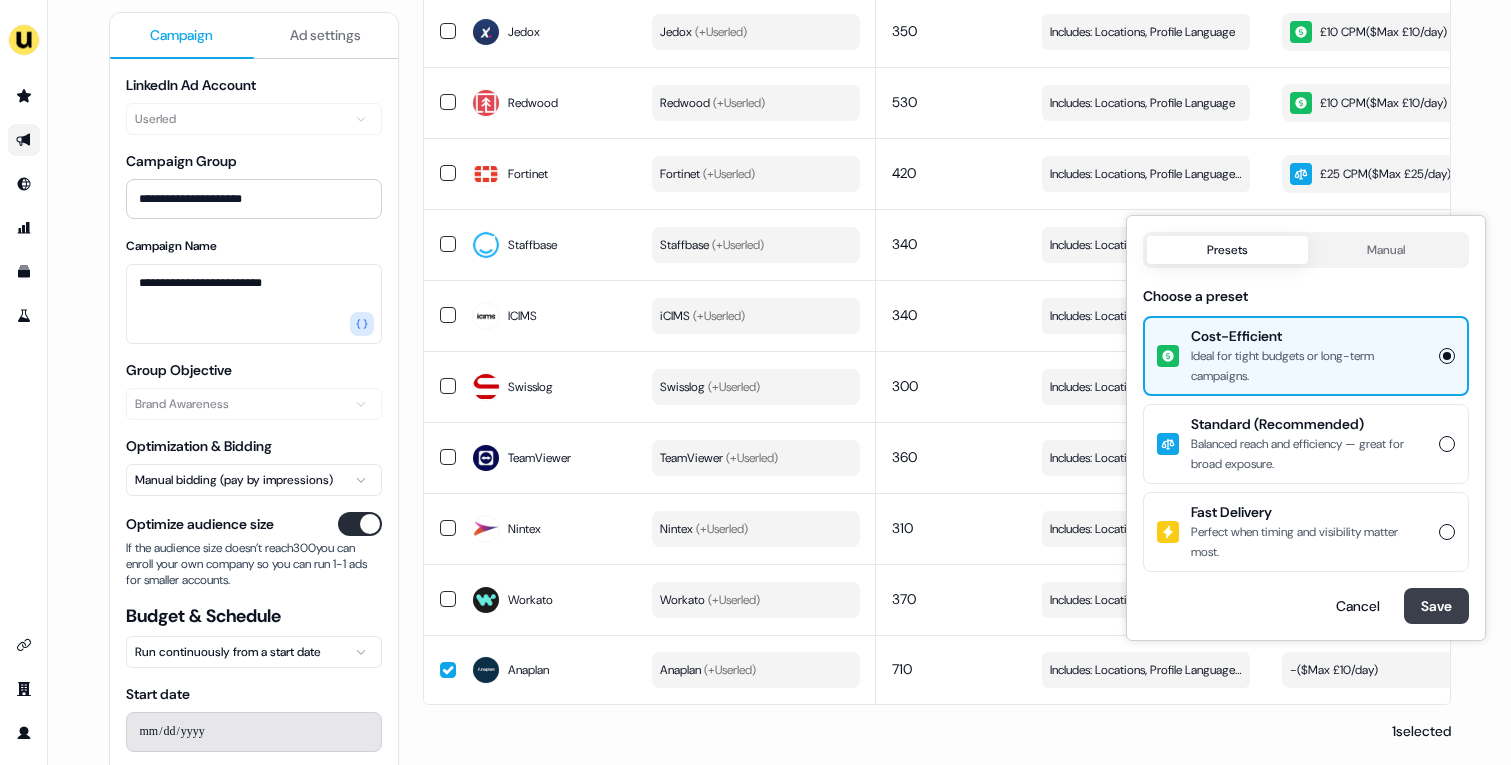 click on "Save" at bounding box center (1436, 606) 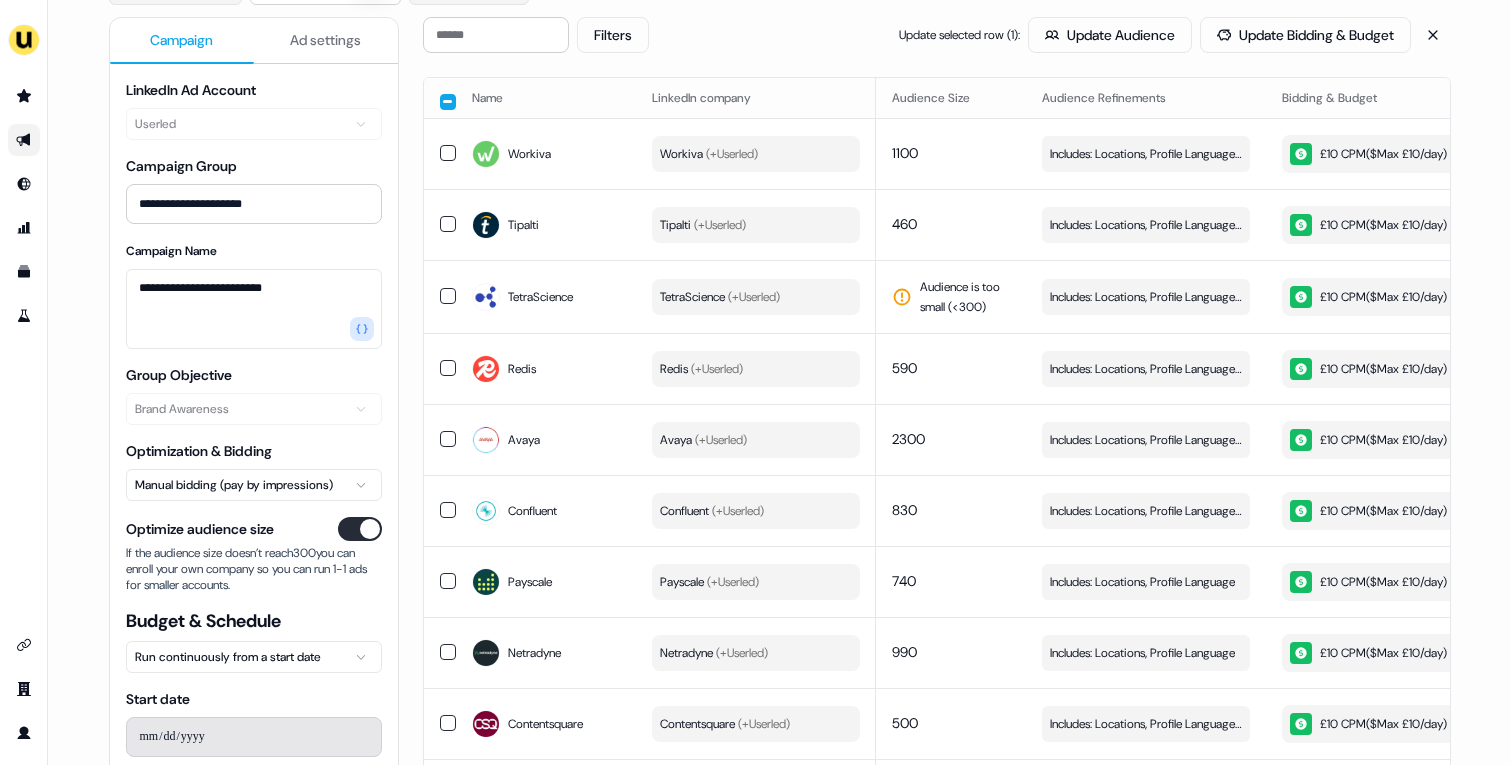 scroll, scrollTop: 0, scrollLeft: 0, axis: both 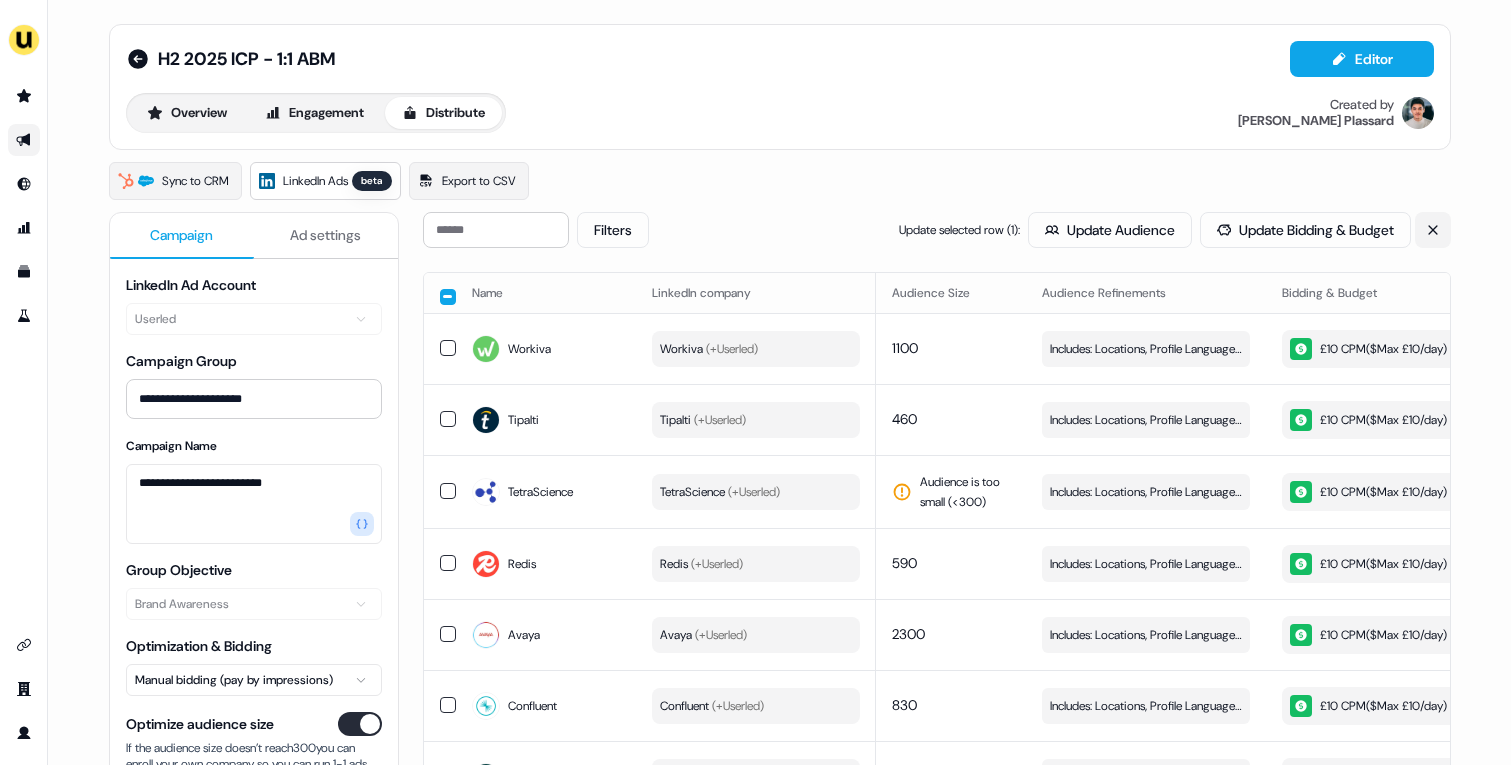 click at bounding box center (1433, 230) 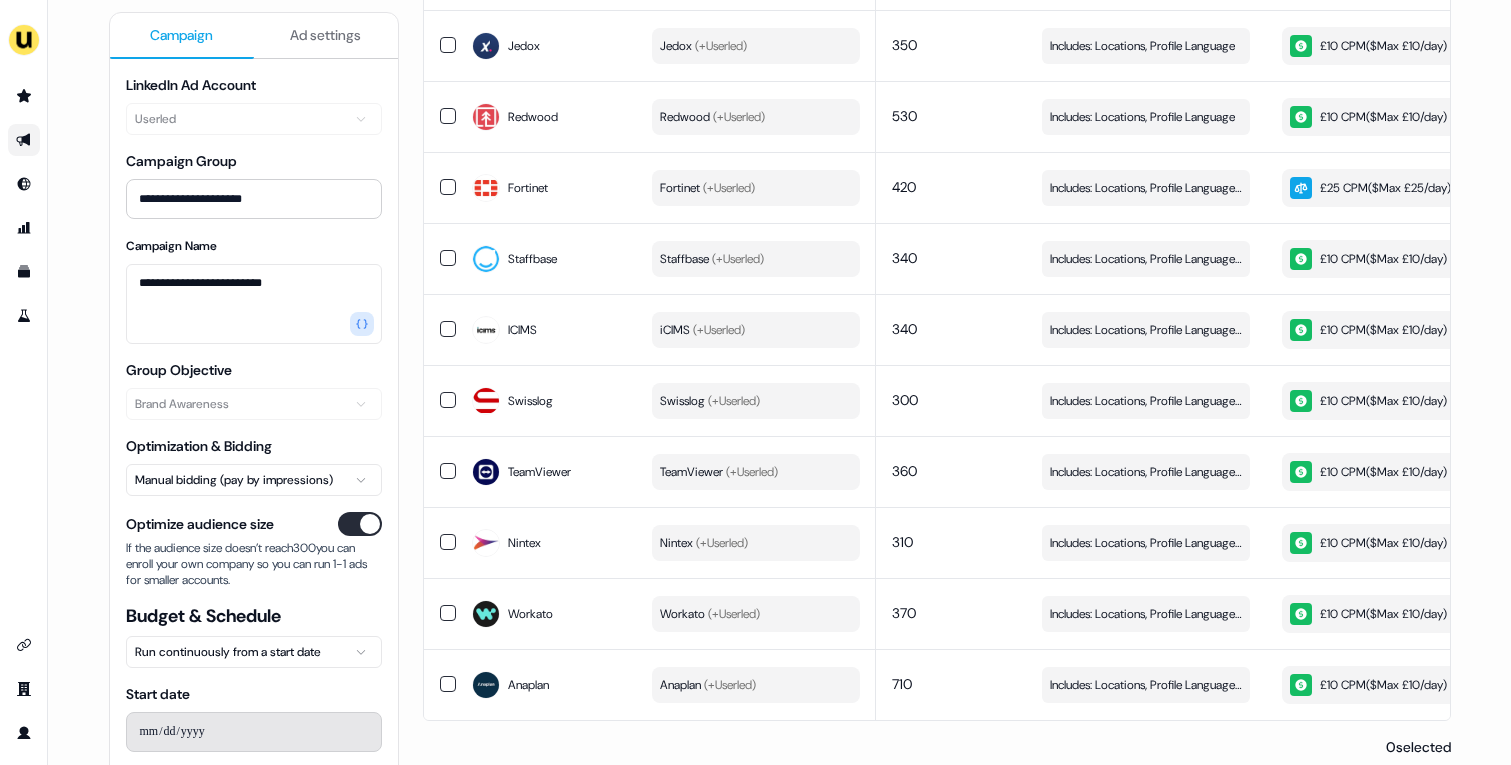 scroll, scrollTop: 1321, scrollLeft: 0, axis: vertical 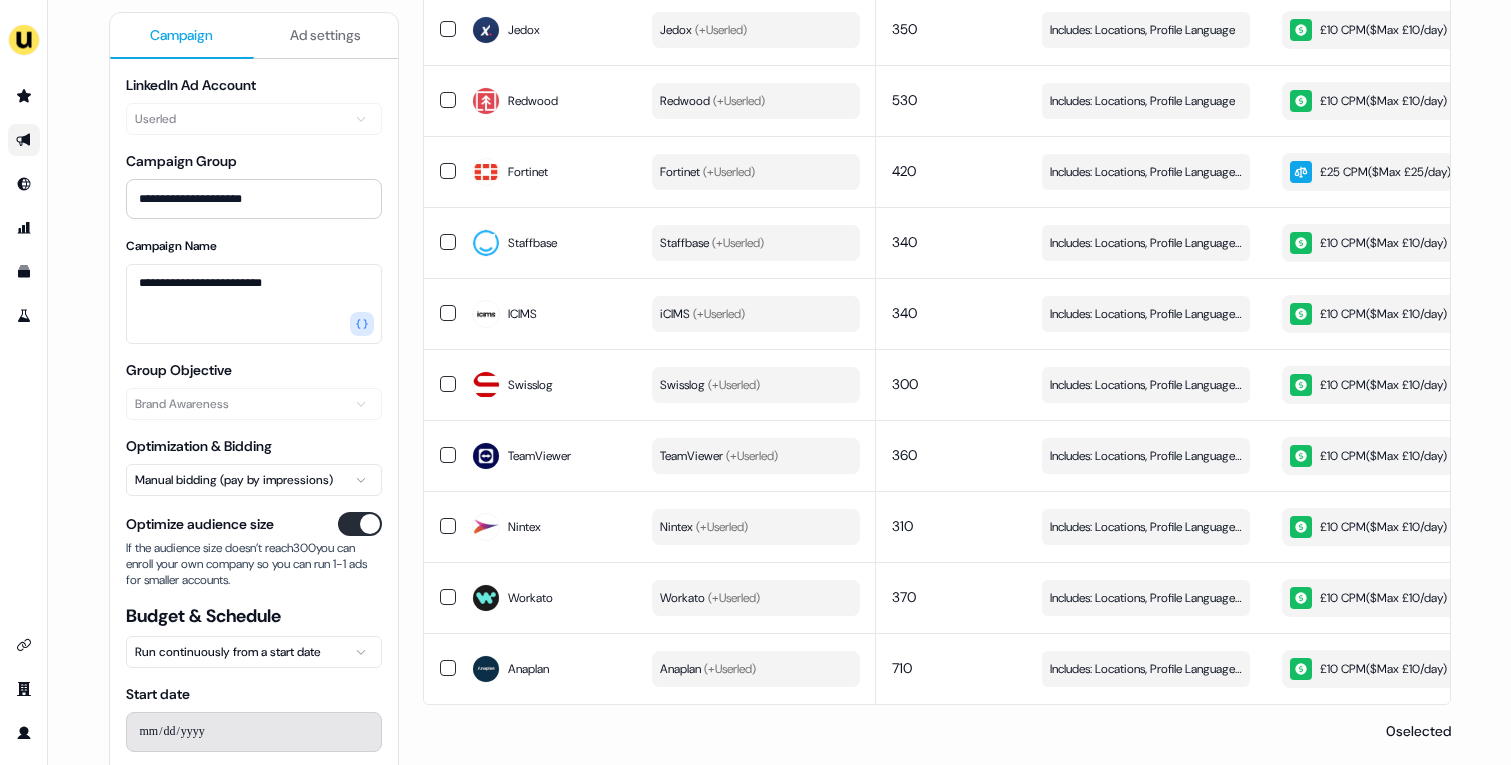 click at bounding box center (448, 668) 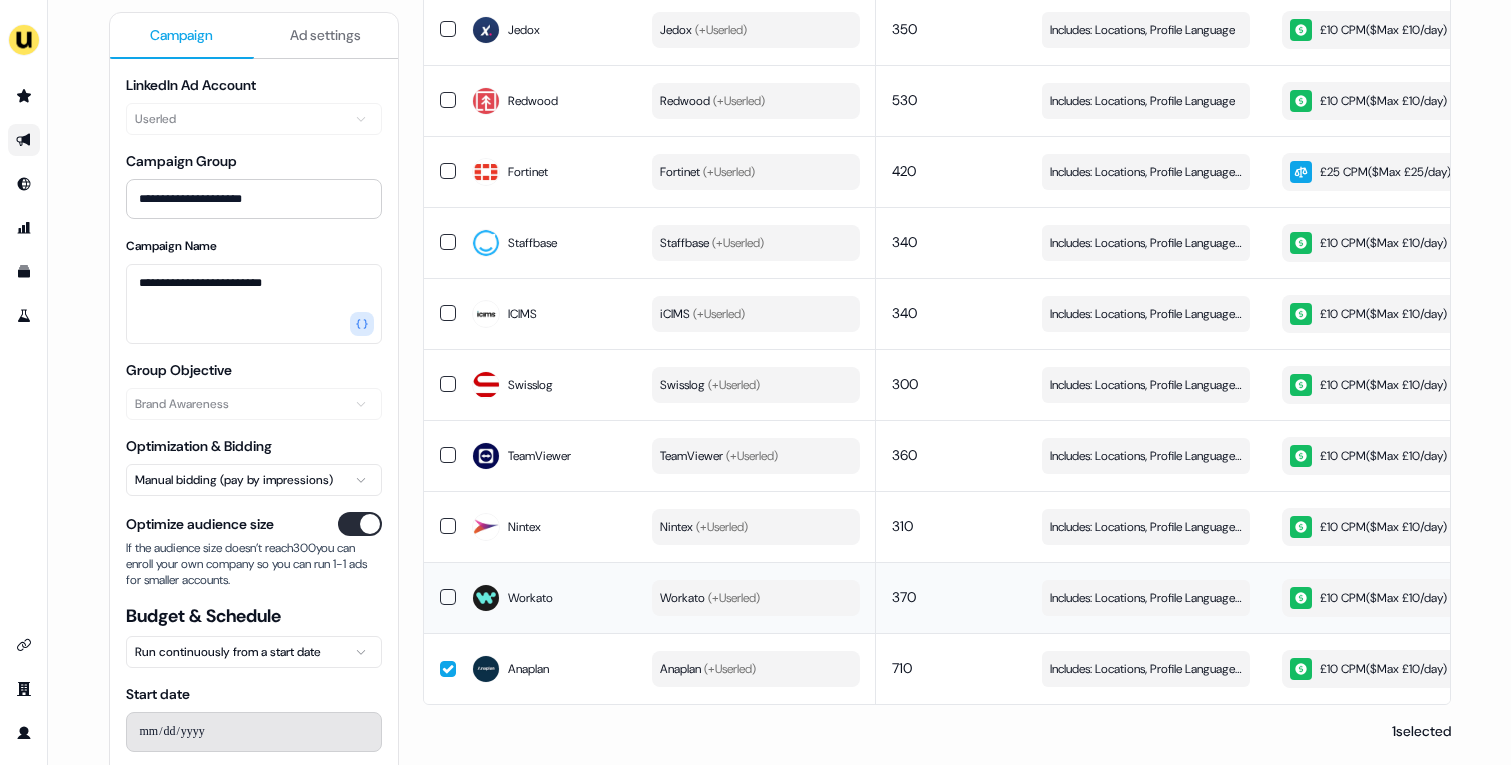 scroll, scrollTop: 0, scrollLeft: 0, axis: both 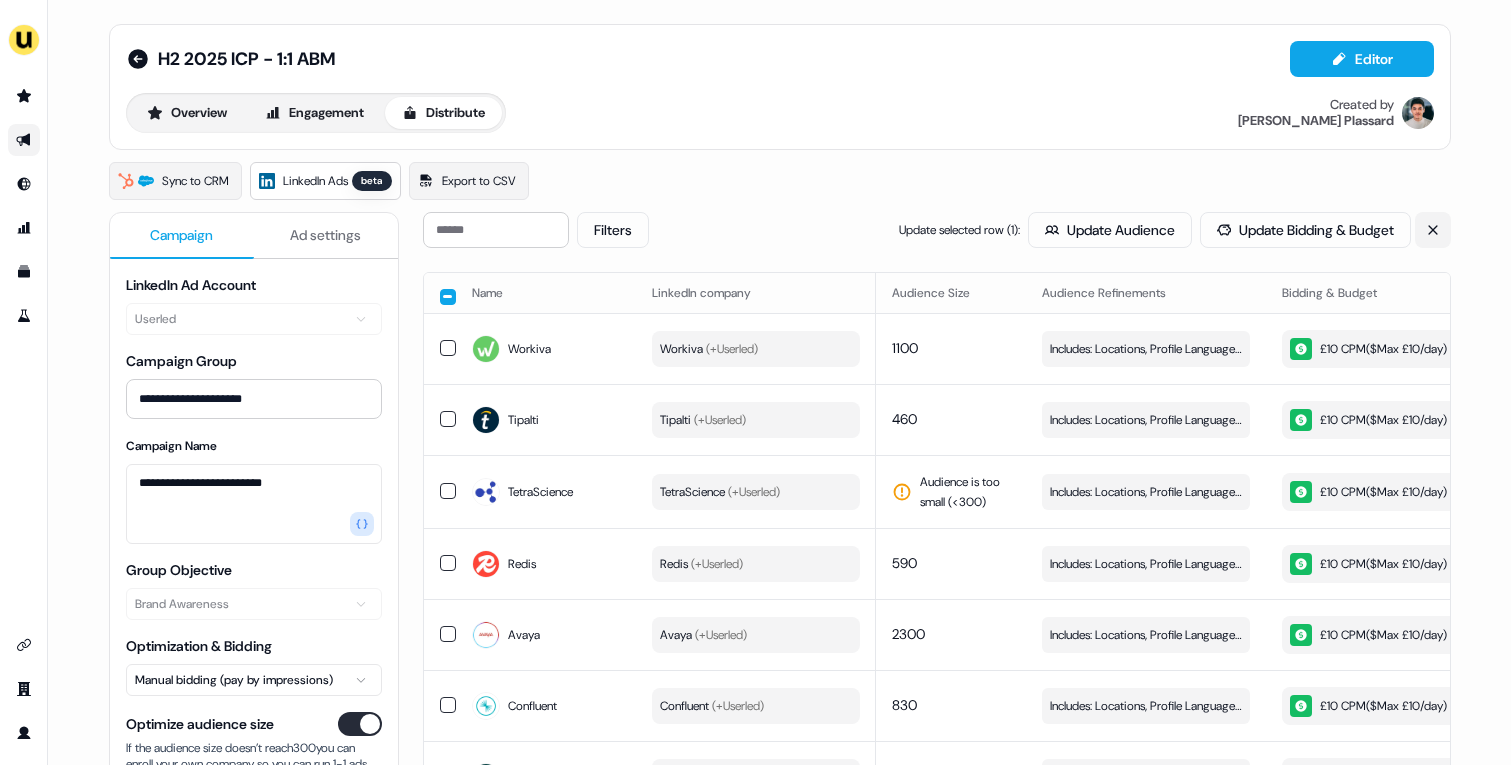 click at bounding box center (1433, 230) 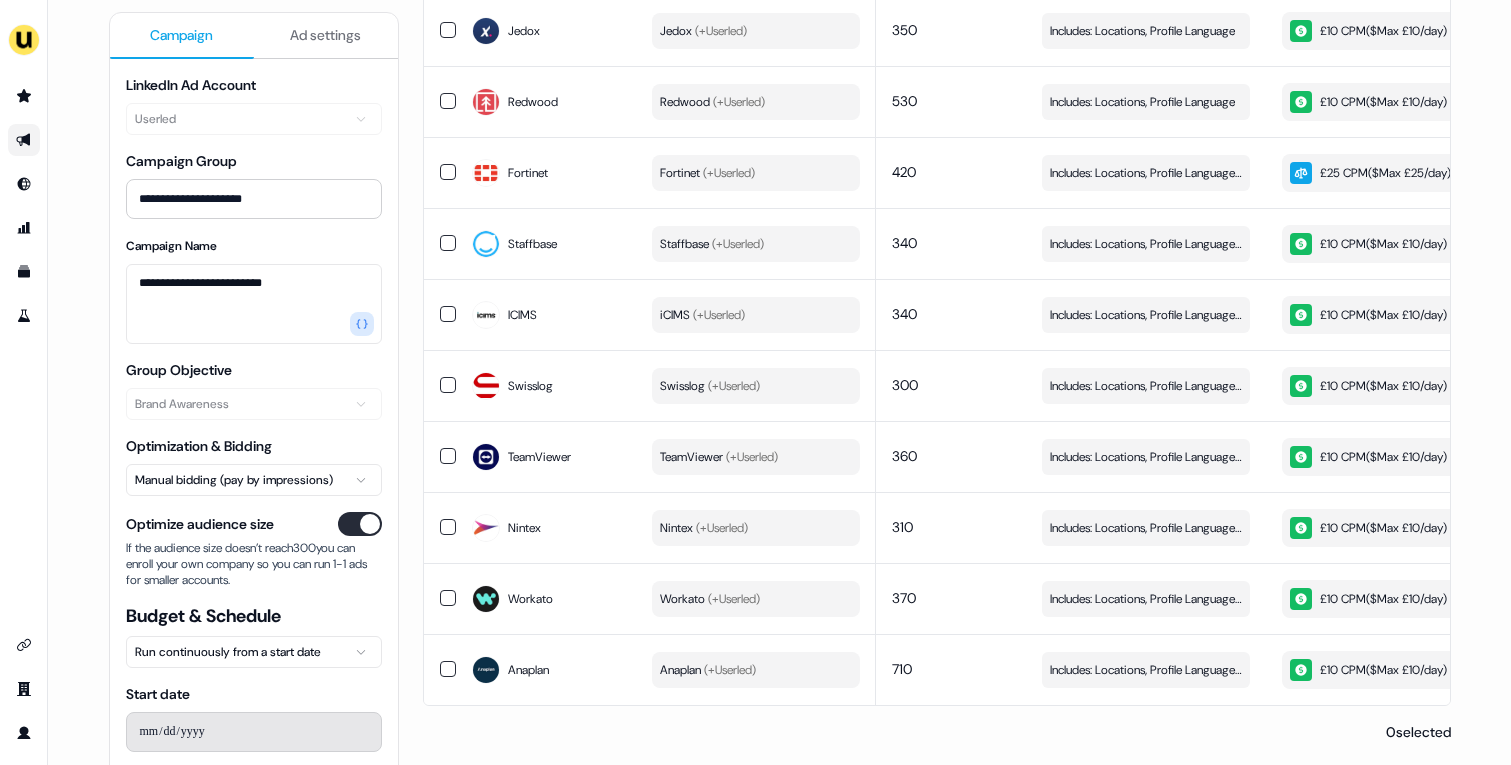 scroll, scrollTop: 1321, scrollLeft: 0, axis: vertical 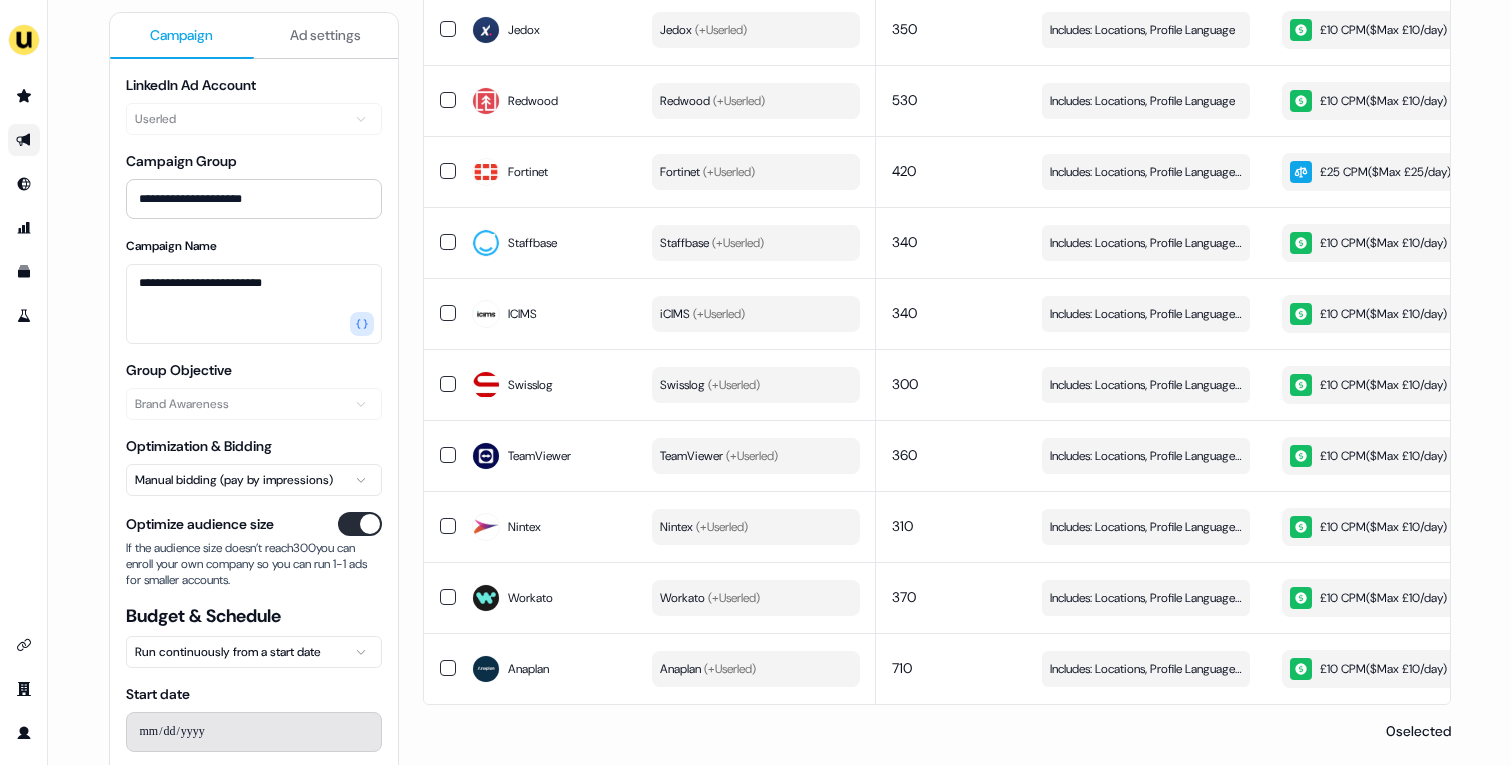 click at bounding box center [448, 668] 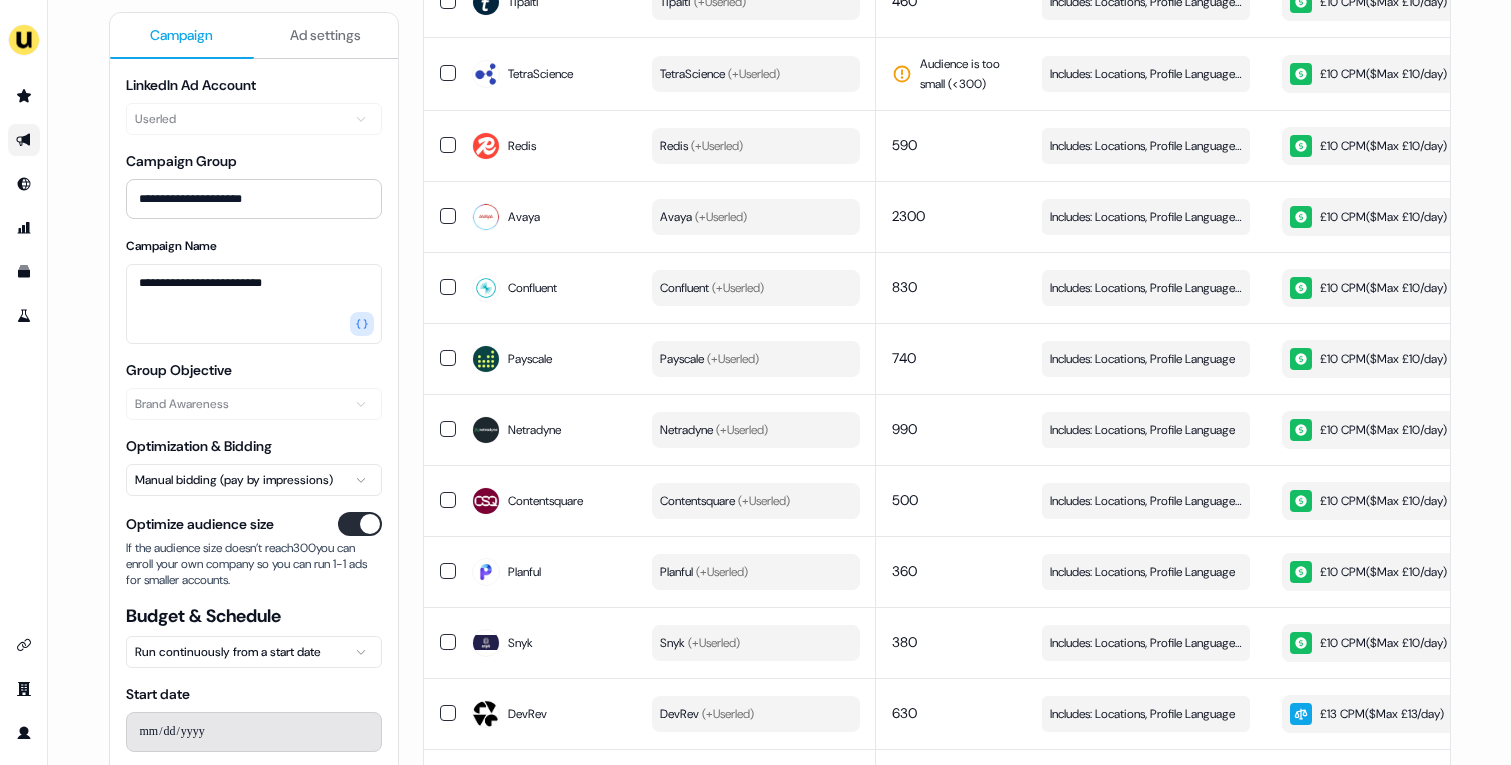 scroll, scrollTop: 0, scrollLeft: 0, axis: both 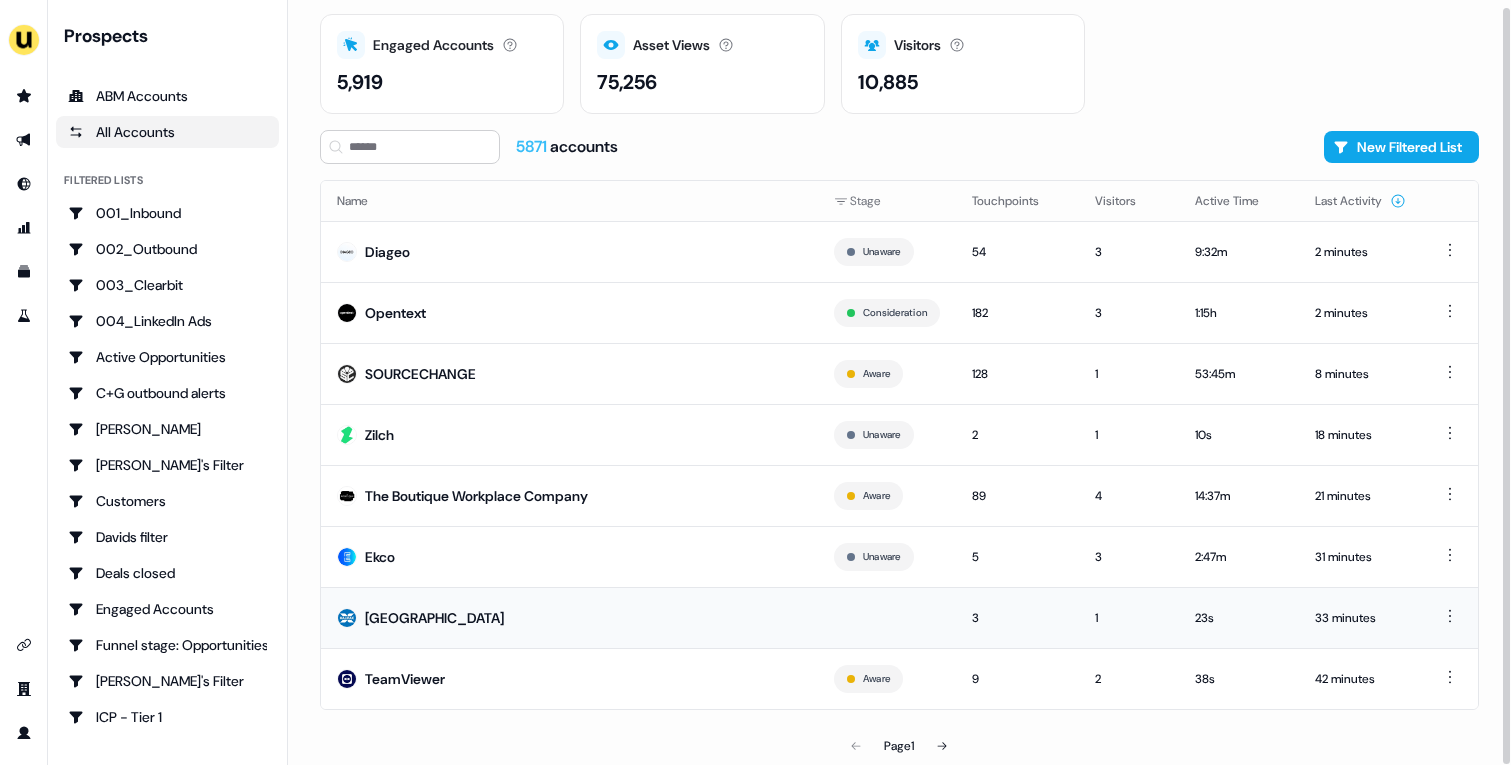 click on "[GEOGRAPHIC_DATA]" at bounding box center [569, 617] 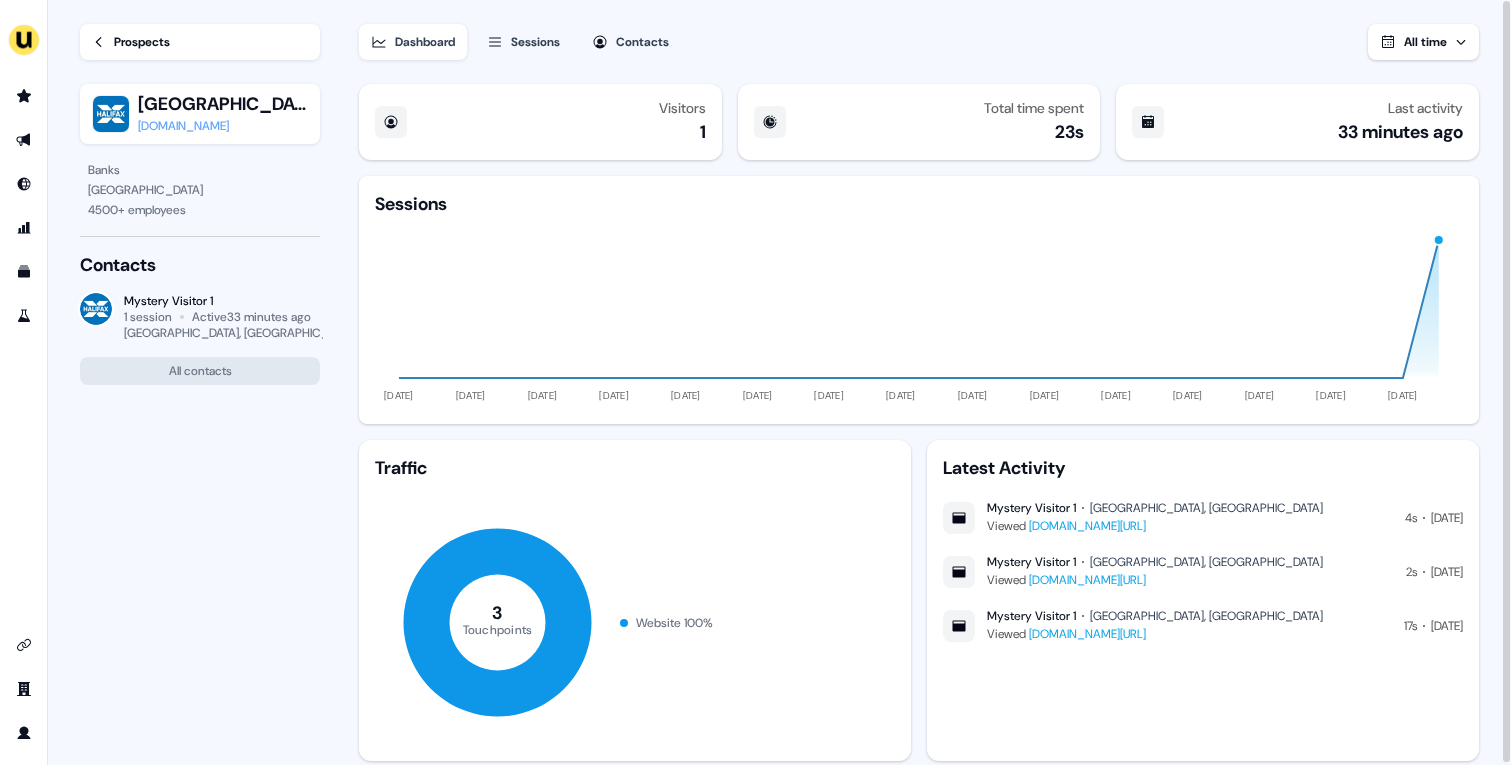 click on "Prospects" at bounding box center [142, 42] 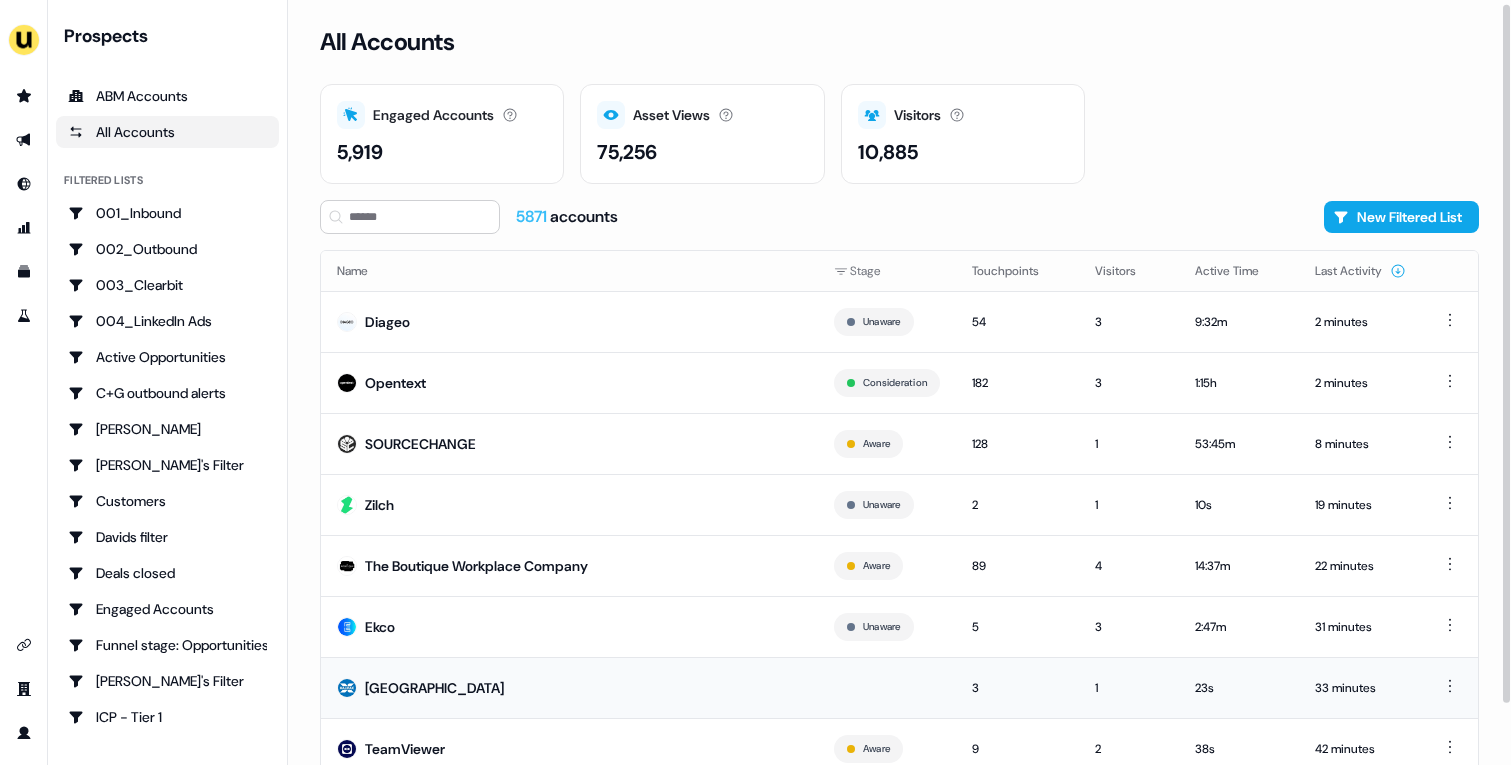 scroll, scrollTop: 7, scrollLeft: 0, axis: vertical 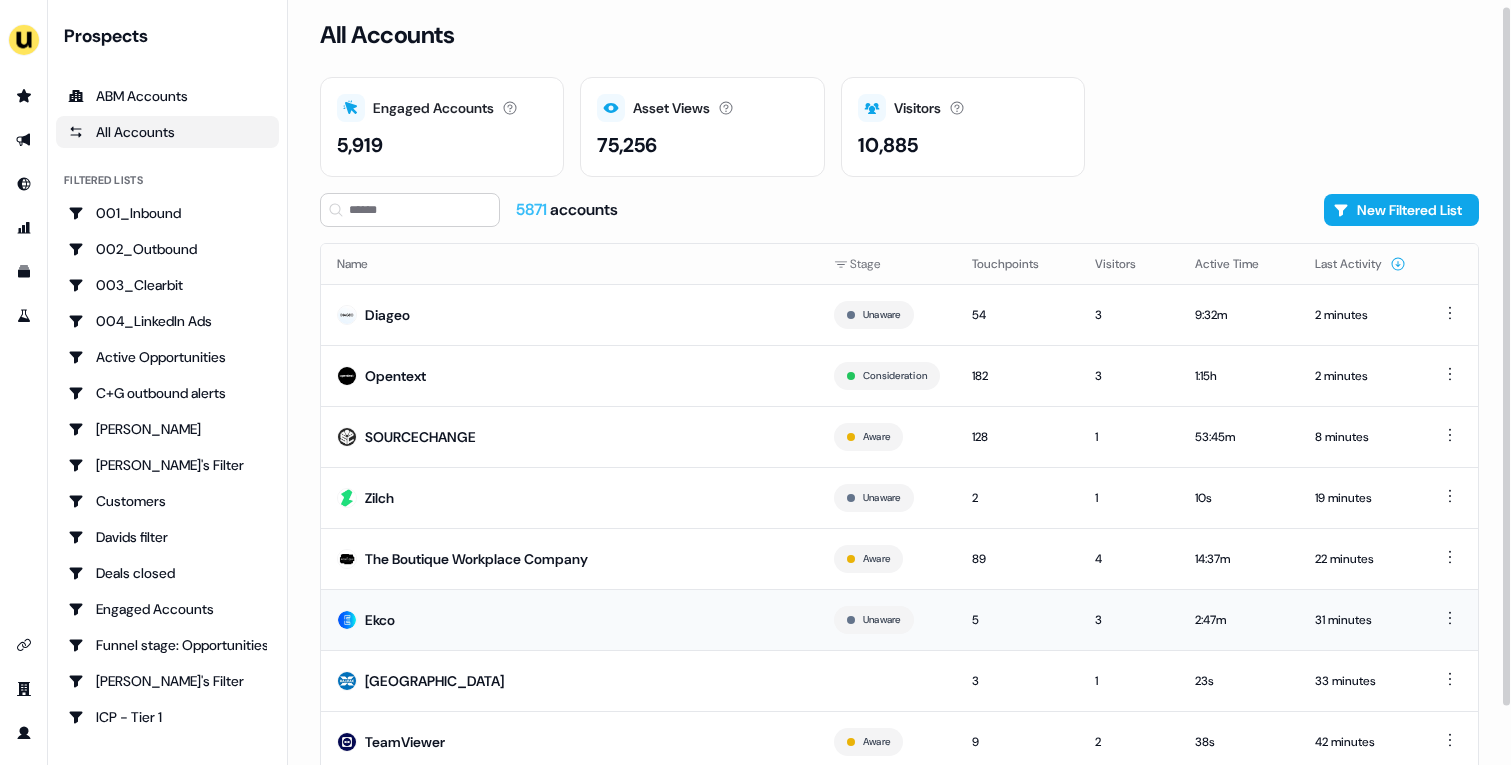 click on "Ekco" at bounding box center (569, 619) 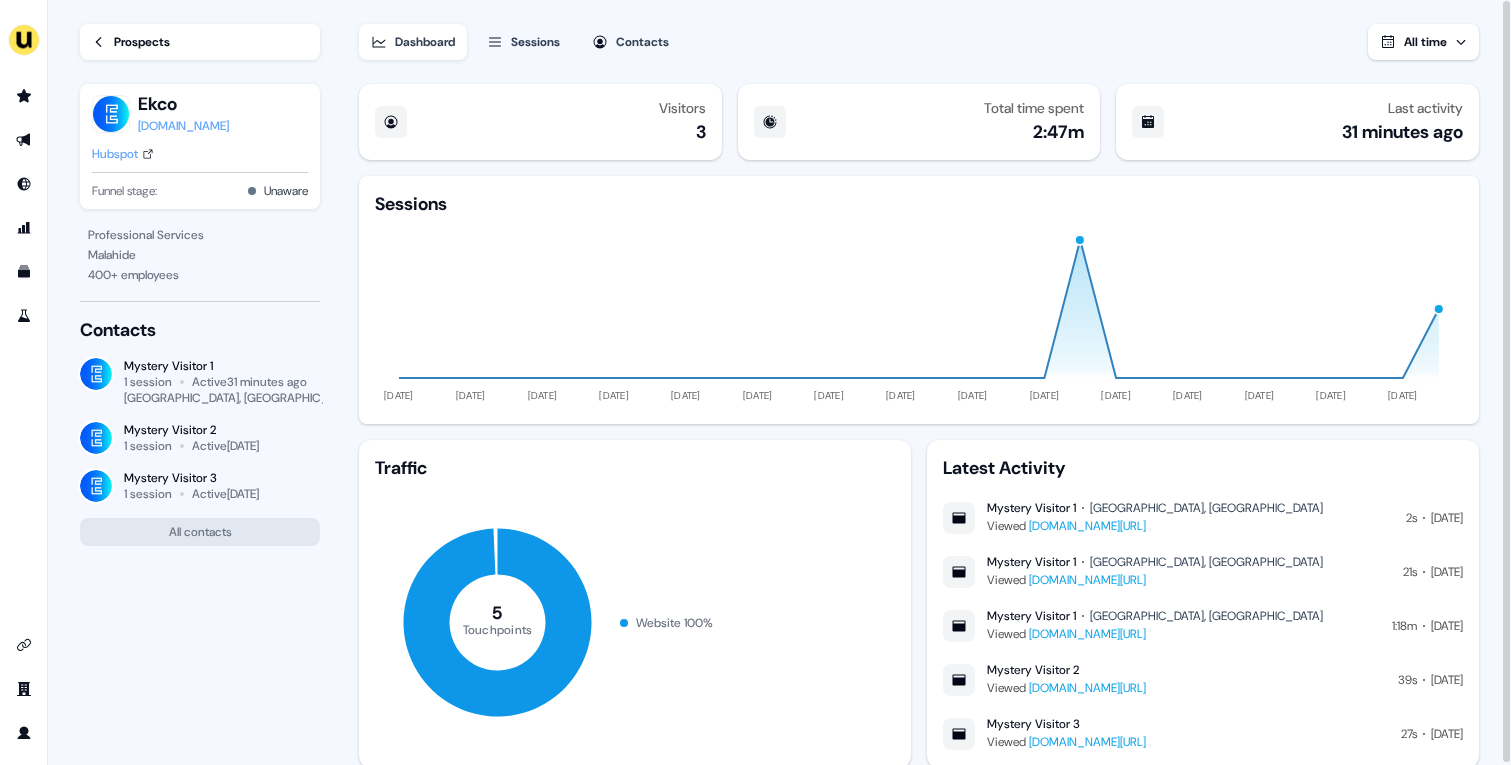 click on "Prospects" at bounding box center (200, 42) 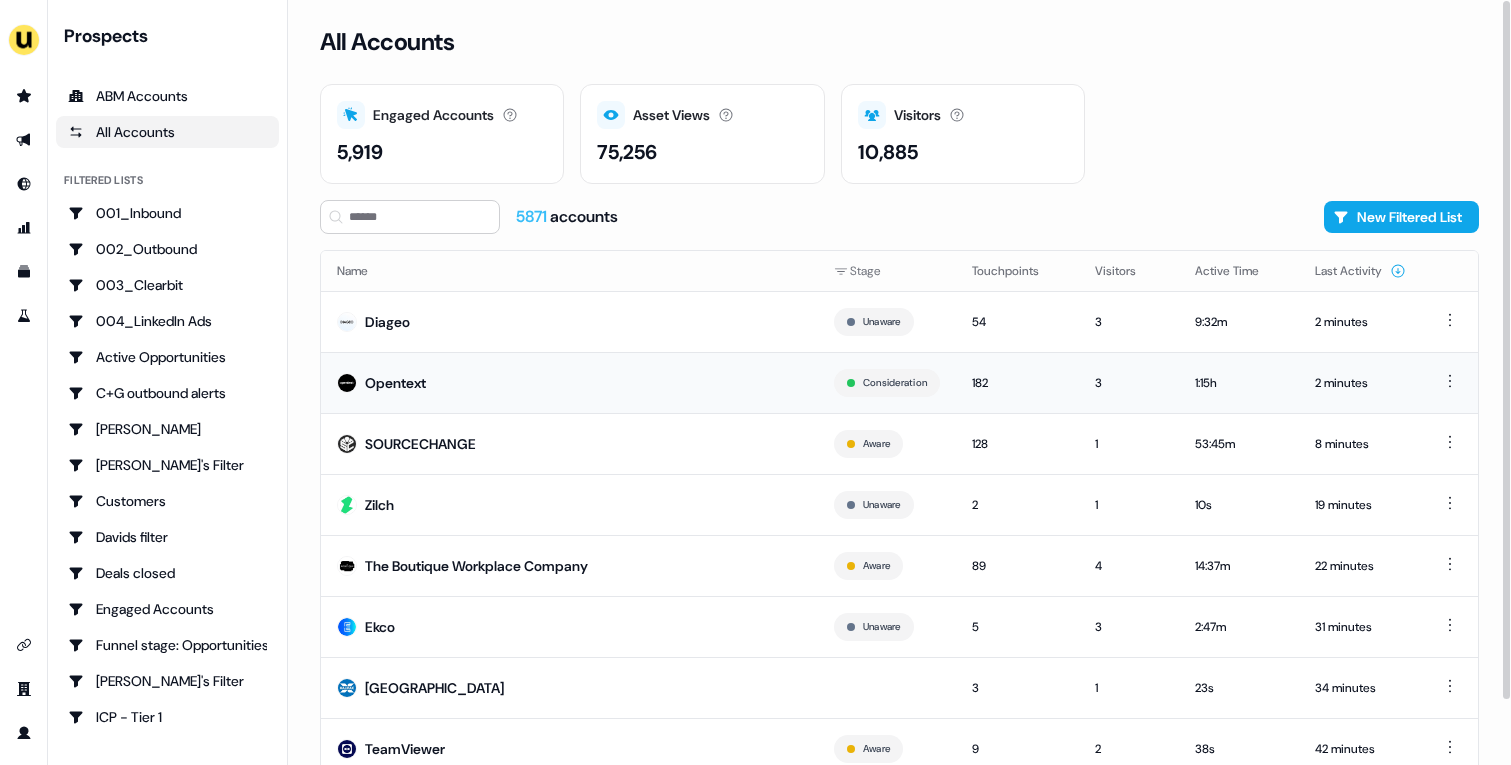 click on "Opentext" at bounding box center [569, 382] 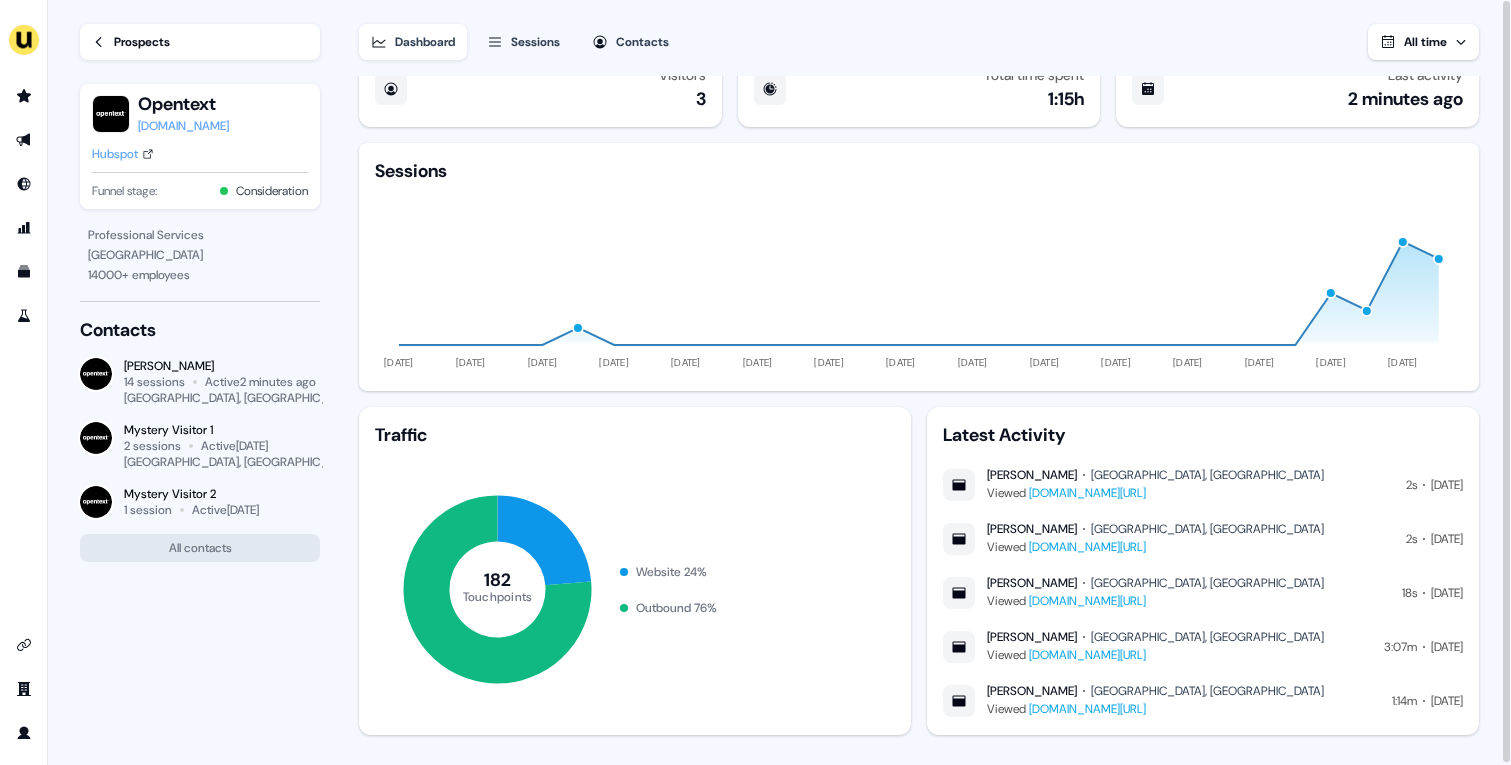 scroll, scrollTop: 35, scrollLeft: 0, axis: vertical 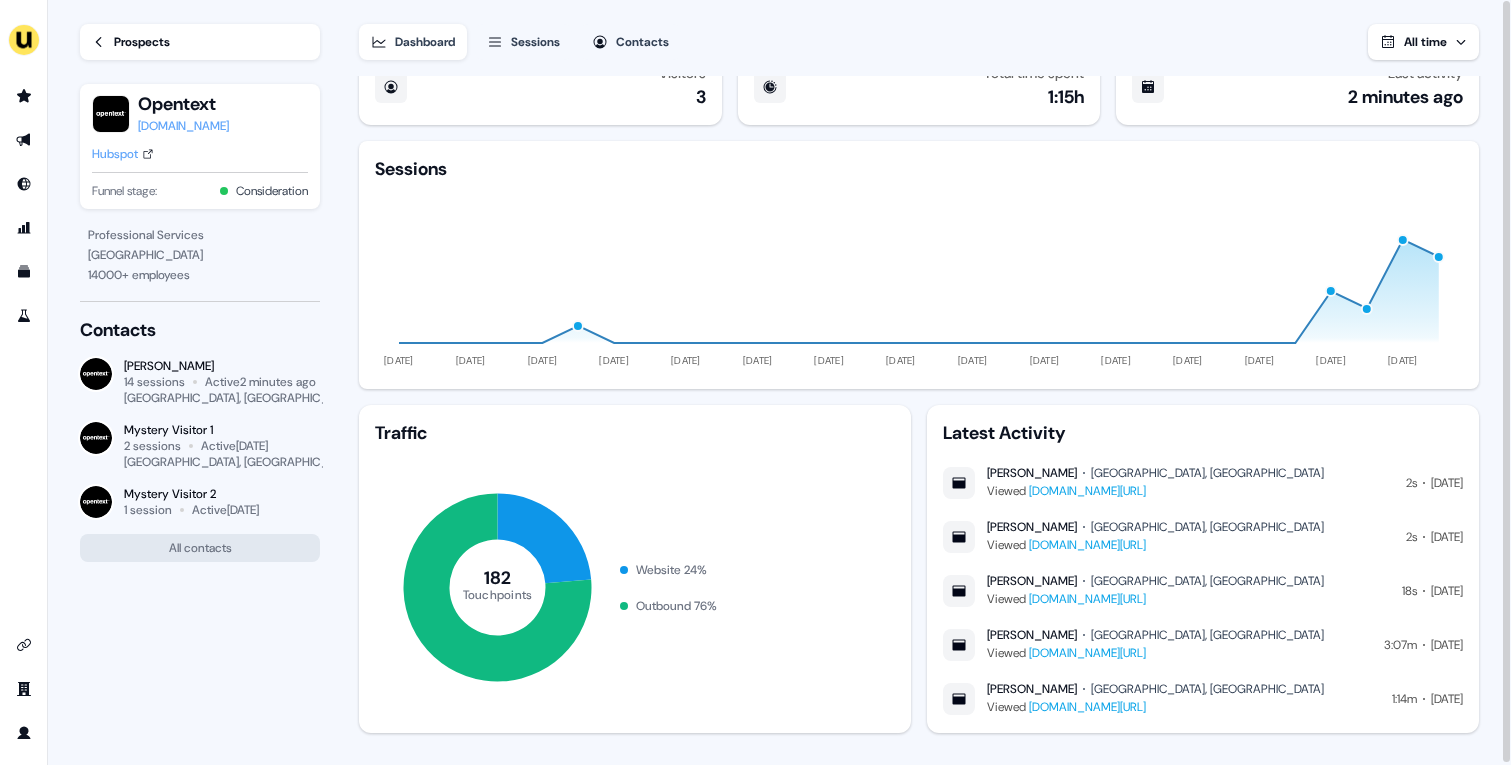click on "Hubspot" at bounding box center [123, 154] 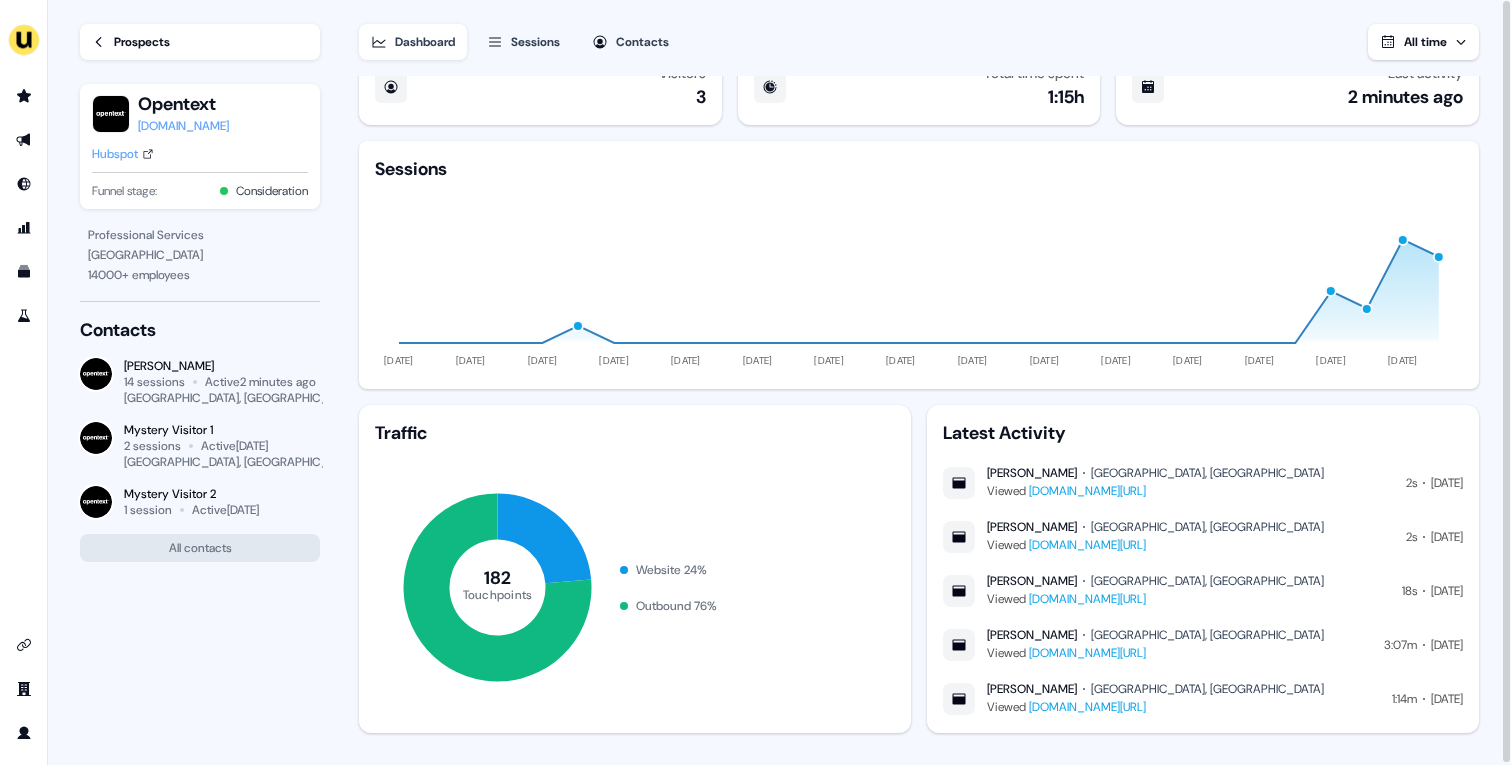 scroll, scrollTop: 57, scrollLeft: 0, axis: vertical 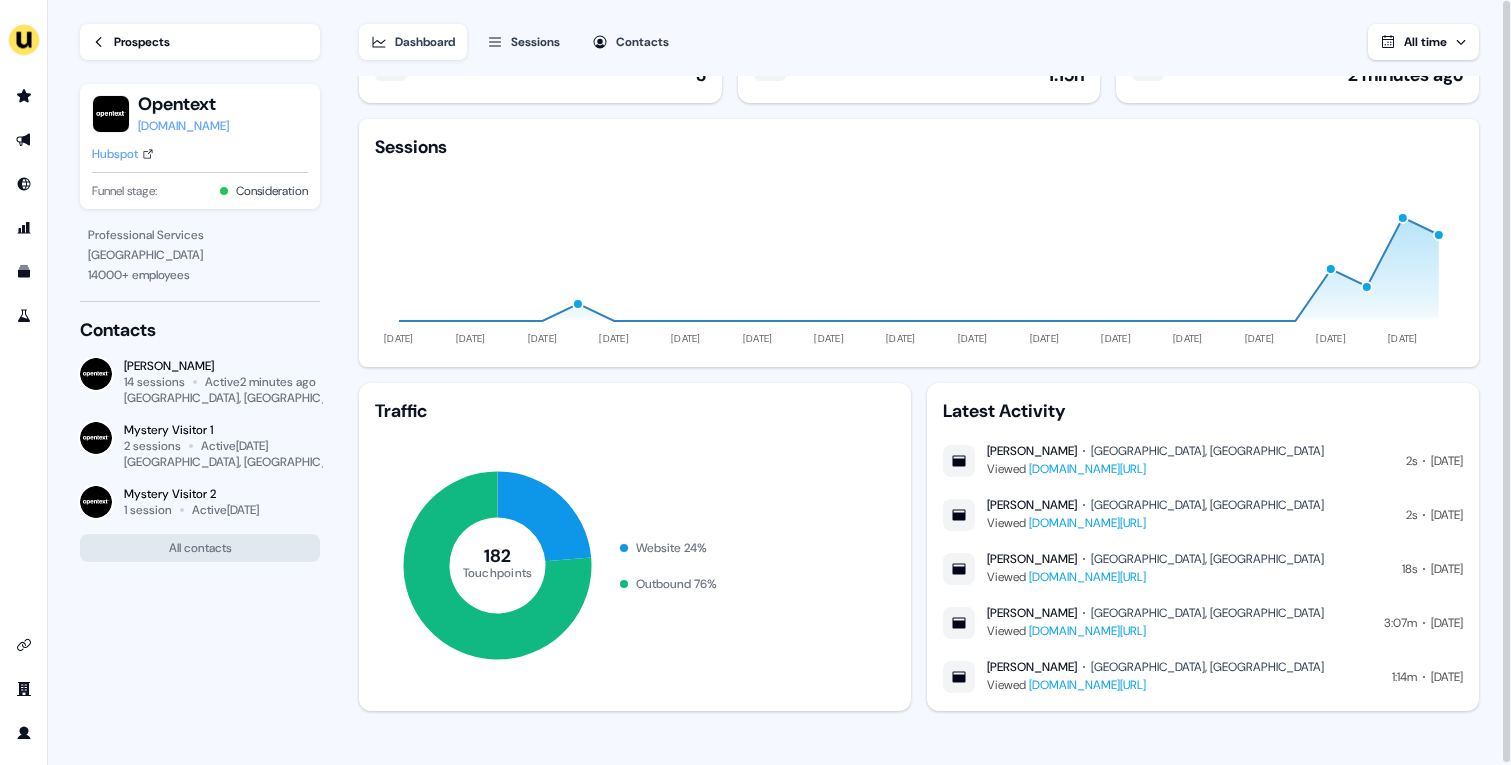 click on "Sessions" at bounding box center (523, 42) 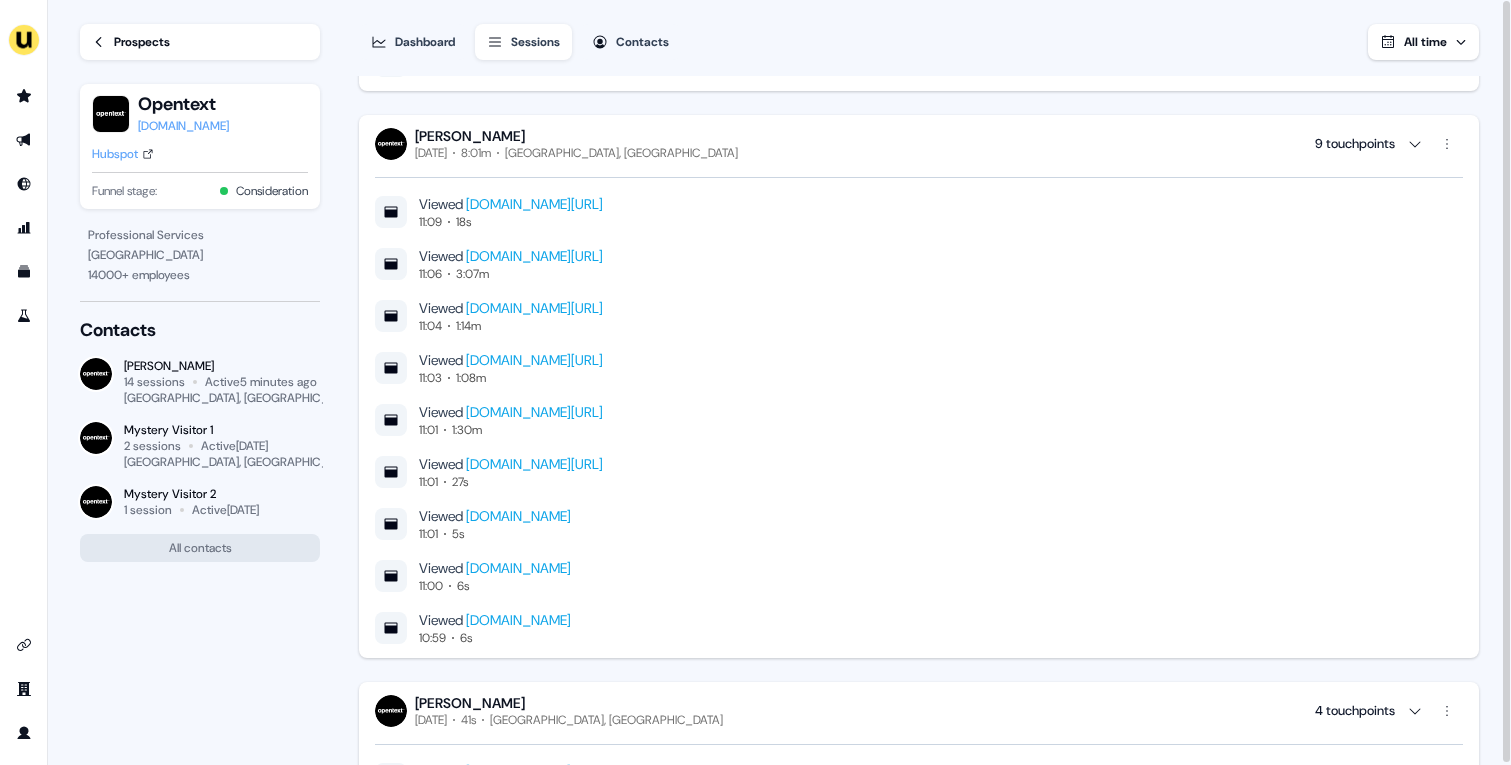 scroll, scrollTop: 752, scrollLeft: 0, axis: vertical 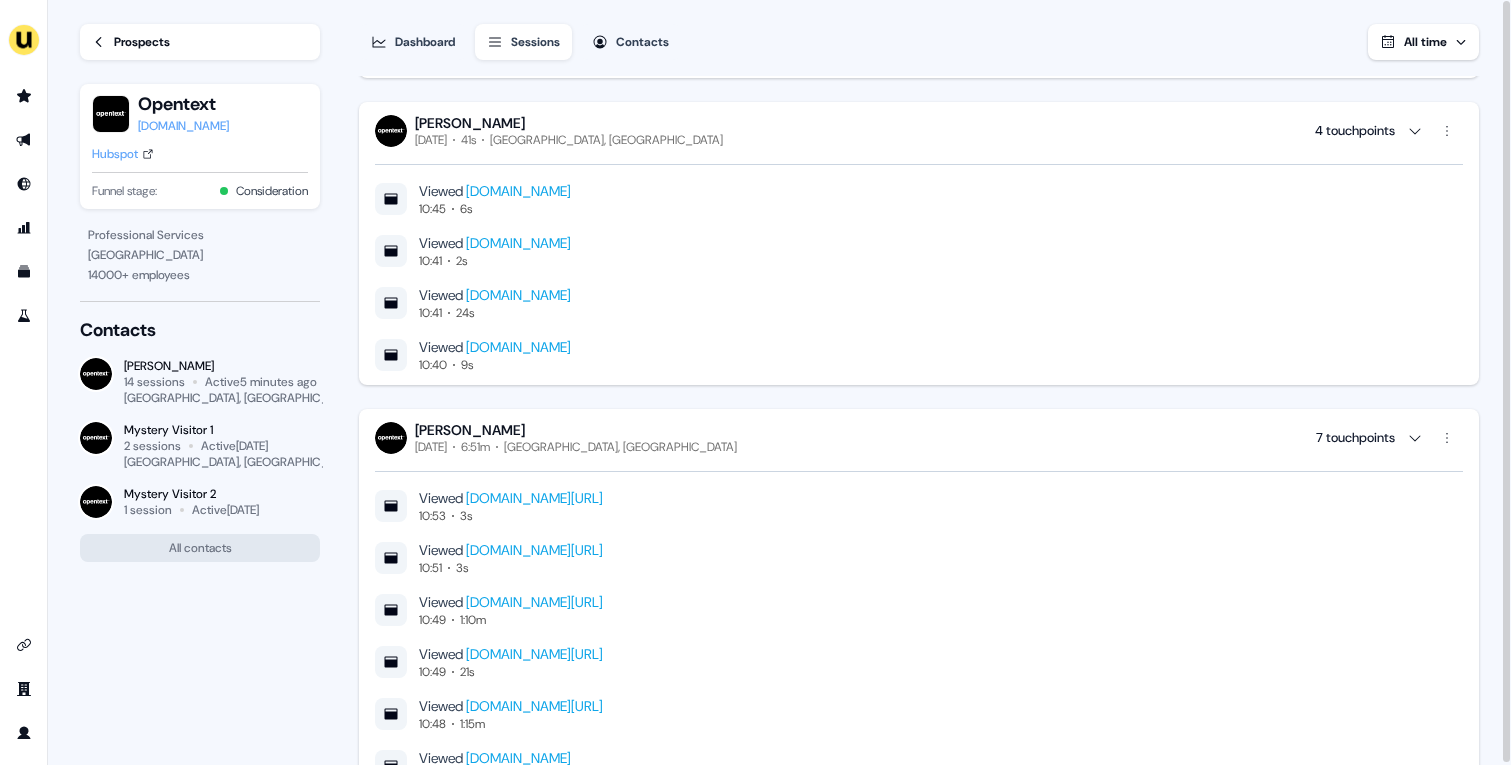 click on "Prospects" at bounding box center [142, 42] 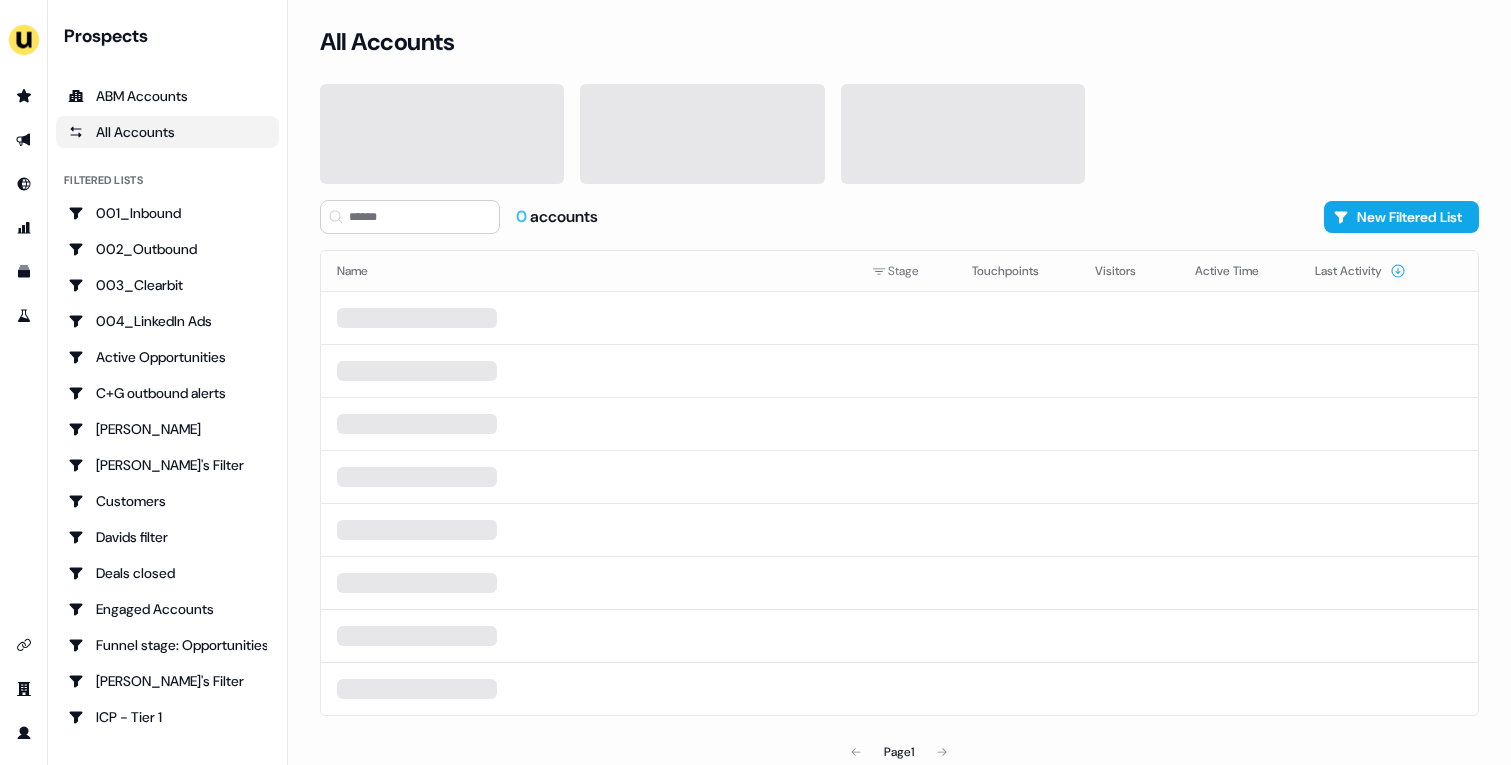 scroll, scrollTop: 0, scrollLeft: 0, axis: both 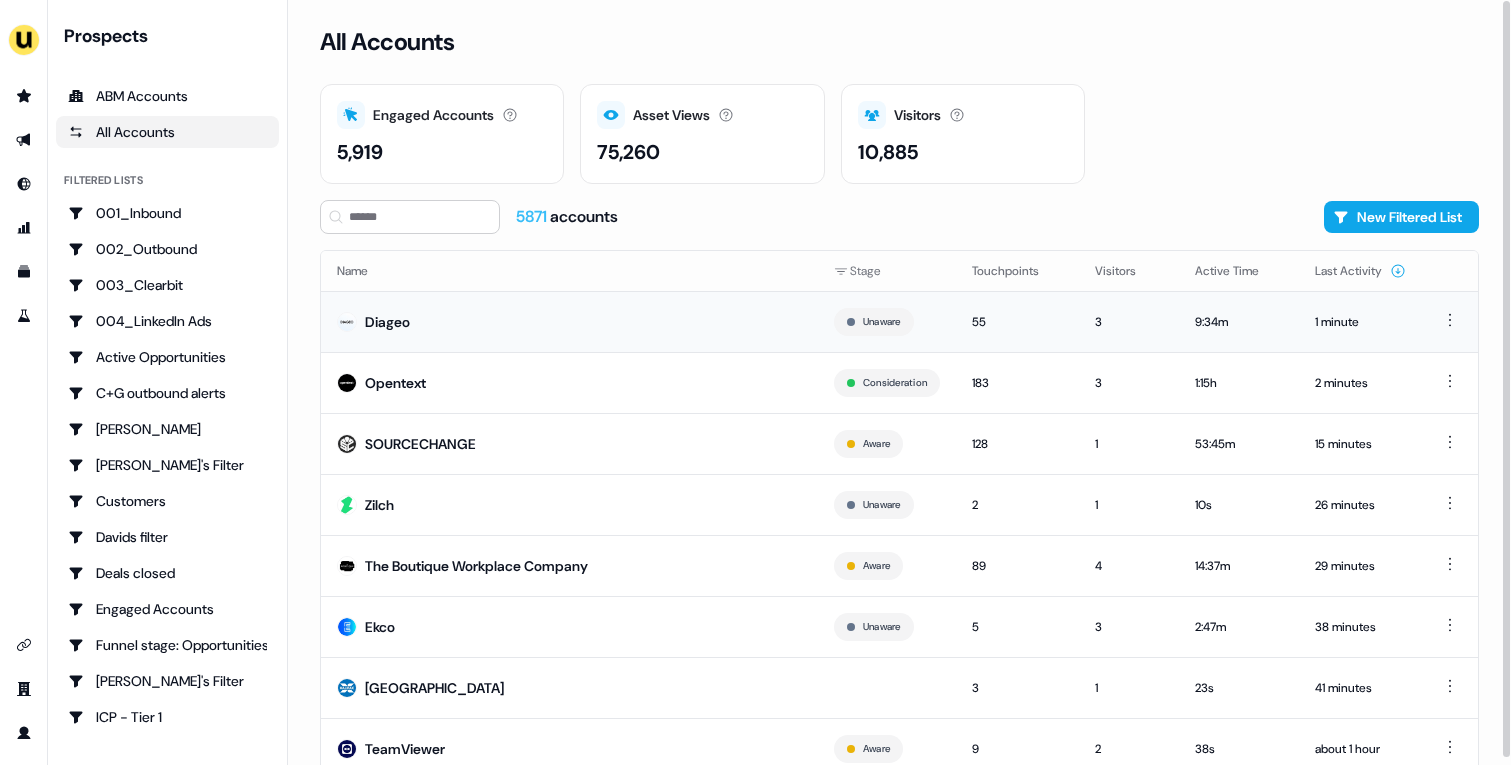 click on "Diageo" at bounding box center [569, 321] 